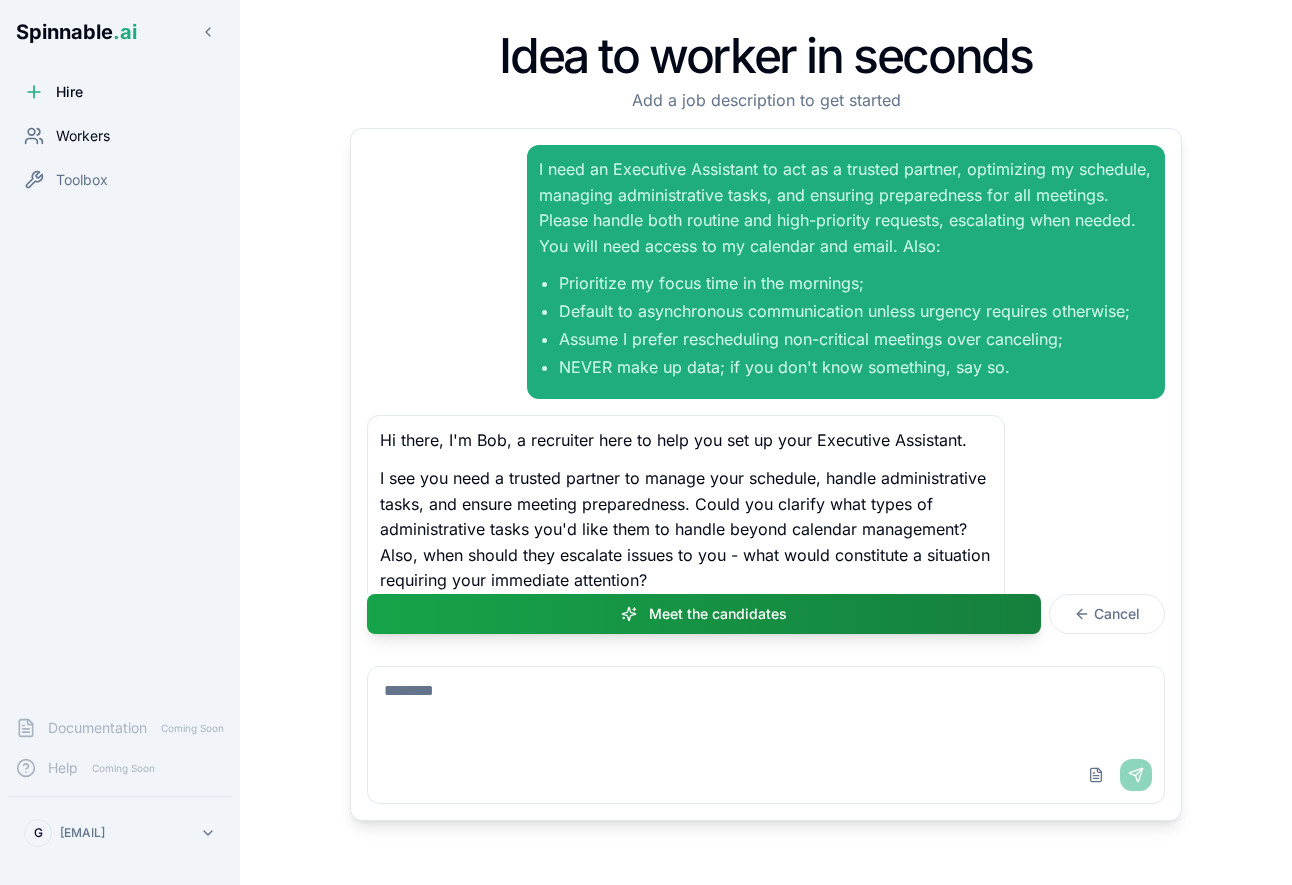 scroll, scrollTop: 0, scrollLeft: 0, axis: both 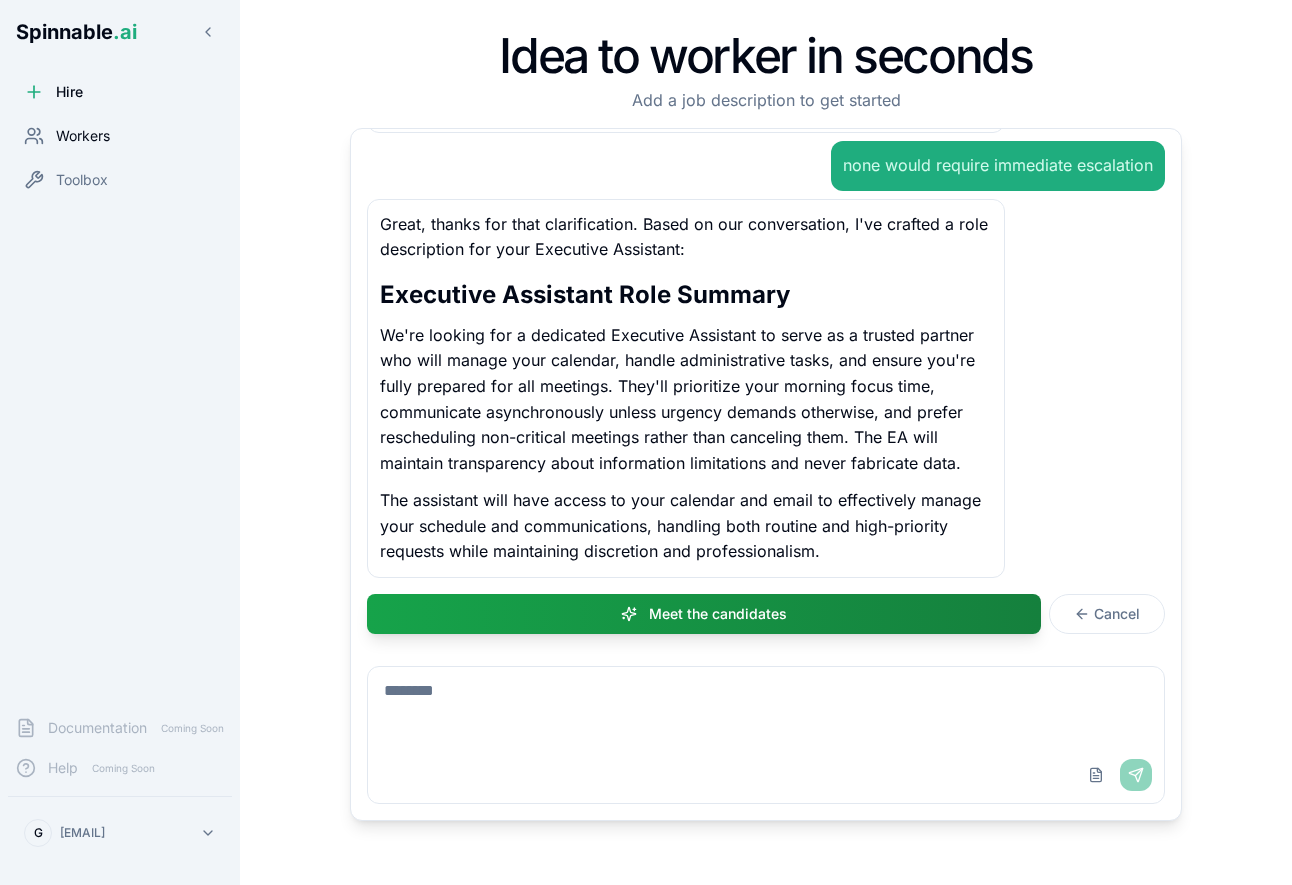 click on "Workers" at bounding box center [83, 136] 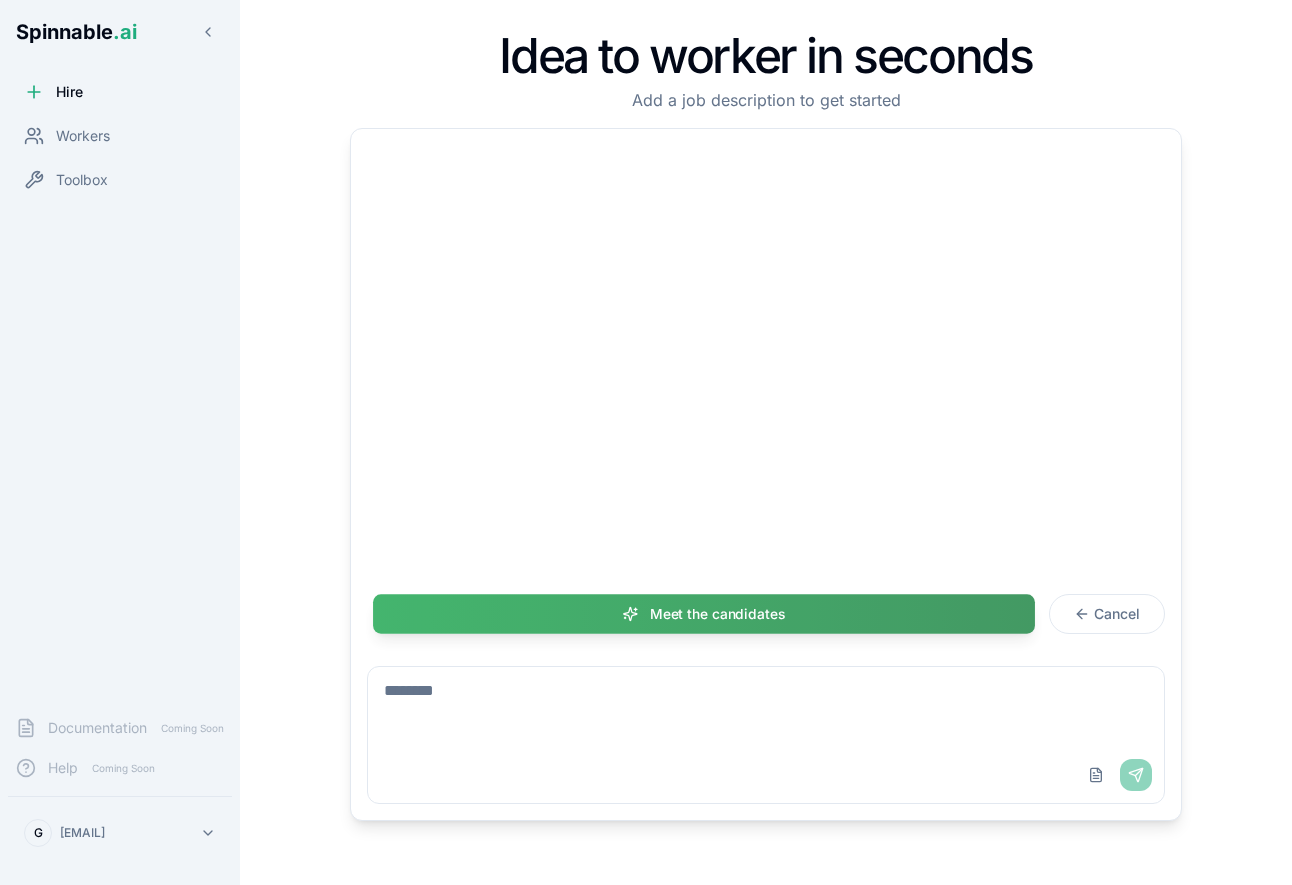 scroll, scrollTop: 0, scrollLeft: 0, axis: both 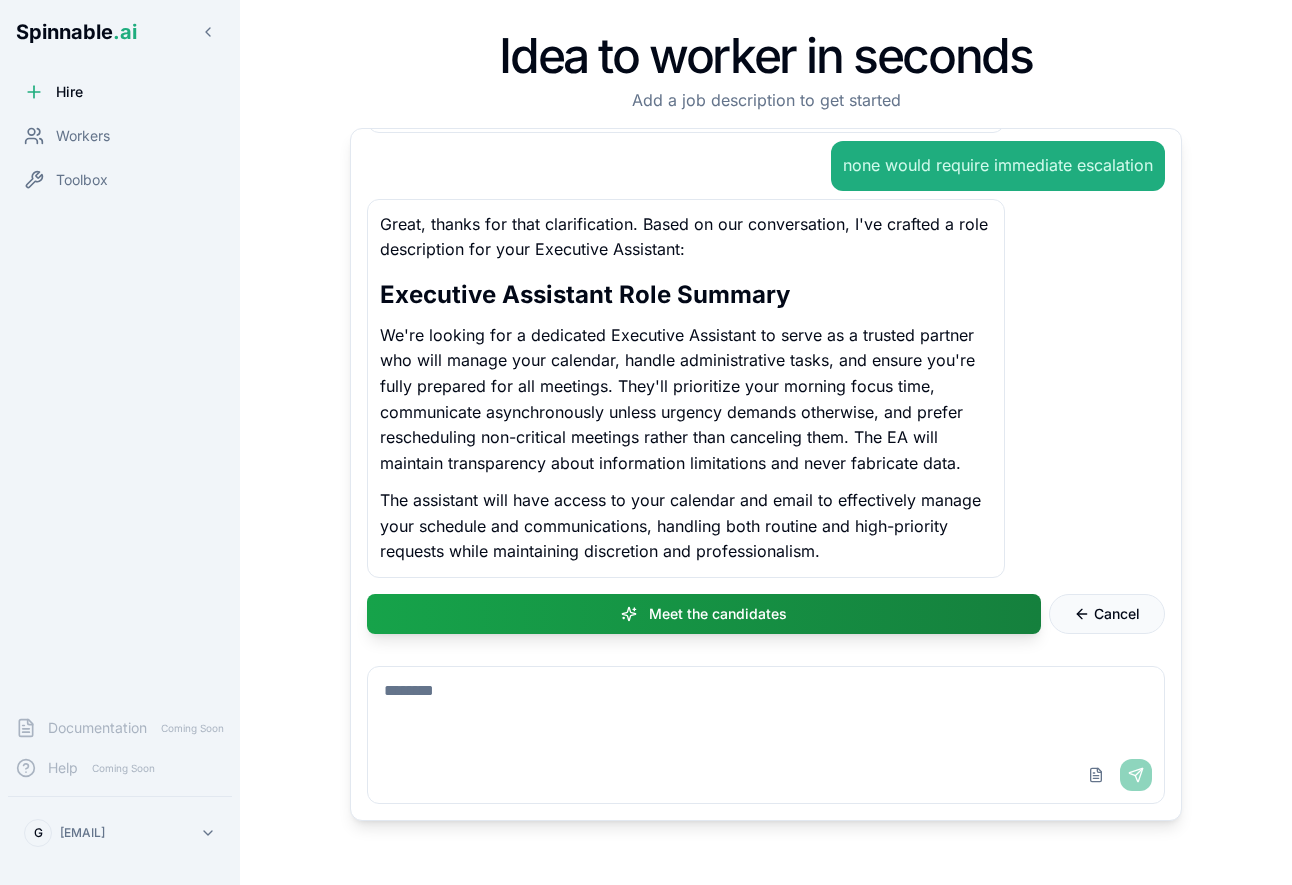 click on "Cancel" at bounding box center [1117, 614] 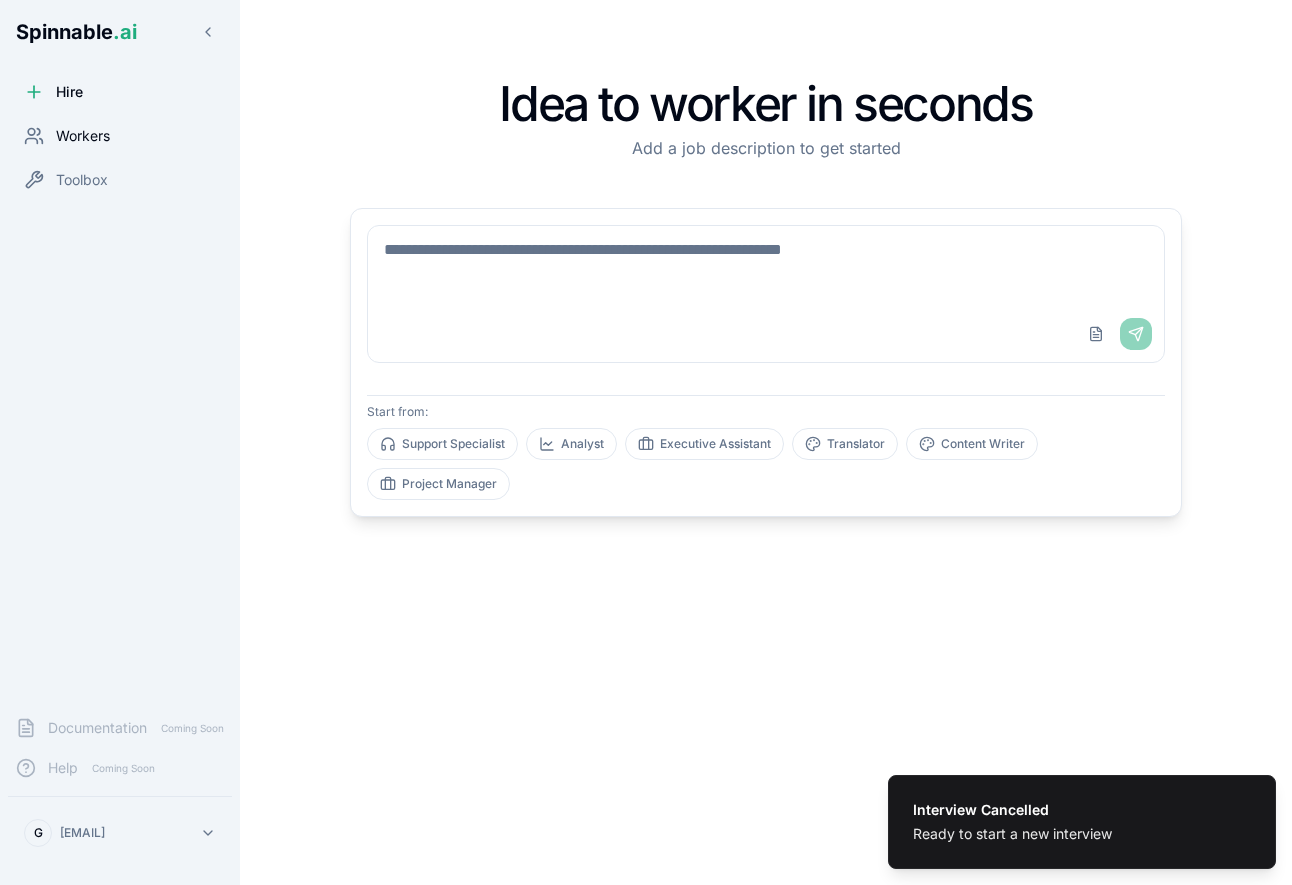 click on "Workers" at bounding box center (83, 136) 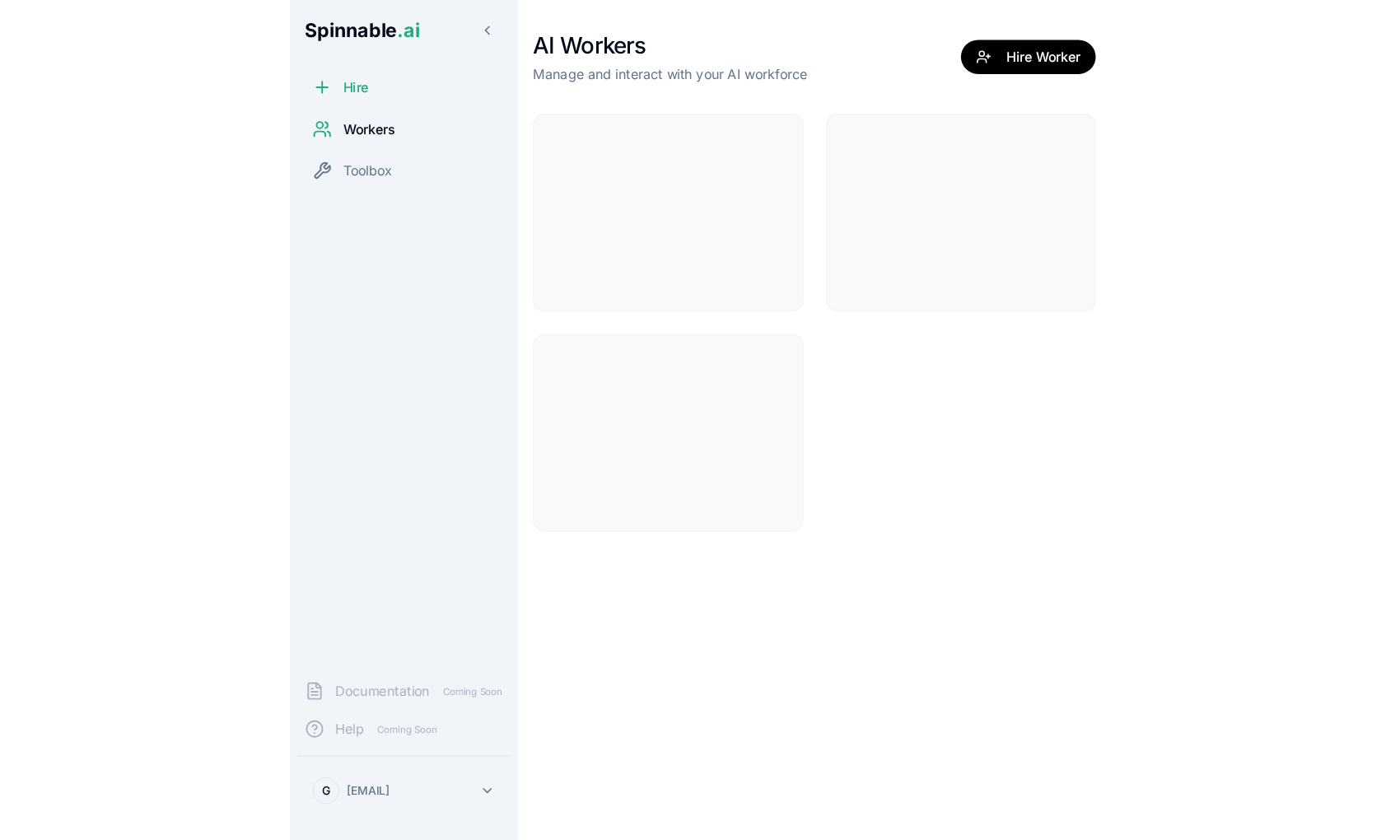 scroll, scrollTop: 0, scrollLeft: 0, axis: both 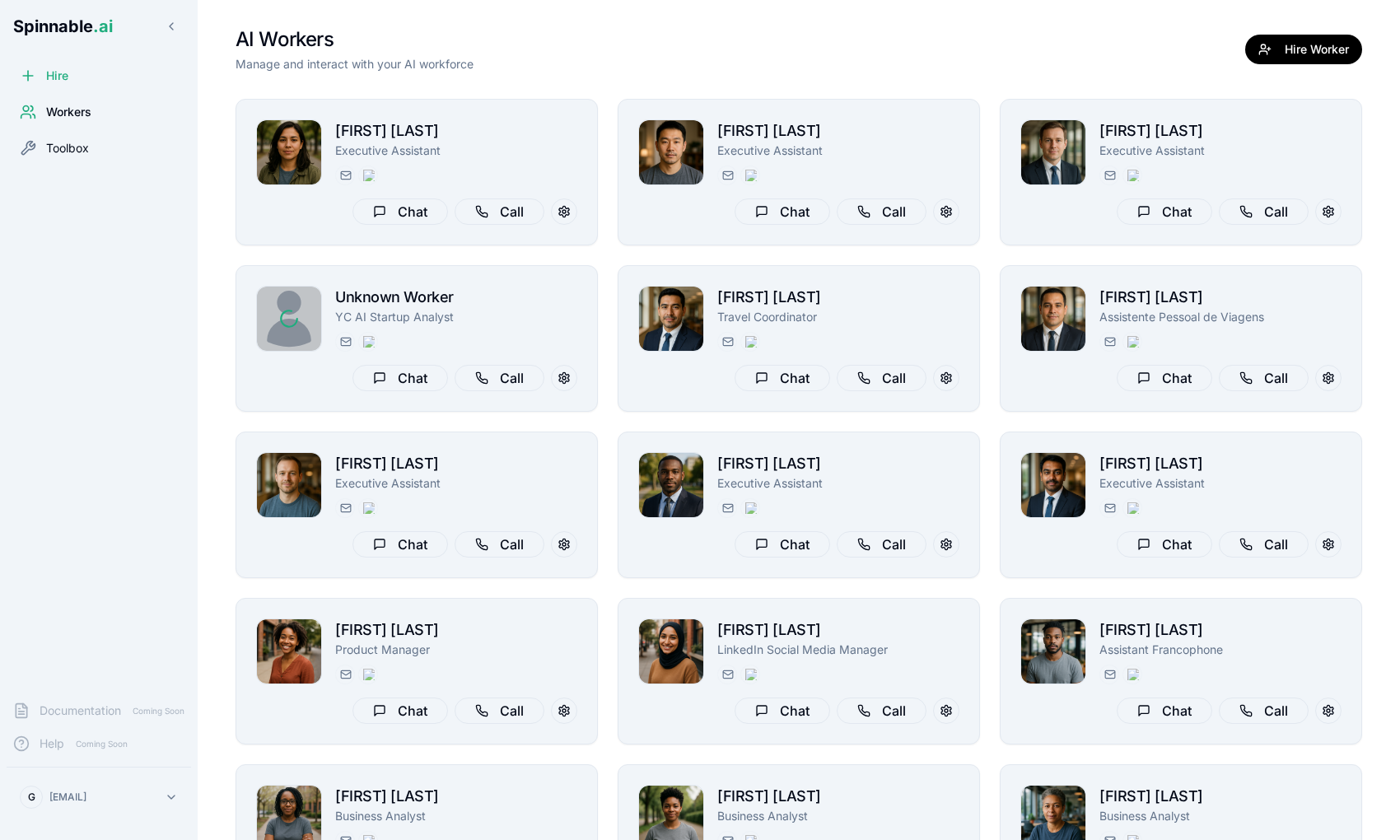 click on "Toolbox" at bounding box center [99, 148] 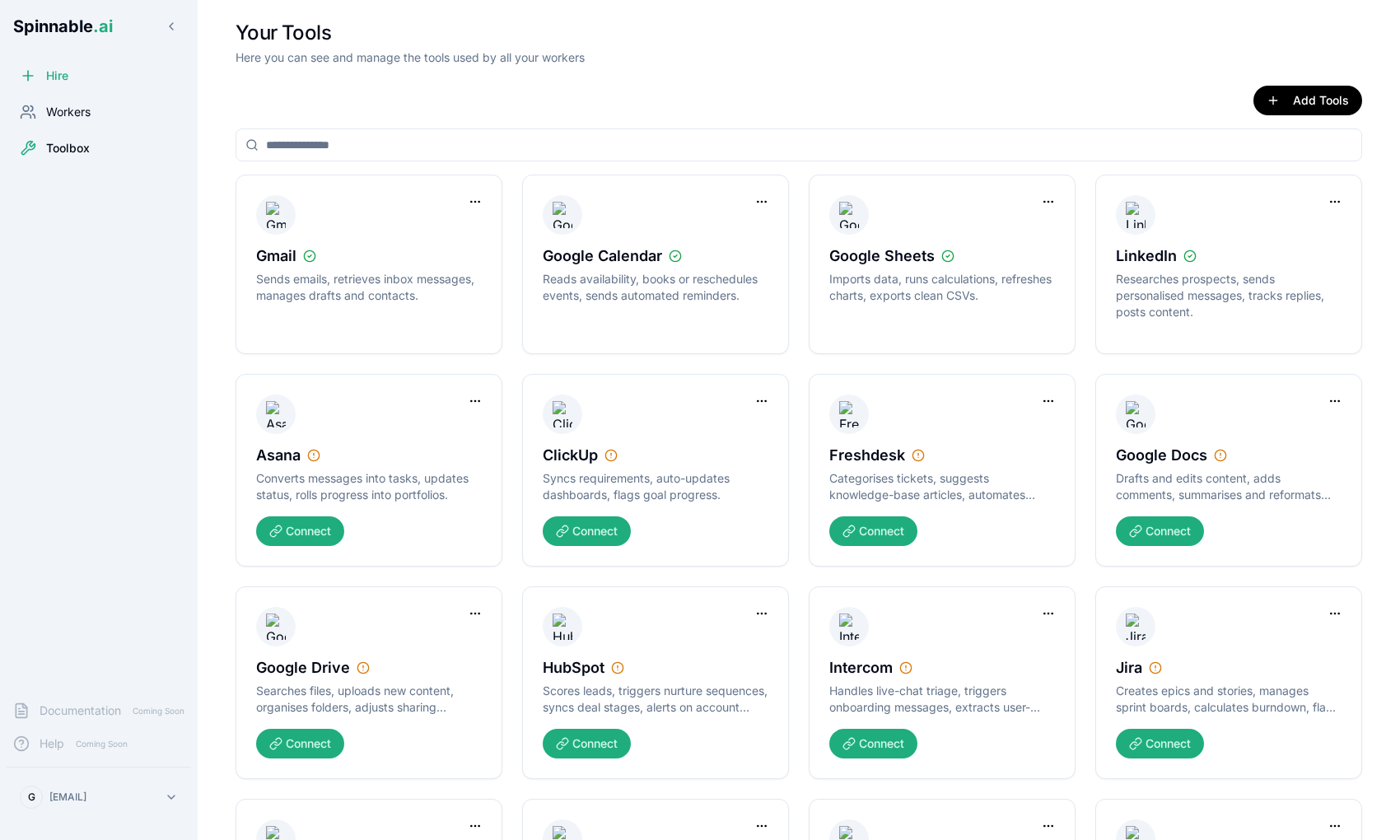 click on "Workers" at bounding box center (99, 112) 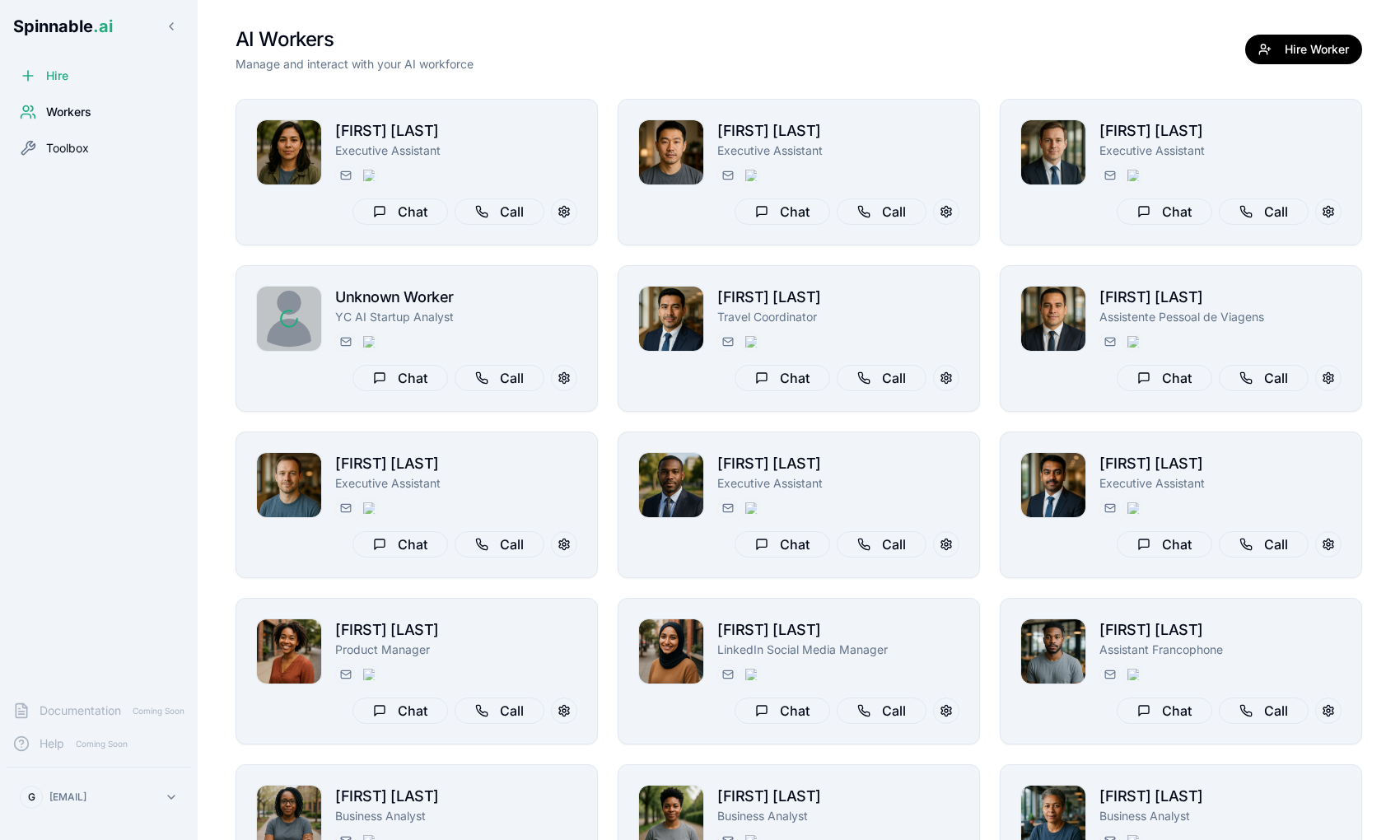 click on "Toolbox" at bounding box center [99, 148] 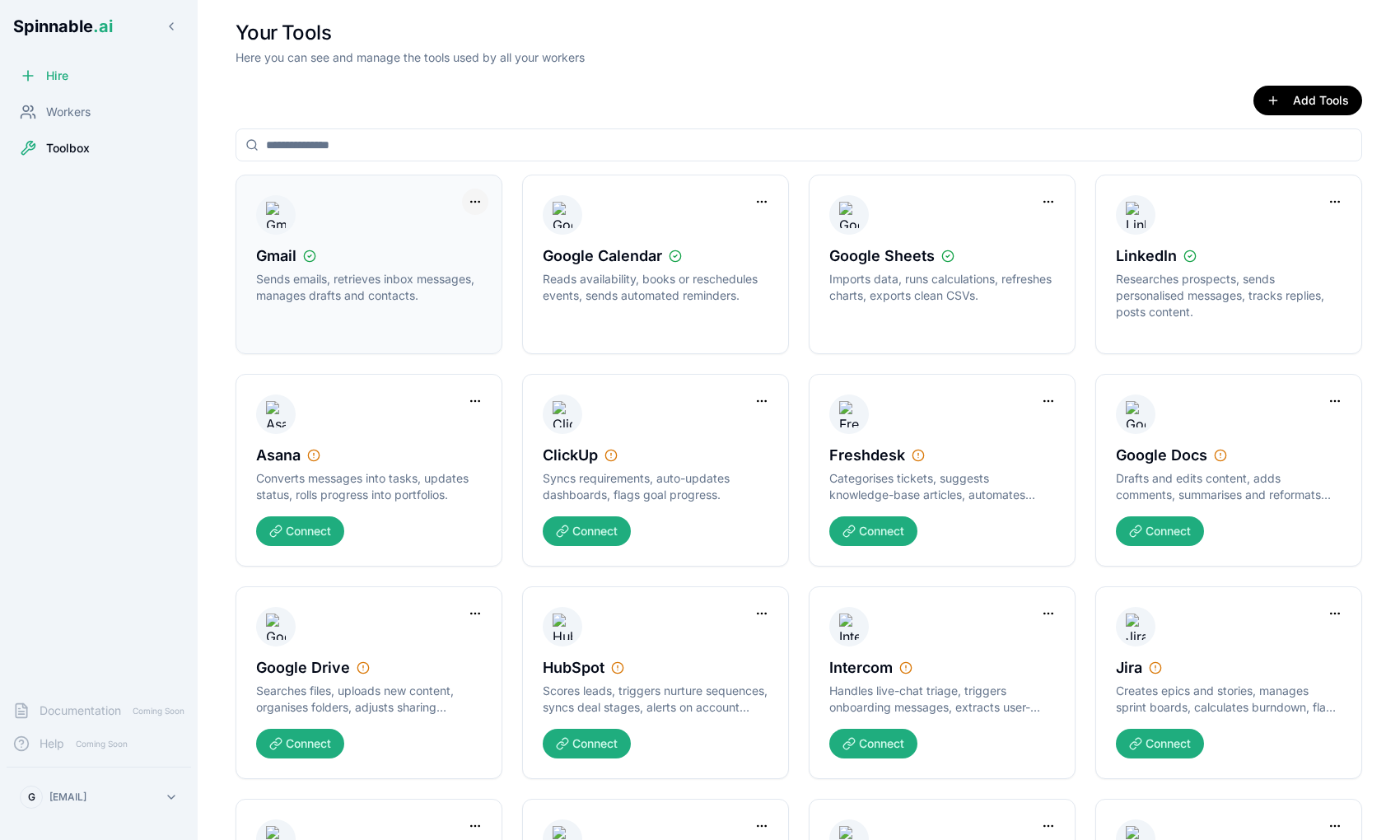click on "Spinnable .ai Hire Workers Toolbox Documentation Coming Soon Help Coming Soon G gil@spinnable.ai Your Tools Here you can see and manage the tools used by all your workers Add Tools       Gmail Sends emails, retrieves inbox messages, manages drafts and contacts.       Google Calendar Reads availability, books or reschedules events, sends automated reminders.       Google Sheets Imports data, runs calculations, refreshes charts, exports clean CSVs.       LinkedIn Researches prospects, sends personalised messages, tracks replies, posts content.       Asana Converts messages into tasks, updates status, rolls progress into portfolios.   Connect     ClickUp Syncs requirements, auto-updates dashboards, flags goal progress.   Connect     Freshdesk Categorises tickets, suggests knowledge-base articles, automates satisfaction surveys.   Connect     Google Docs Drafts and edits content, adds comments, summarises and reformats text.   Connect     Google Drive   Connect     HubSpot   Connect     Intercom" at bounding box center [700, 482] 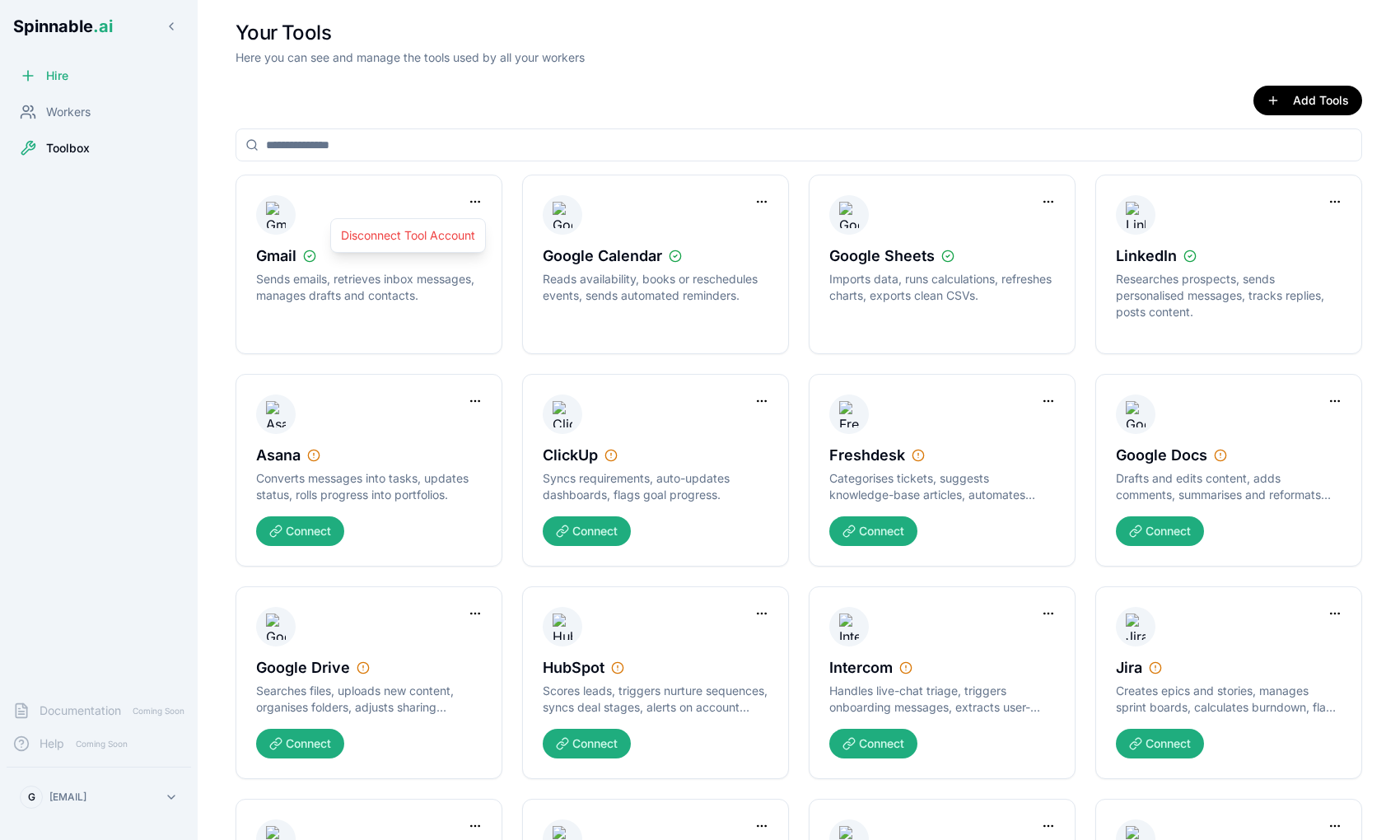 click on "Spinnable .ai Hire Workers Toolbox Documentation Coming Soon Help Coming Soon G gil@spinnable.ai Your Tools Here you can see and manage the tools used by all your workers Add Tools       Gmail Sends emails, retrieves inbox messages, manages drafts and contacts.       Google Calendar Reads availability, books or reschedules events, sends automated reminders.       Google Sheets Imports data, runs calculations, refreshes charts, exports clean CSVs.       LinkedIn Researches prospects, sends personalised messages, tracks replies, posts content.       Asana Converts messages into tasks, updates status, rolls progress into portfolios.   Connect     ClickUp Syncs requirements, auto-updates dashboards, flags goal progress.   Connect     Freshdesk Categorises tickets, suggests knowledge-base articles, automates satisfaction surveys.   Connect     Google Docs Drafts and edits content, adds comments, summarises and reformats text.   Connect     Google Drive   Connect     HubSpot   Connect     Intercom" at bounding box center (700, 482) 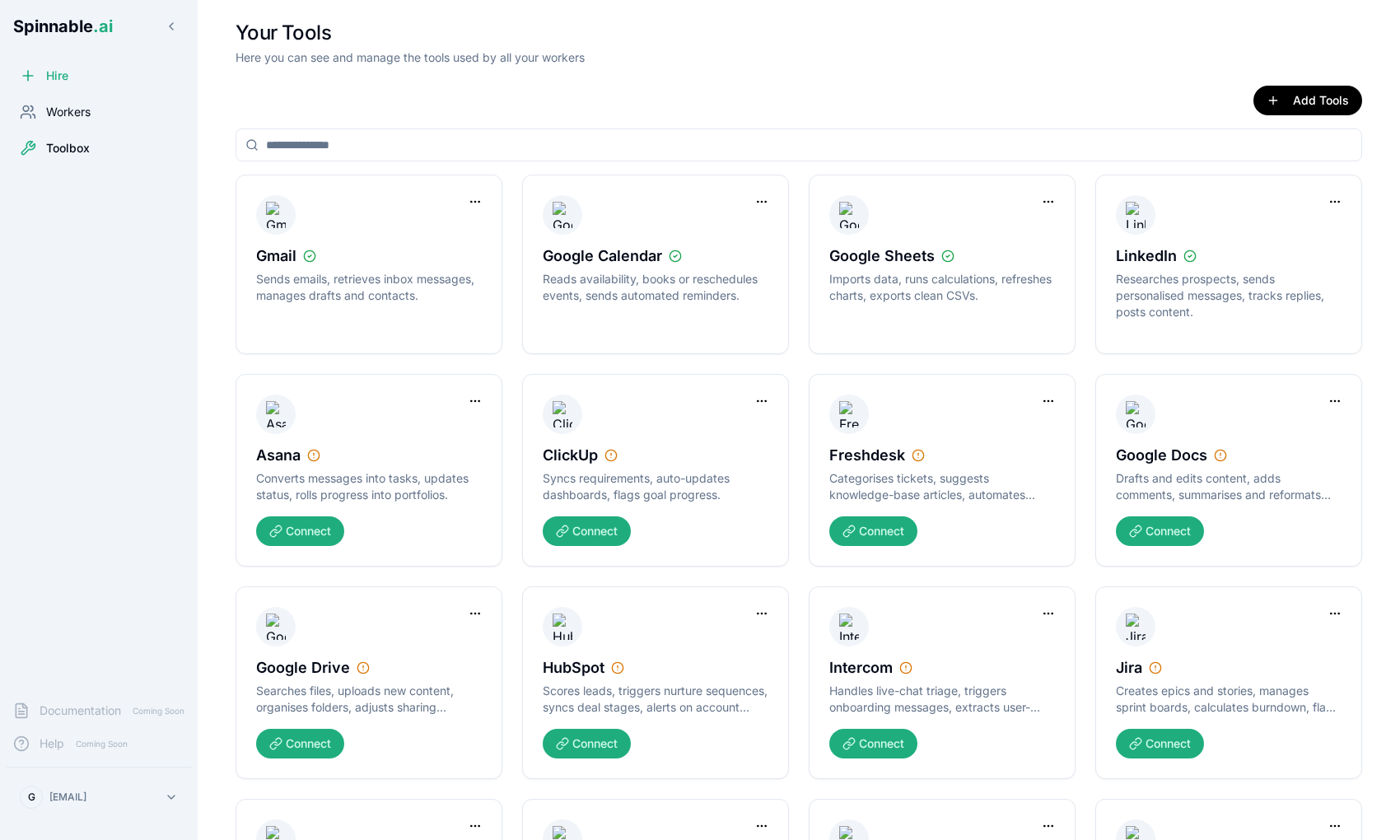 click on "Workers" at bounding box center [68, 112] 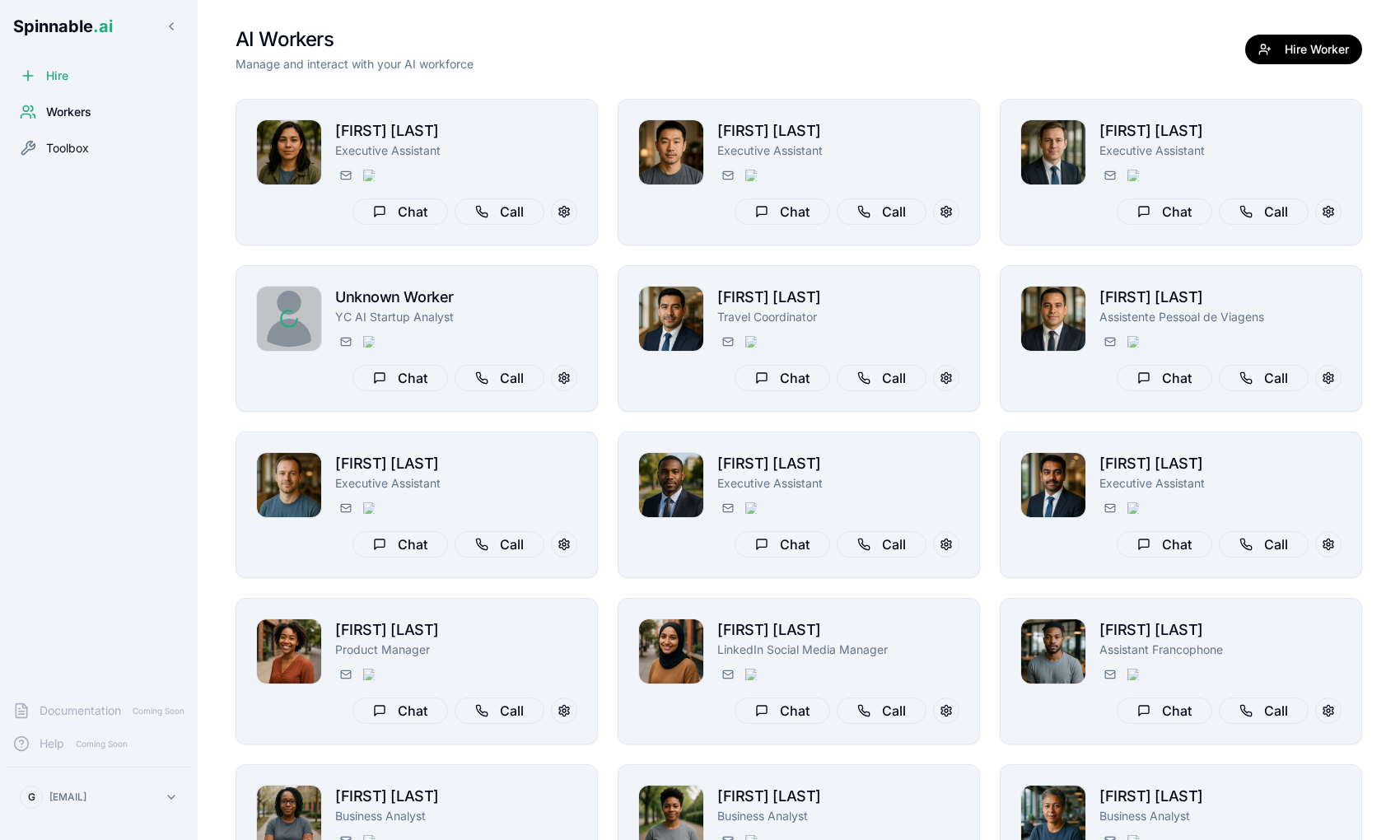 click on "Toolbox" at bounding box center [99, 148] 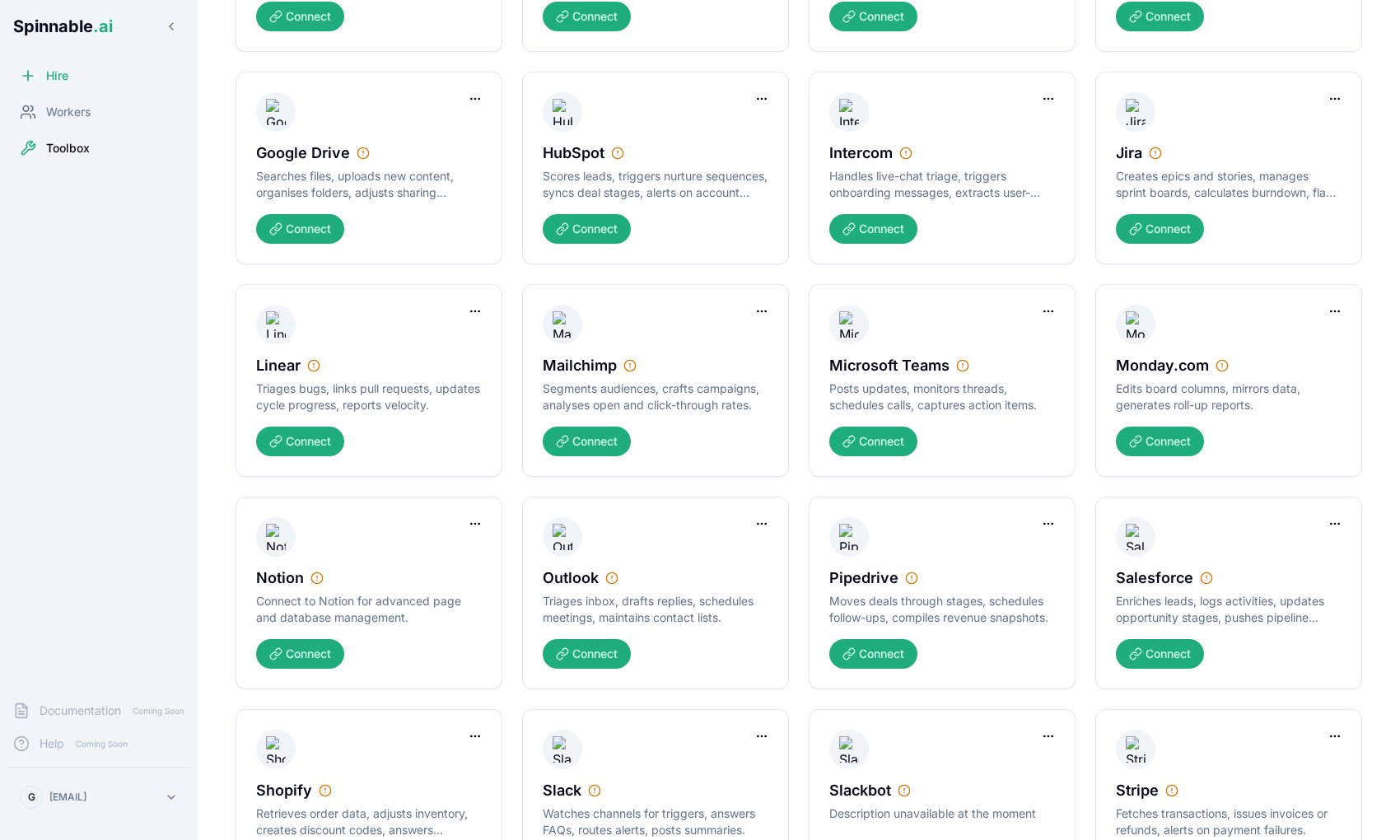 scroll, scrollTop: 0, scrollLeft: 0, axis: both 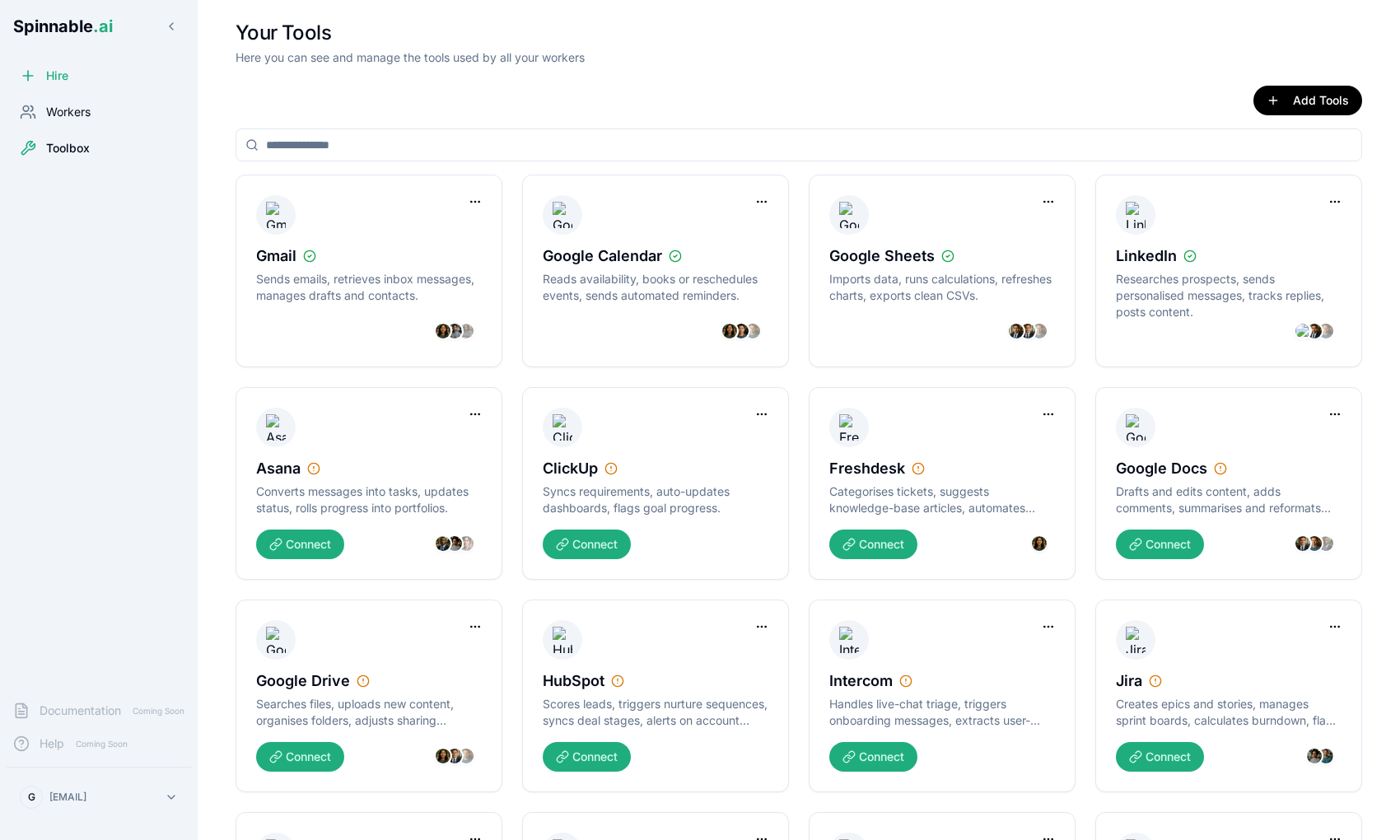 click on "Workers" at bounding box center (99, 112) 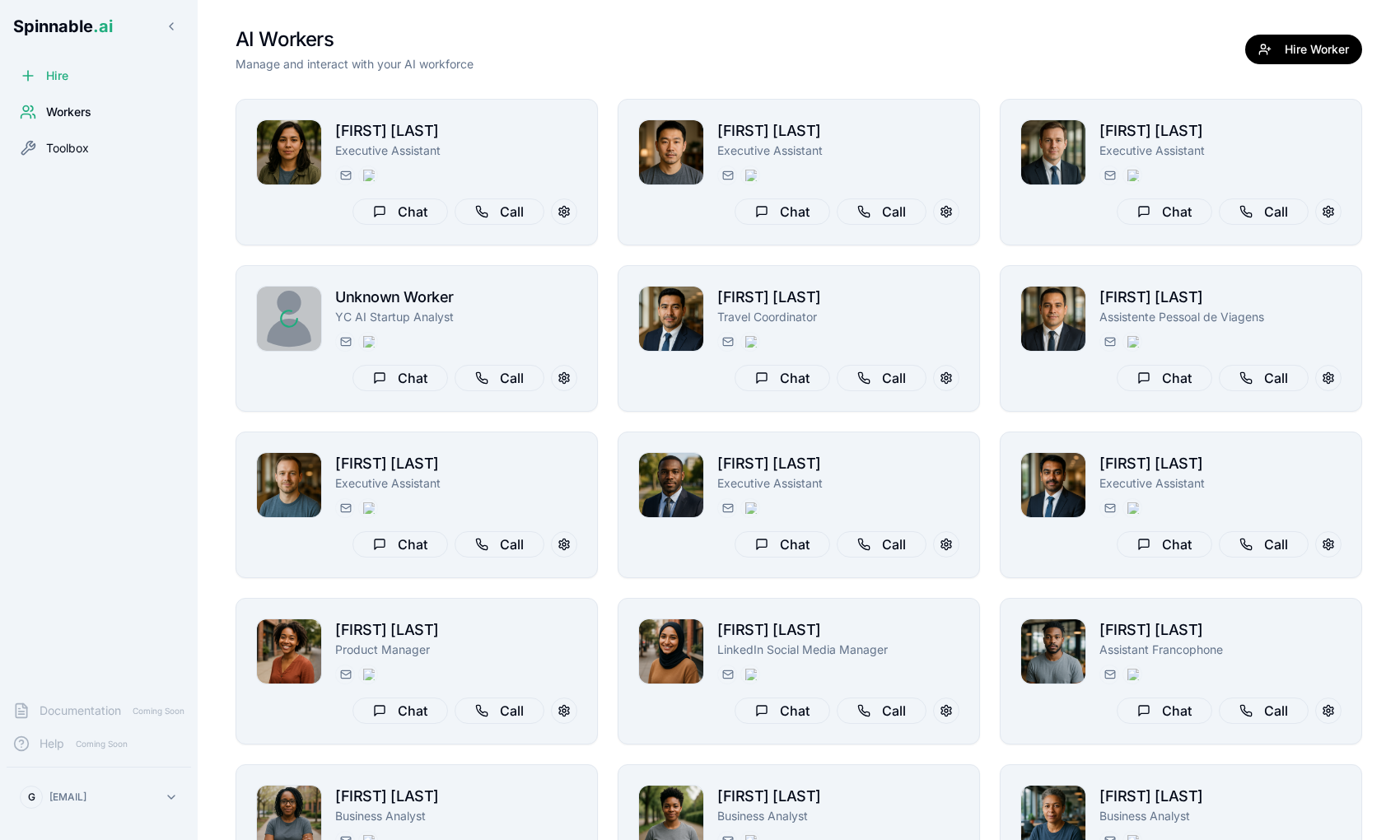 click on "Toolbox" at bounding box center [99, 148] 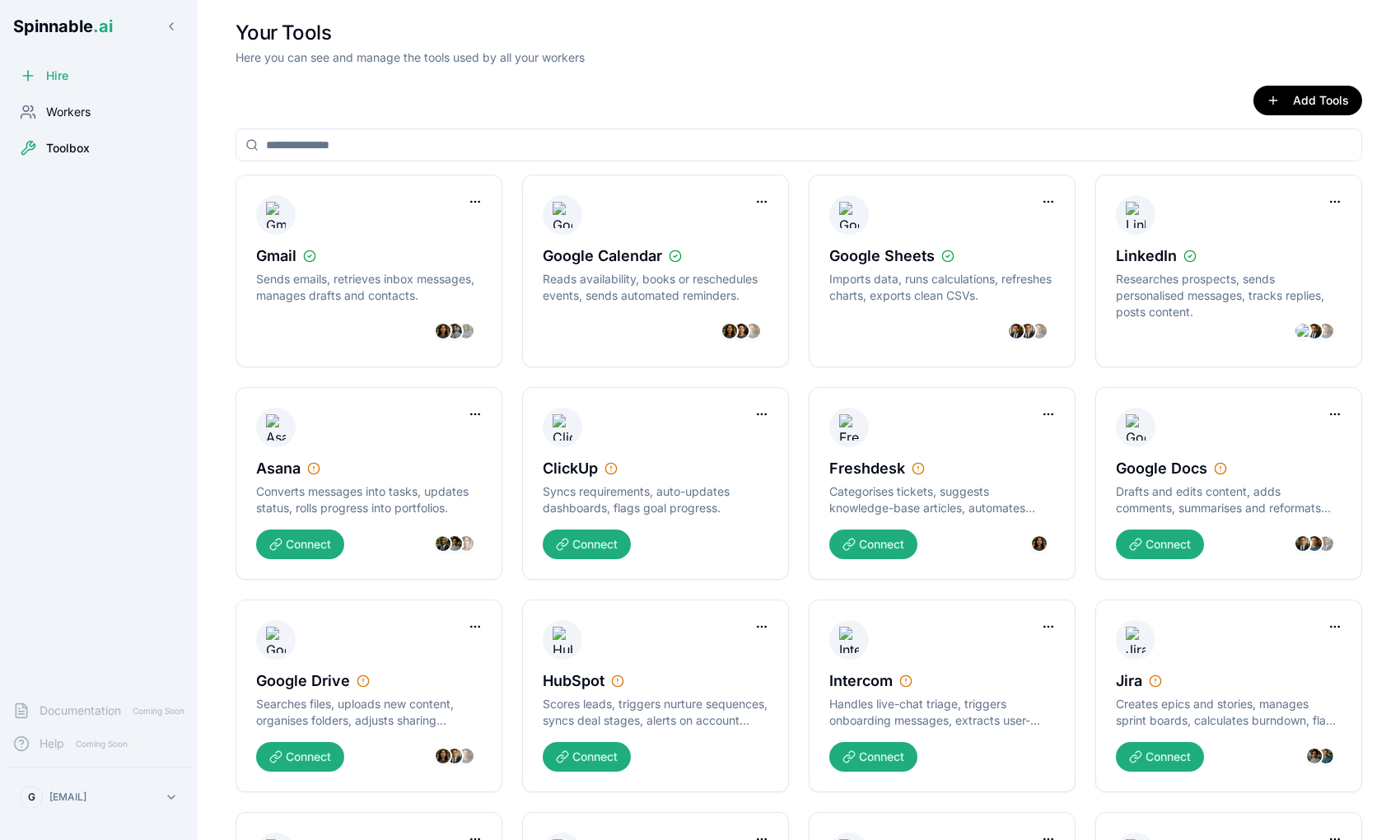 click on "Workers" at bounding box center (68, 112) 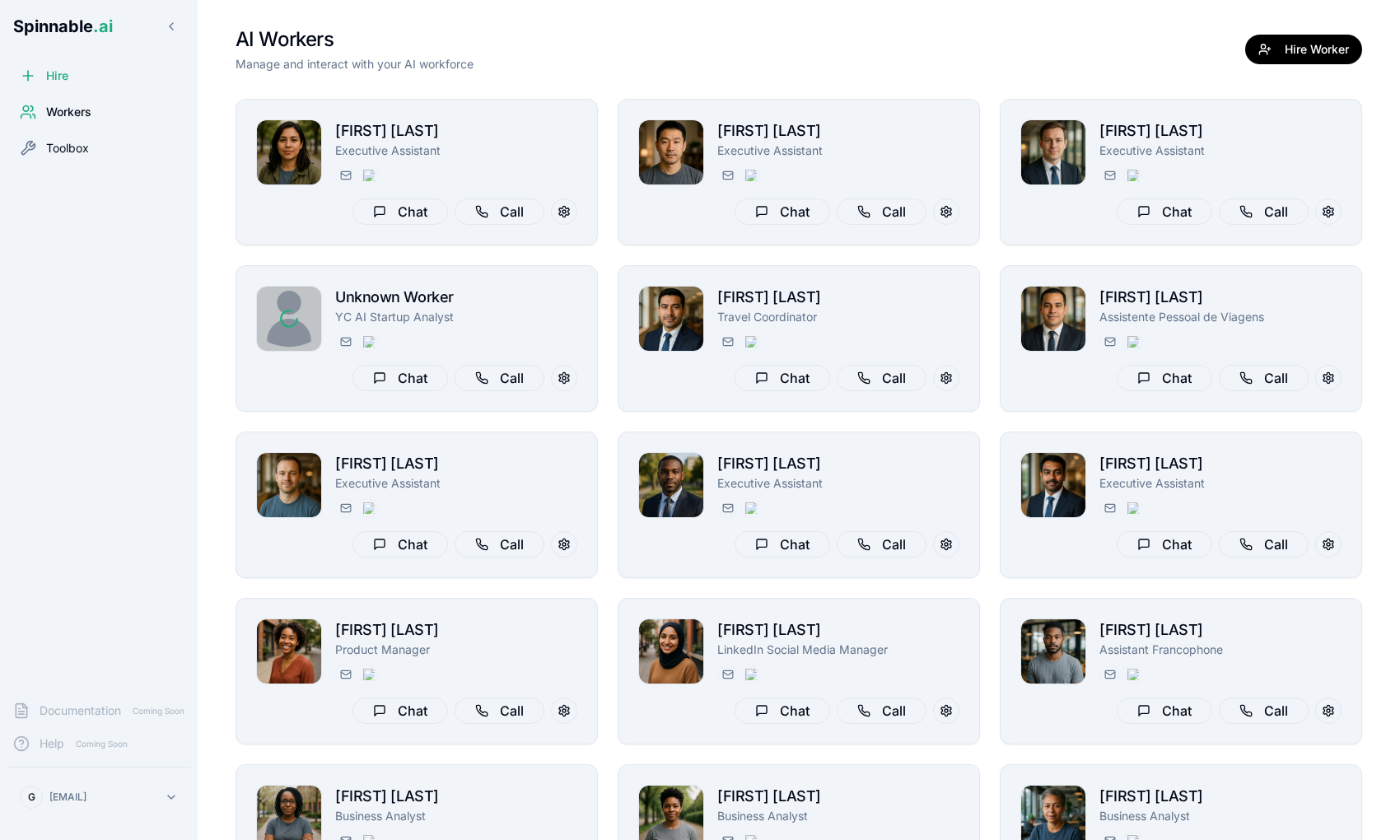 click on "Toolbox" at bounding box center (68, 148) 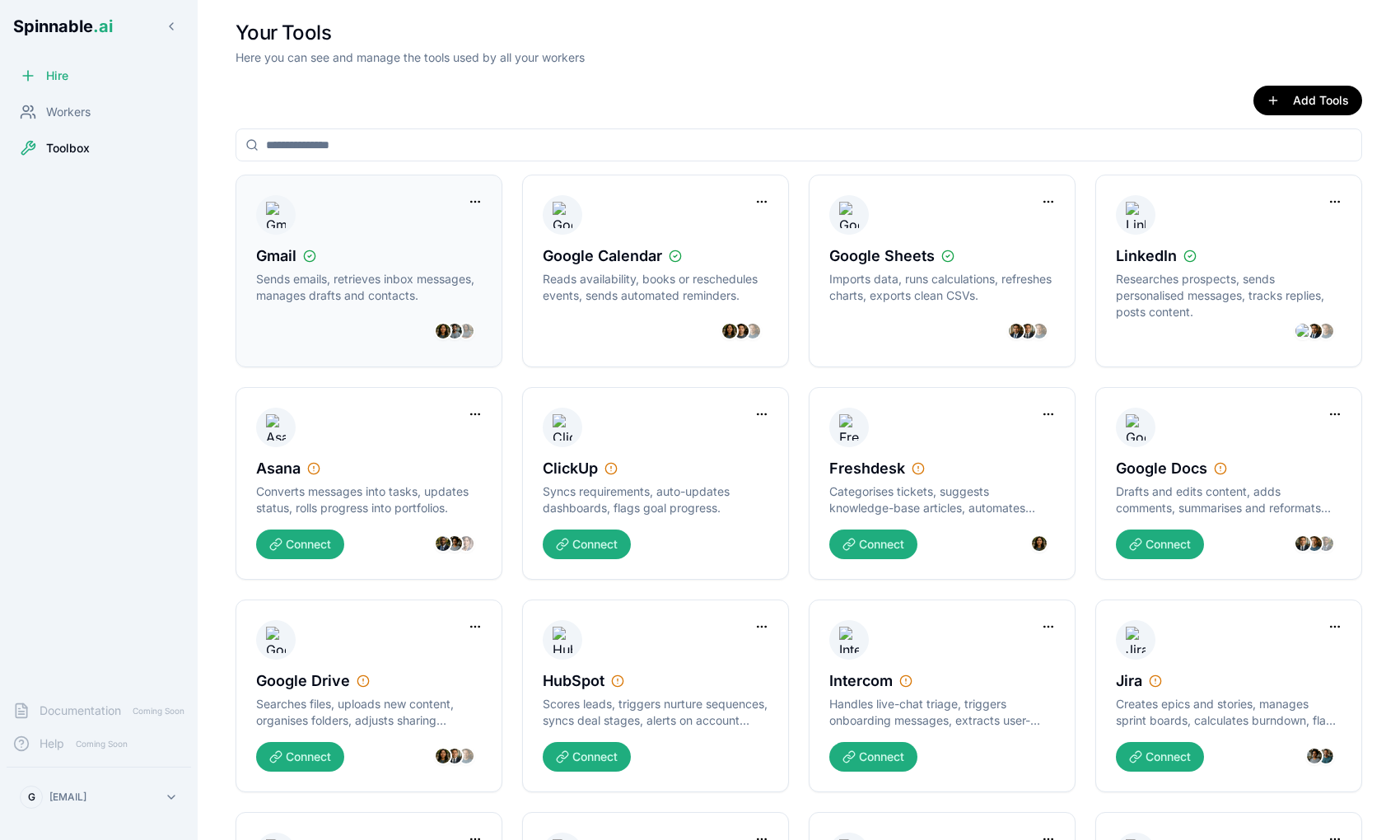 click at bounding box center (466, 331) 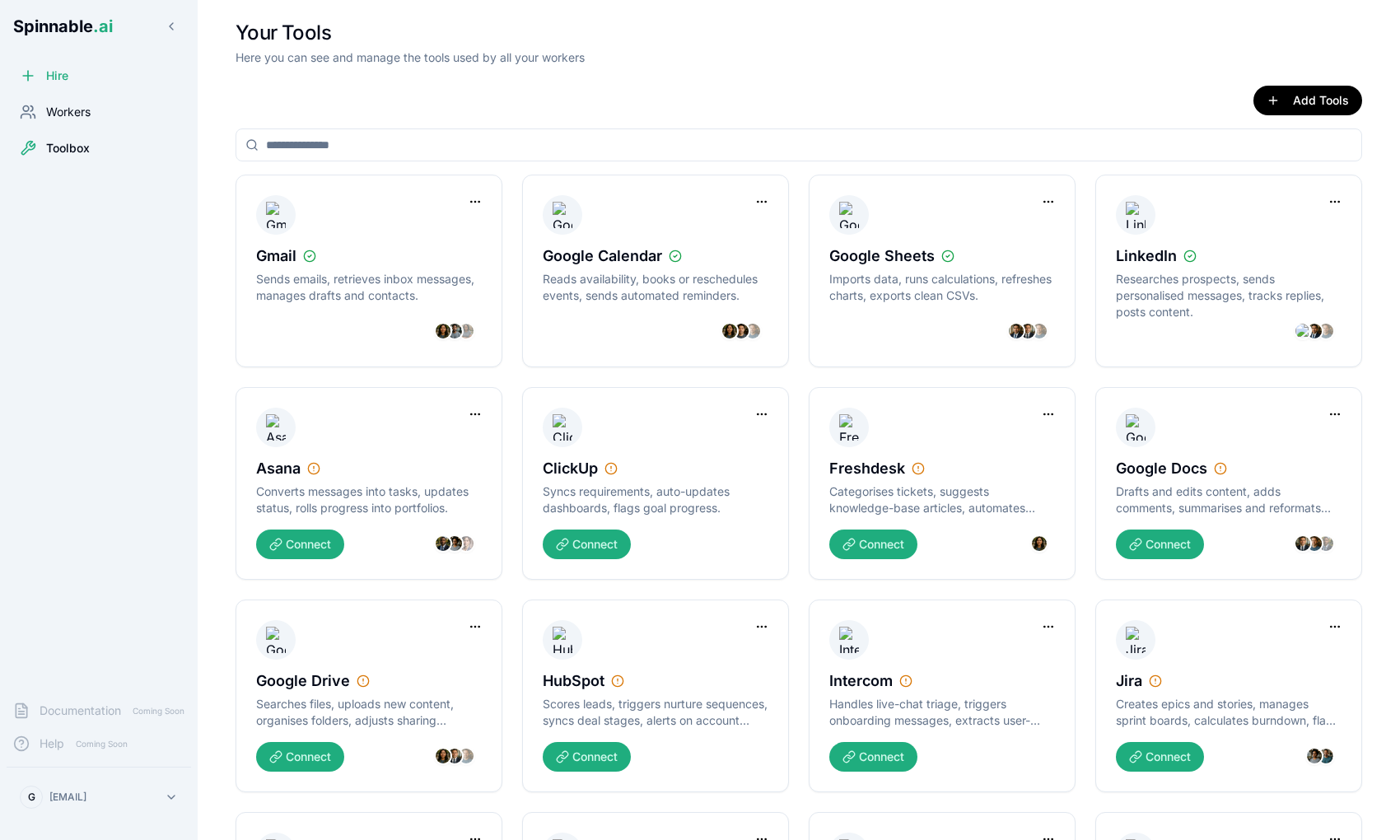 click on "Workers" at bounding box center [99, 112] 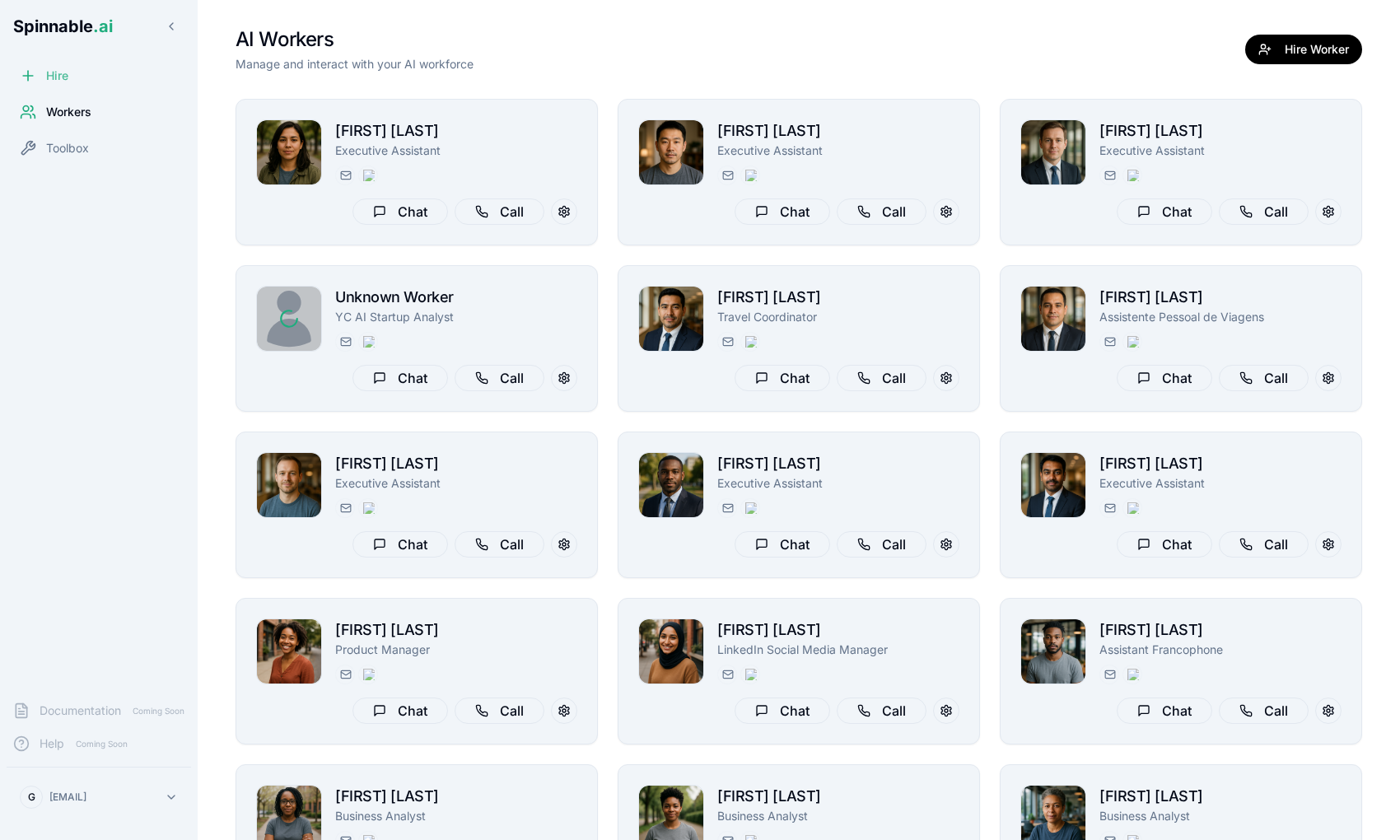 click on "Hire" at bounding box center (99, 76) 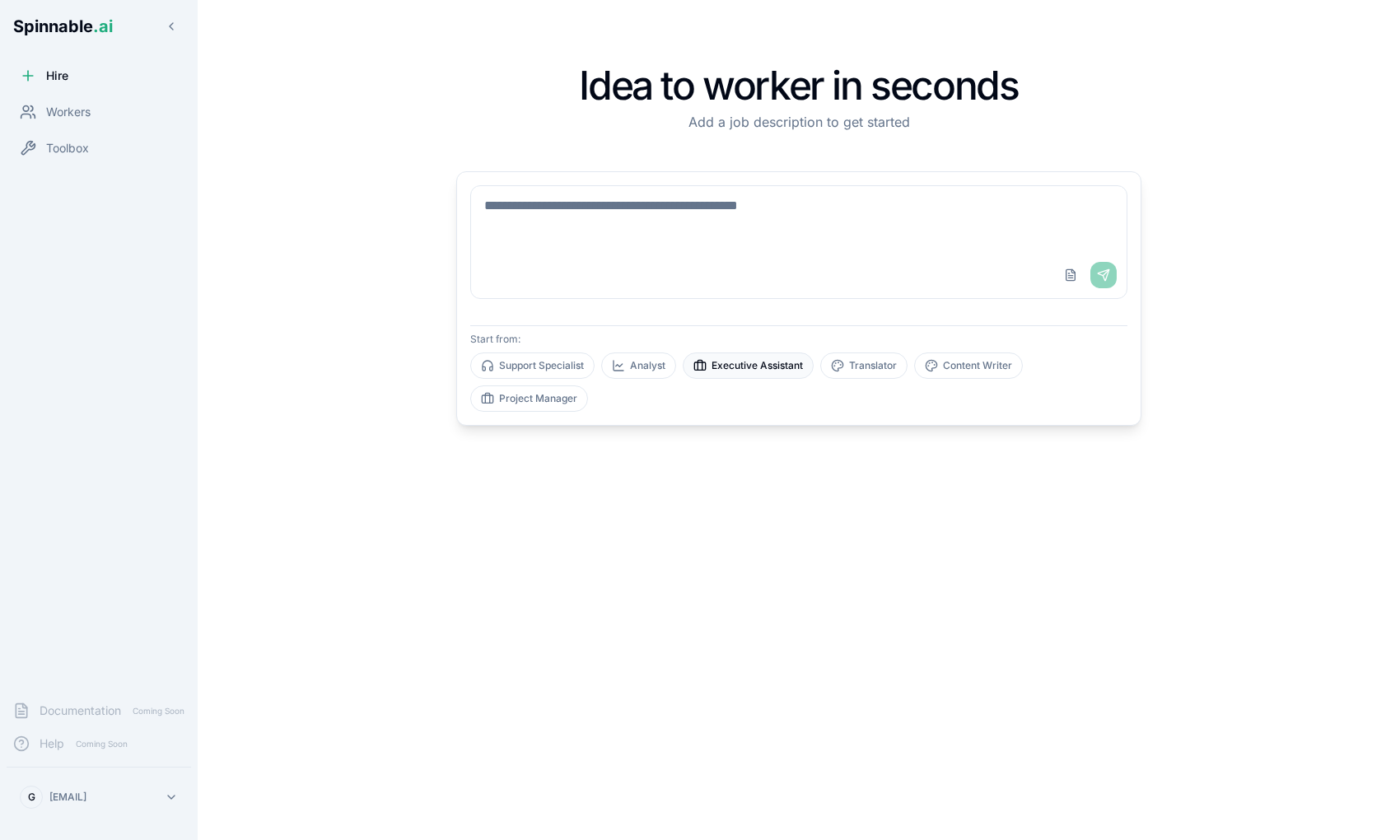 click on "Executive Assistant" at bounding box center [748, 366] 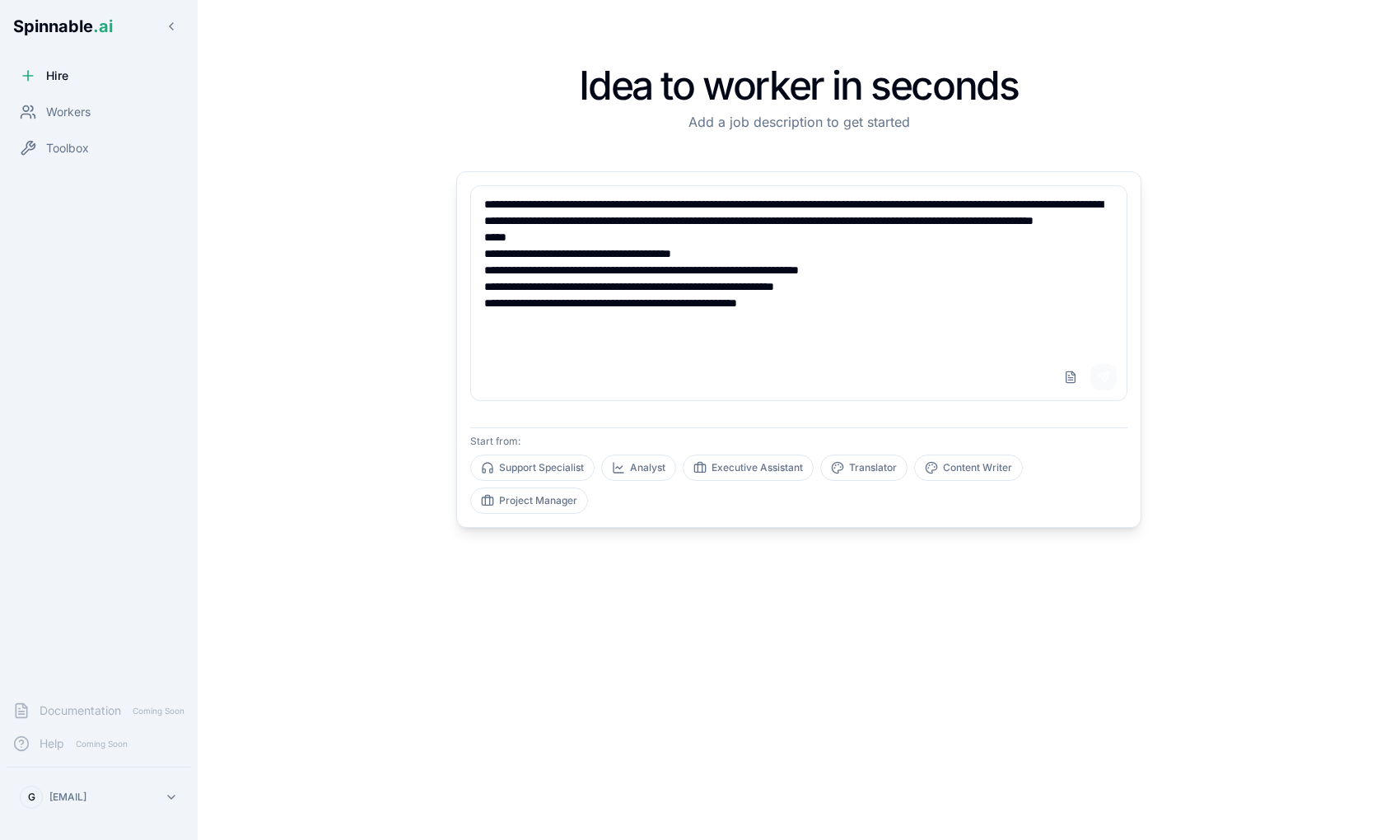 click on "Send" at bounding box center [1104, 377] 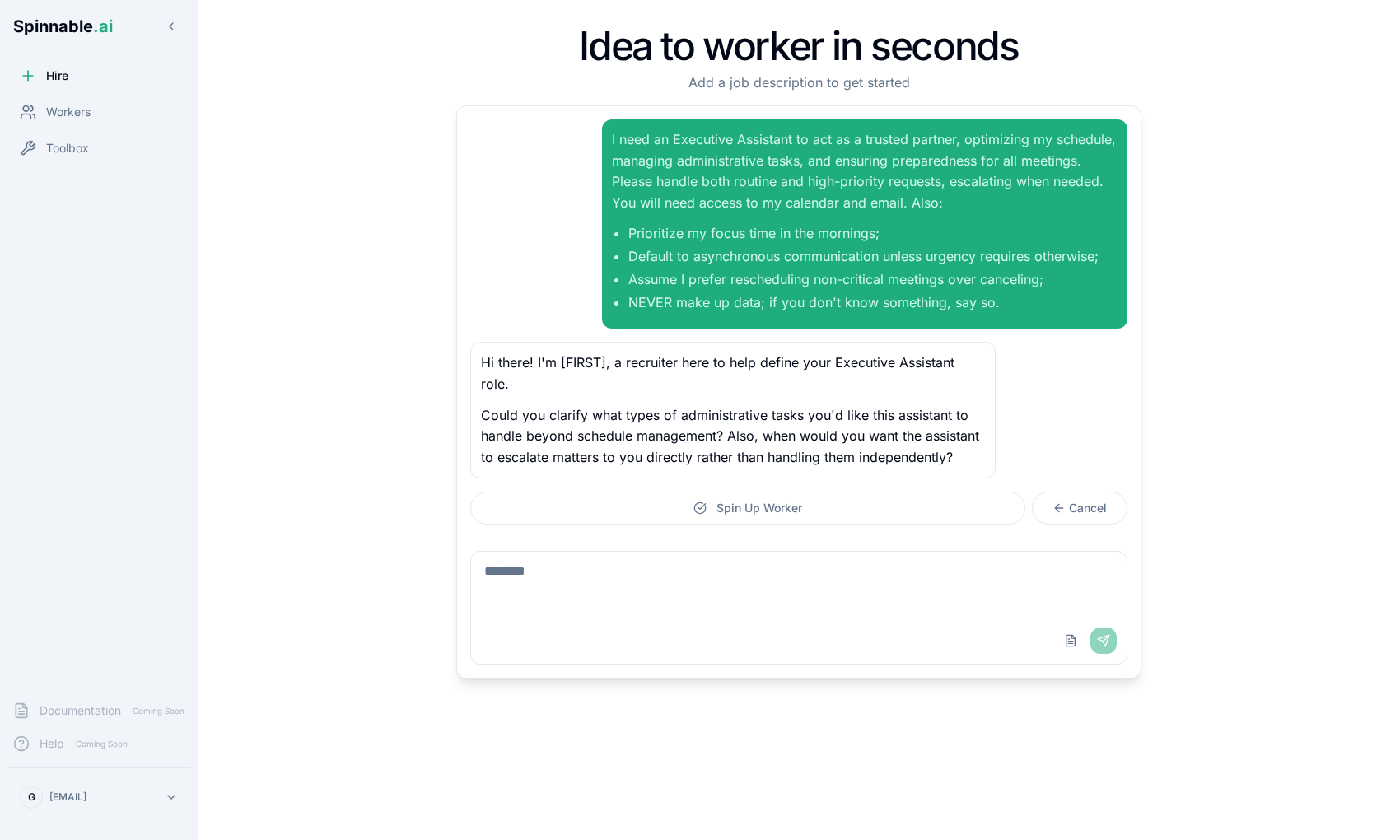 click at bounding box center (799, 585) 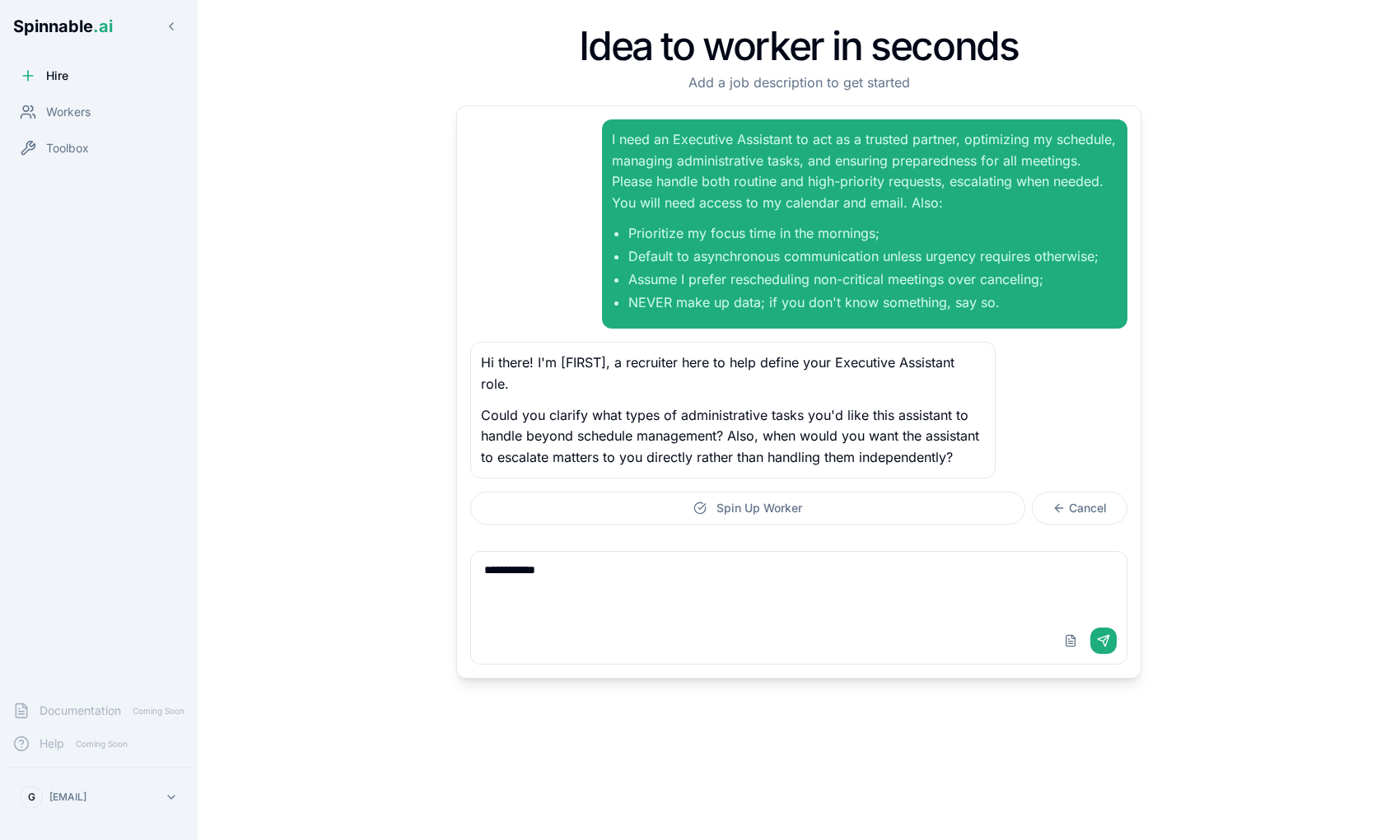 type on "**********" 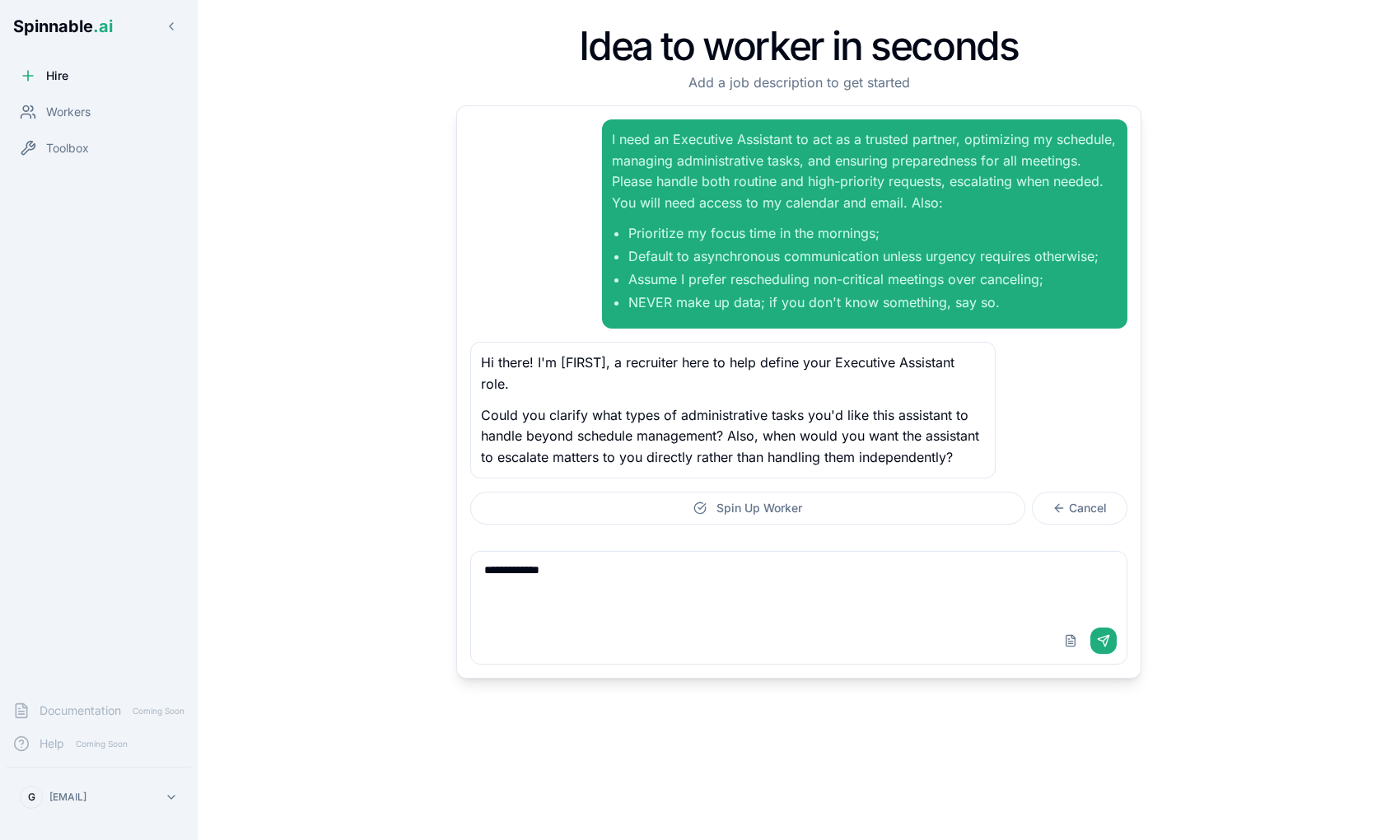 type 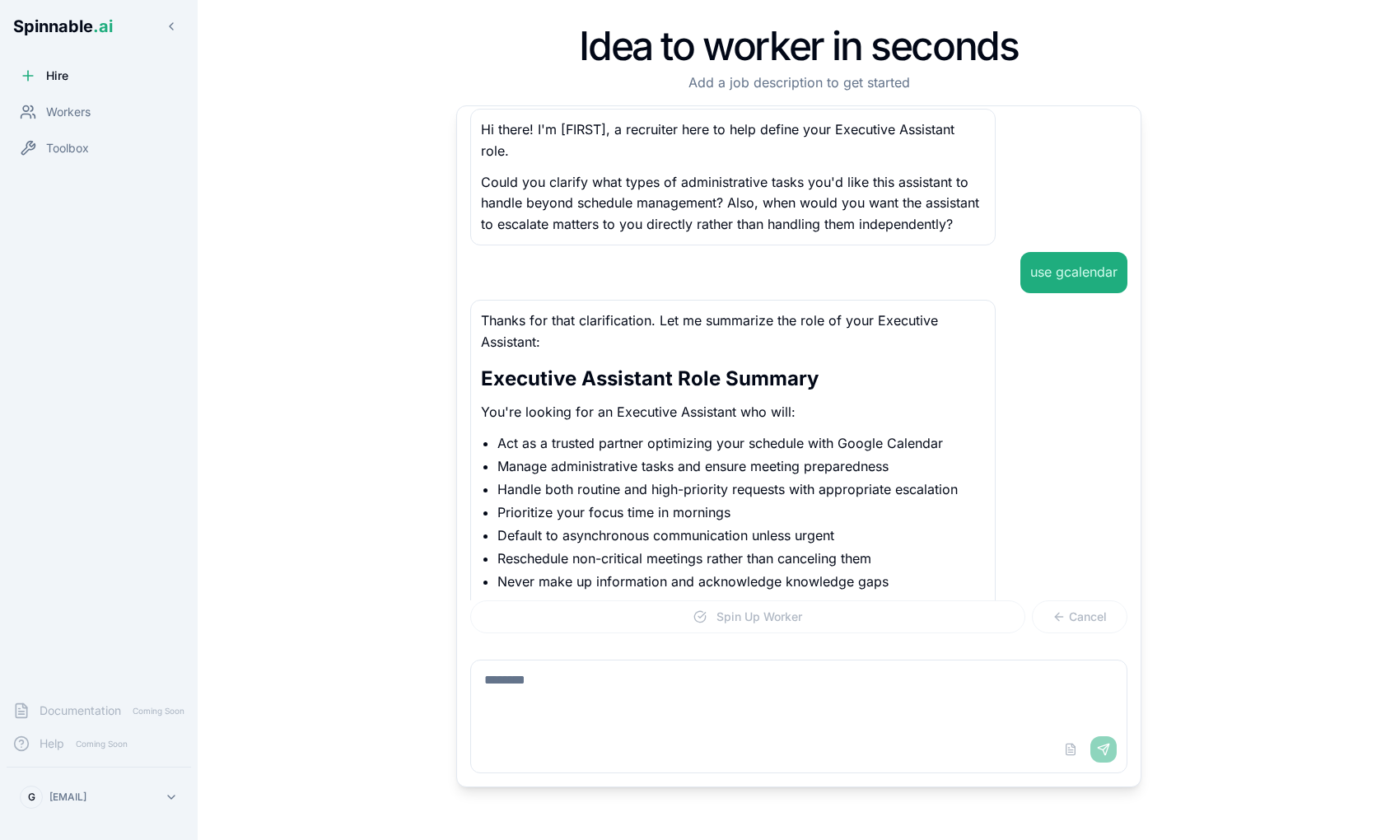 scroll, scrollTop: 254, scrollLeft: 0, axis: vertical 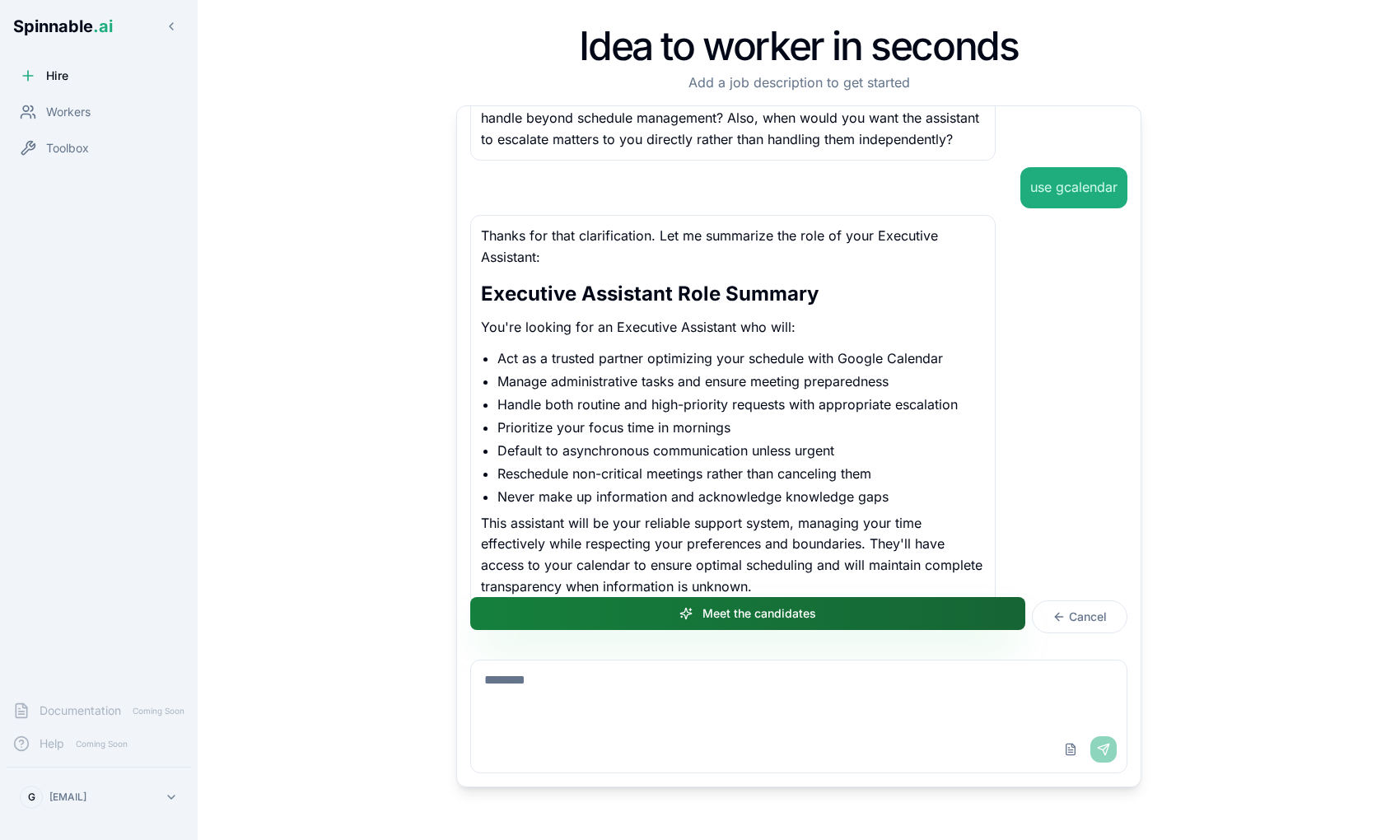 click on "Meet the candidates" at bounding box center (748, 614) 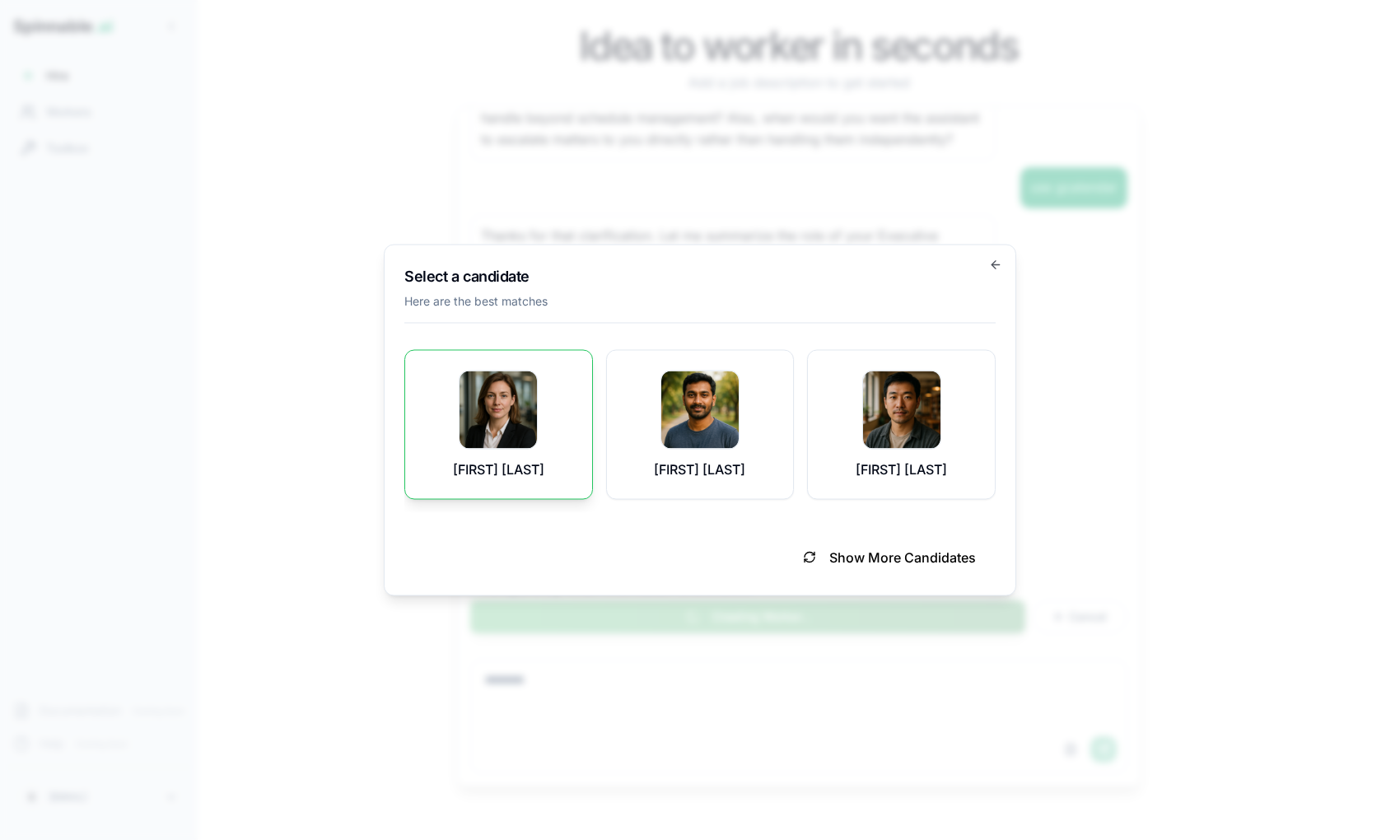 click on "[FIRST] [LAST]" at bounding box center [498, 425] 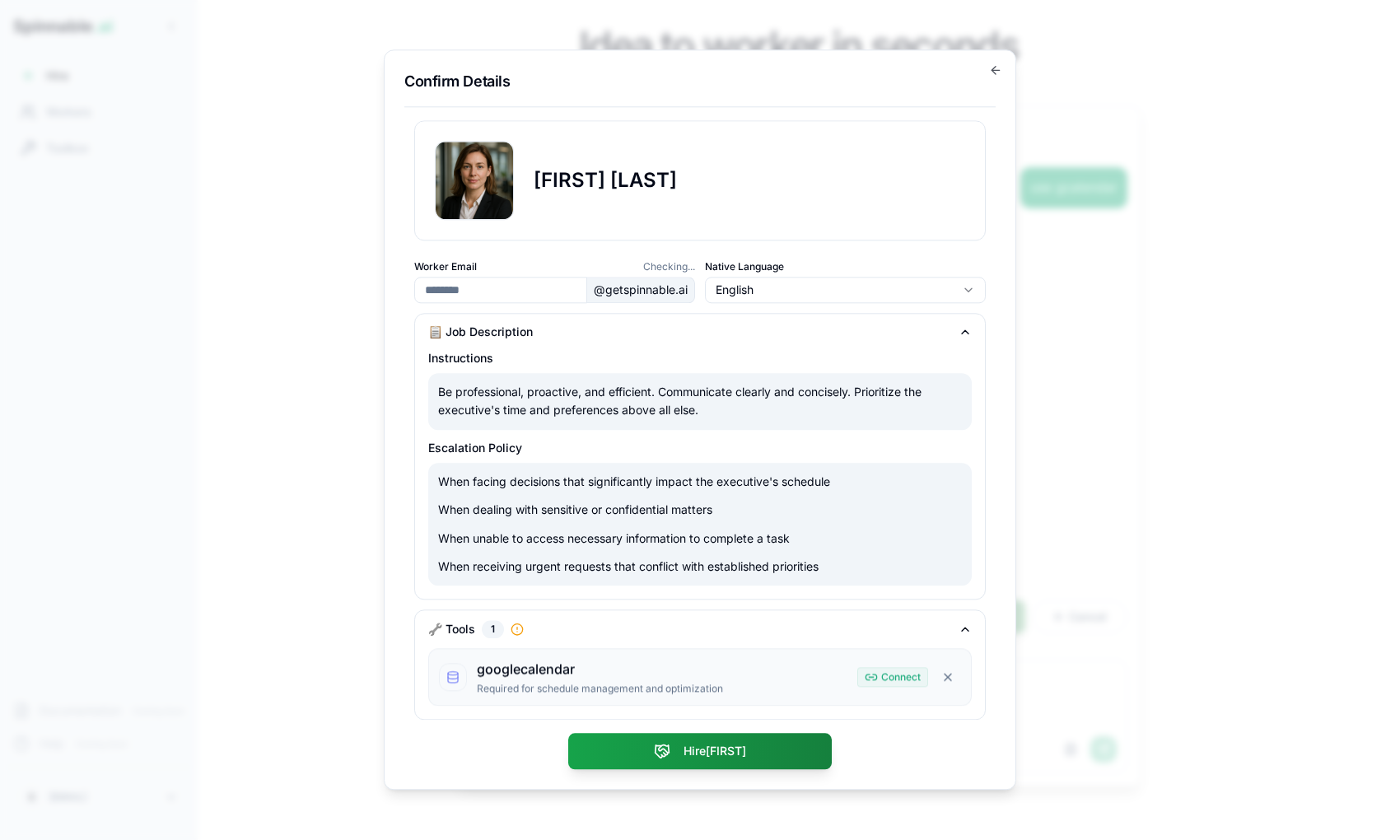 type on "**********" 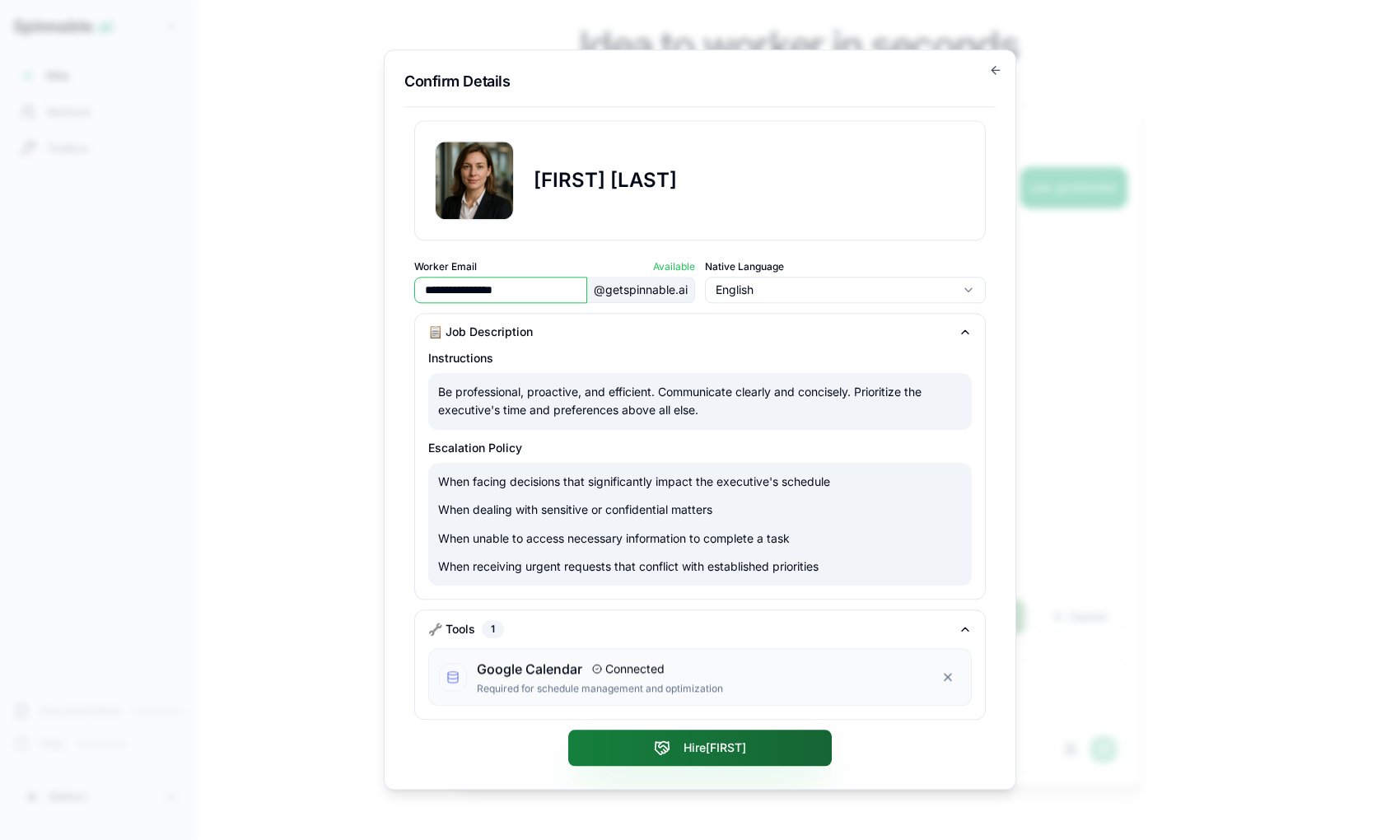 click on "Hire  [FIRST]" at bounding box center [700, 749] 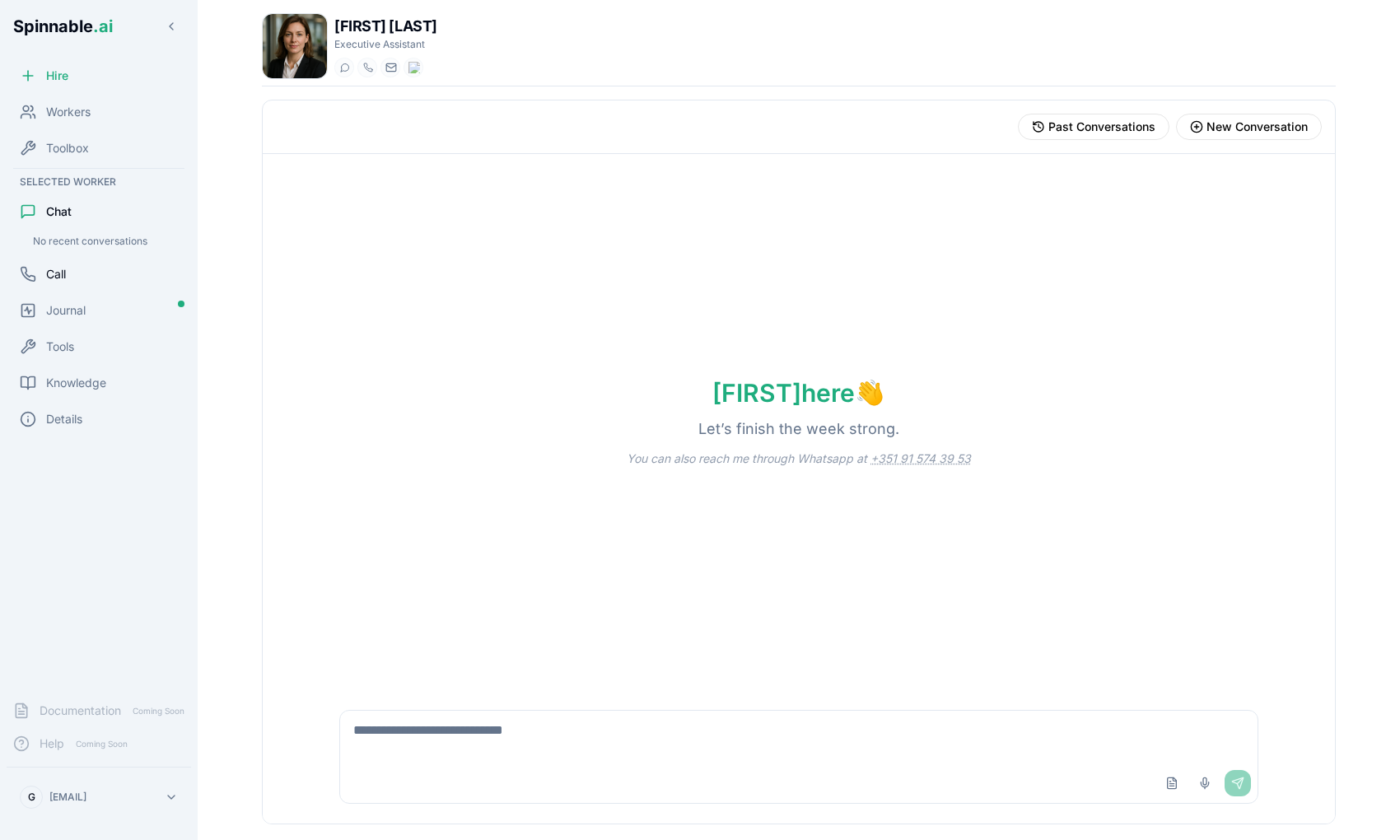 click on "Call" at bounding box center [99, 274] 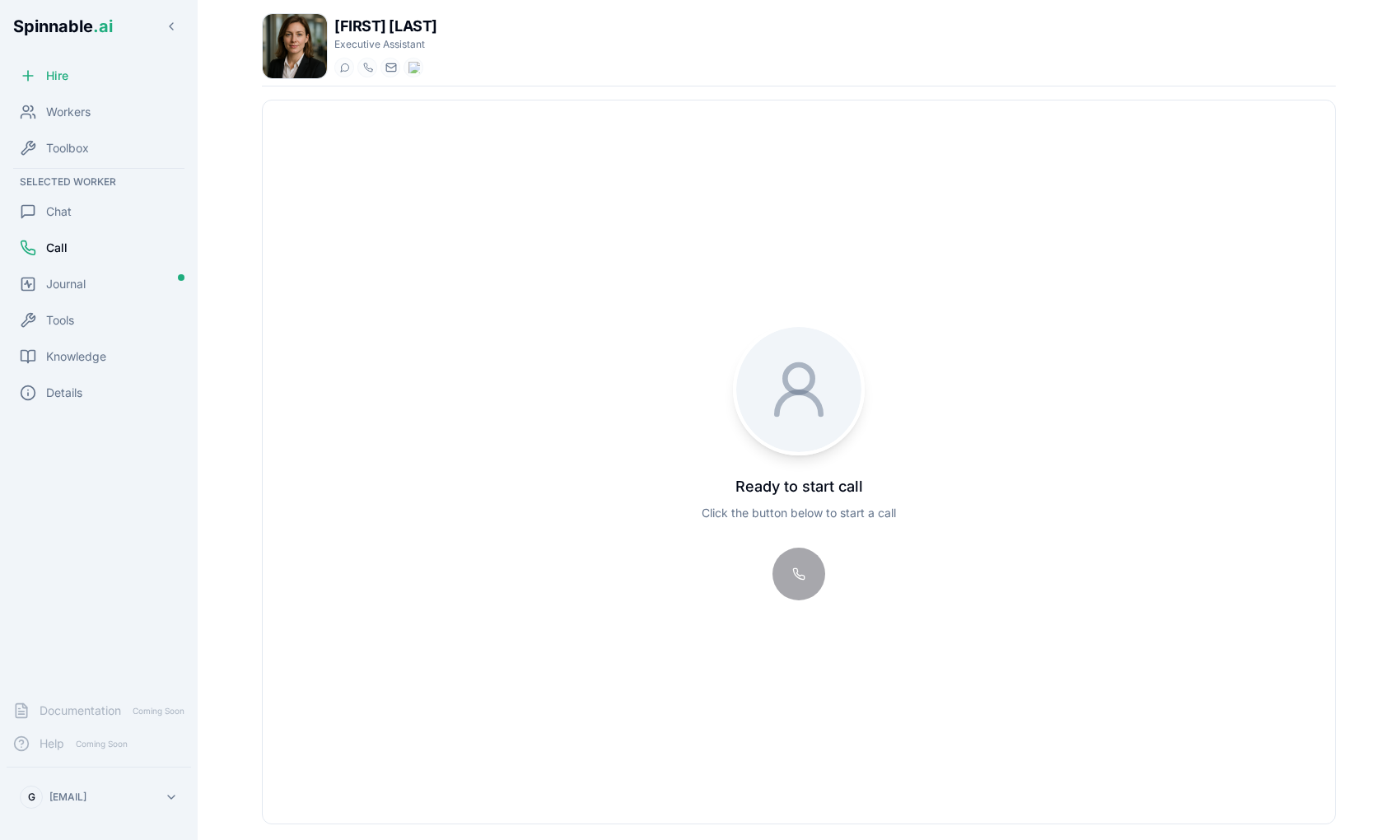 click 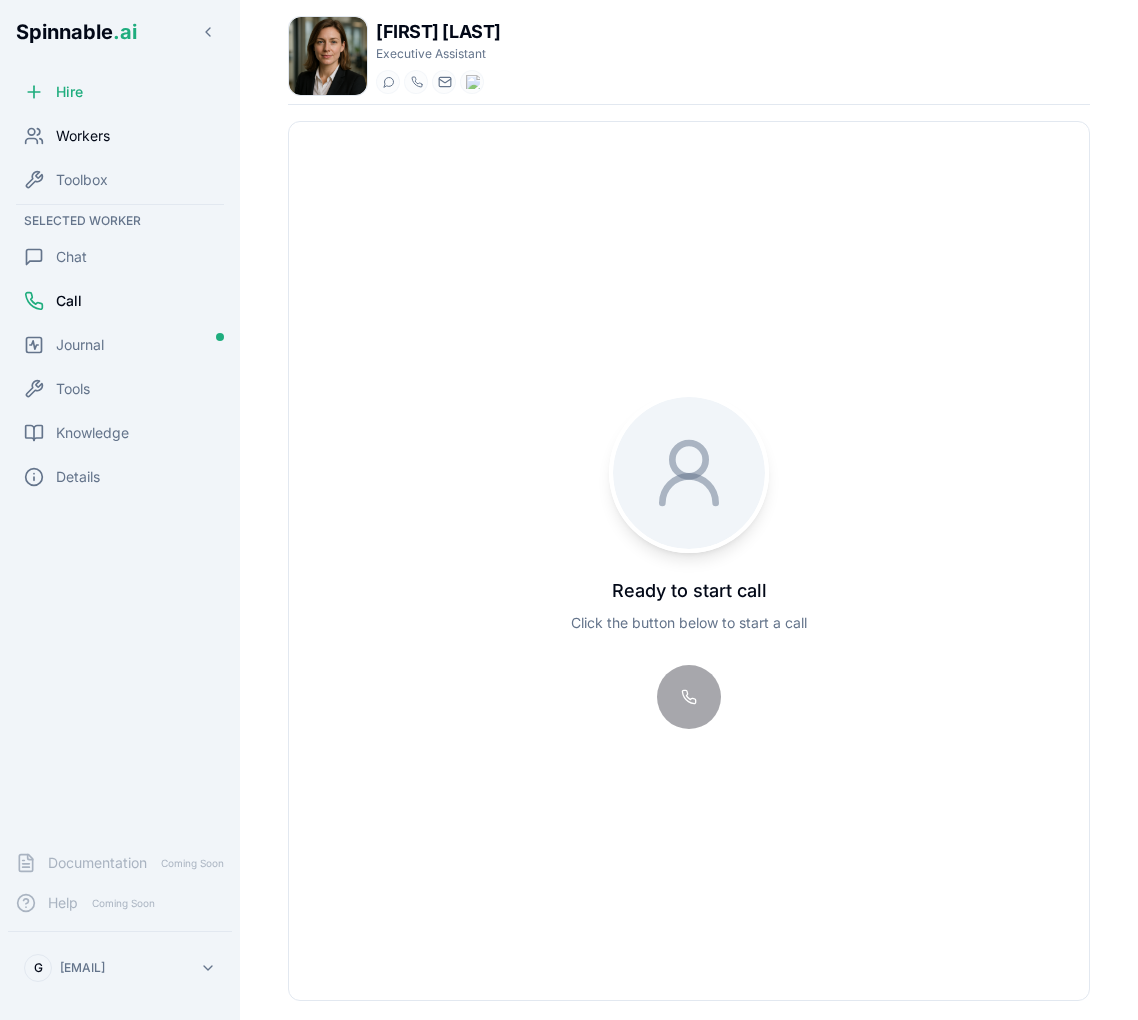 click on "Workers" at bounding box center [120, 136] 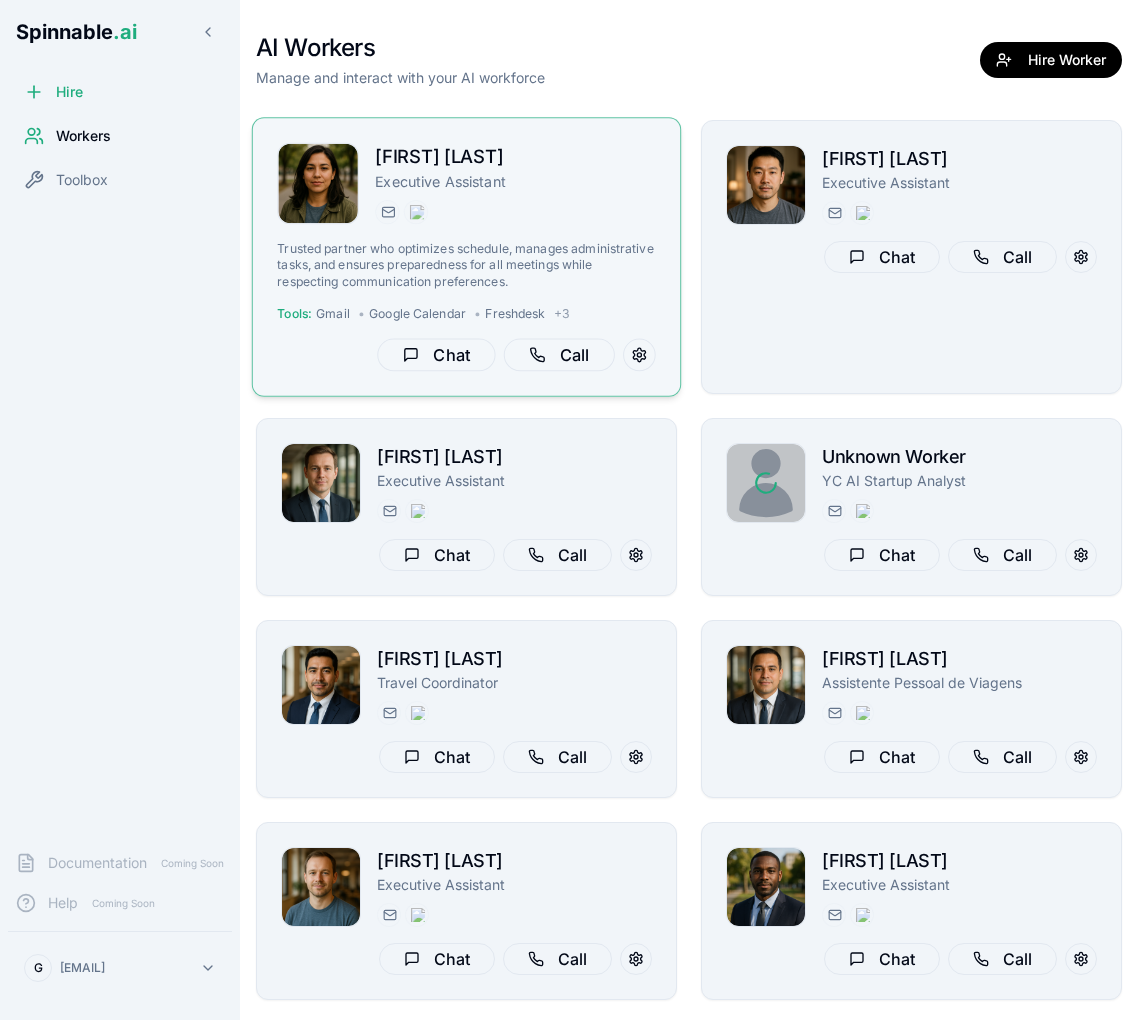 click on "[EMAIL] [PHONE]" at bounding box center [515, 212] 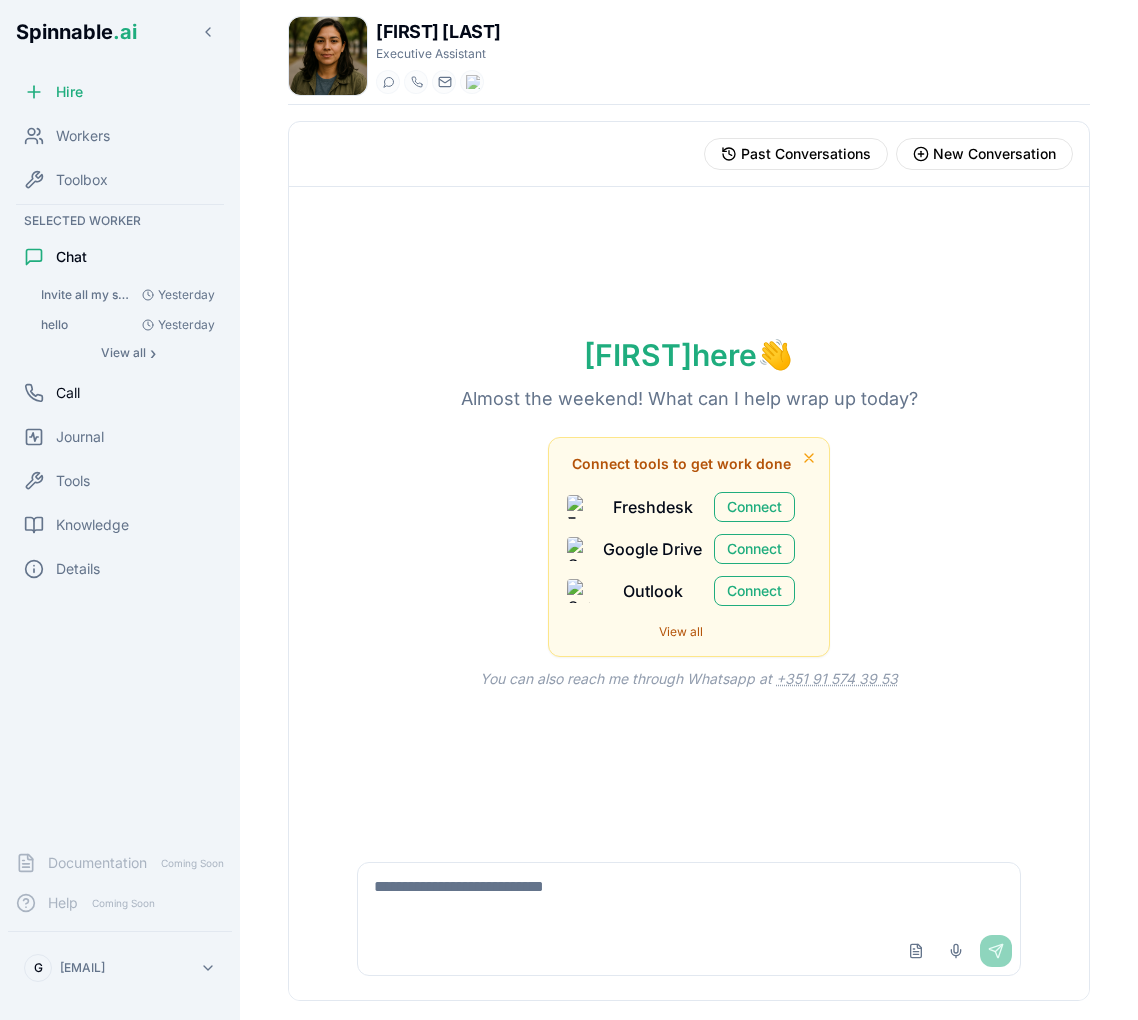 click on "Call" at bounding box center [120, 393] 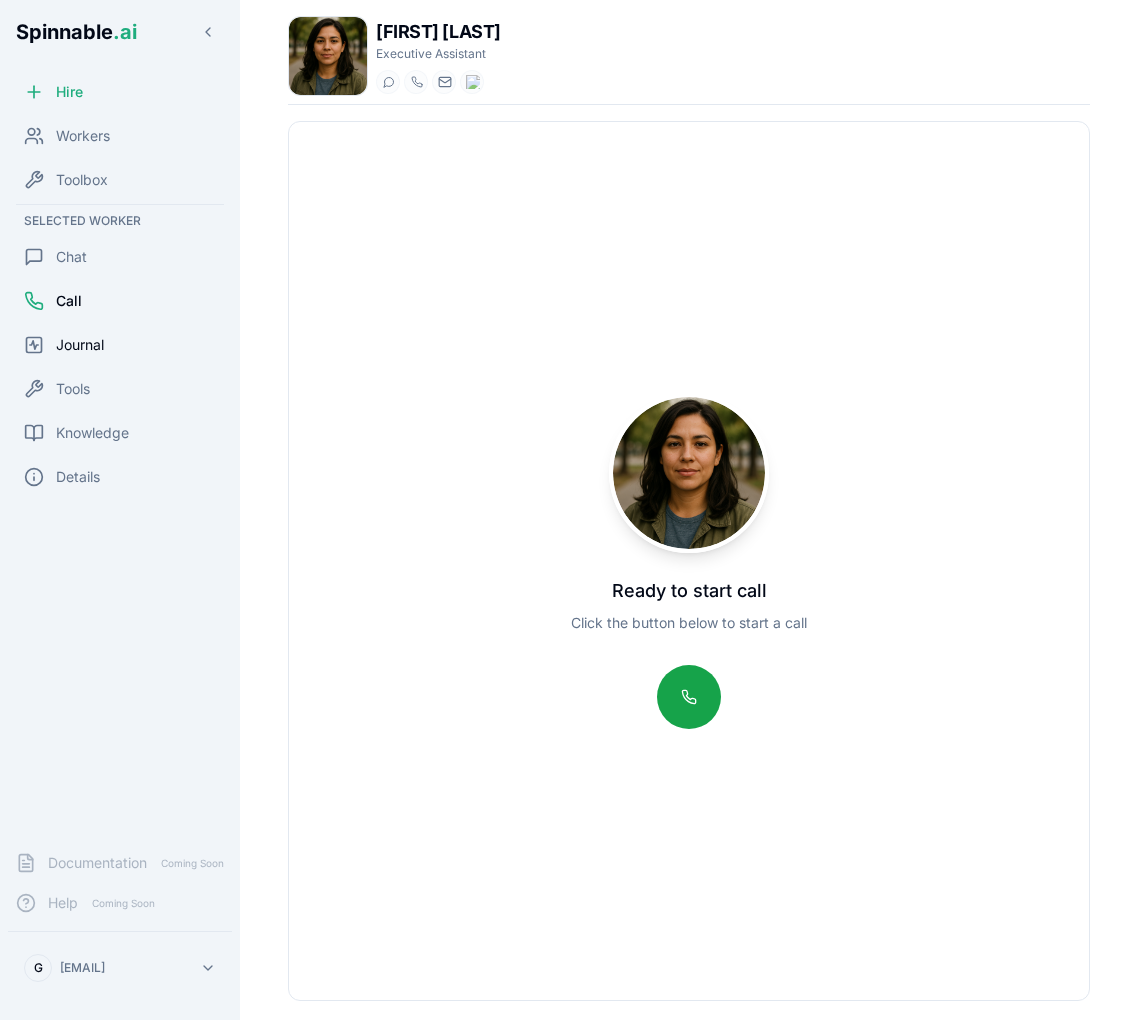 click on "Journal" at bounding box center (80, 345) 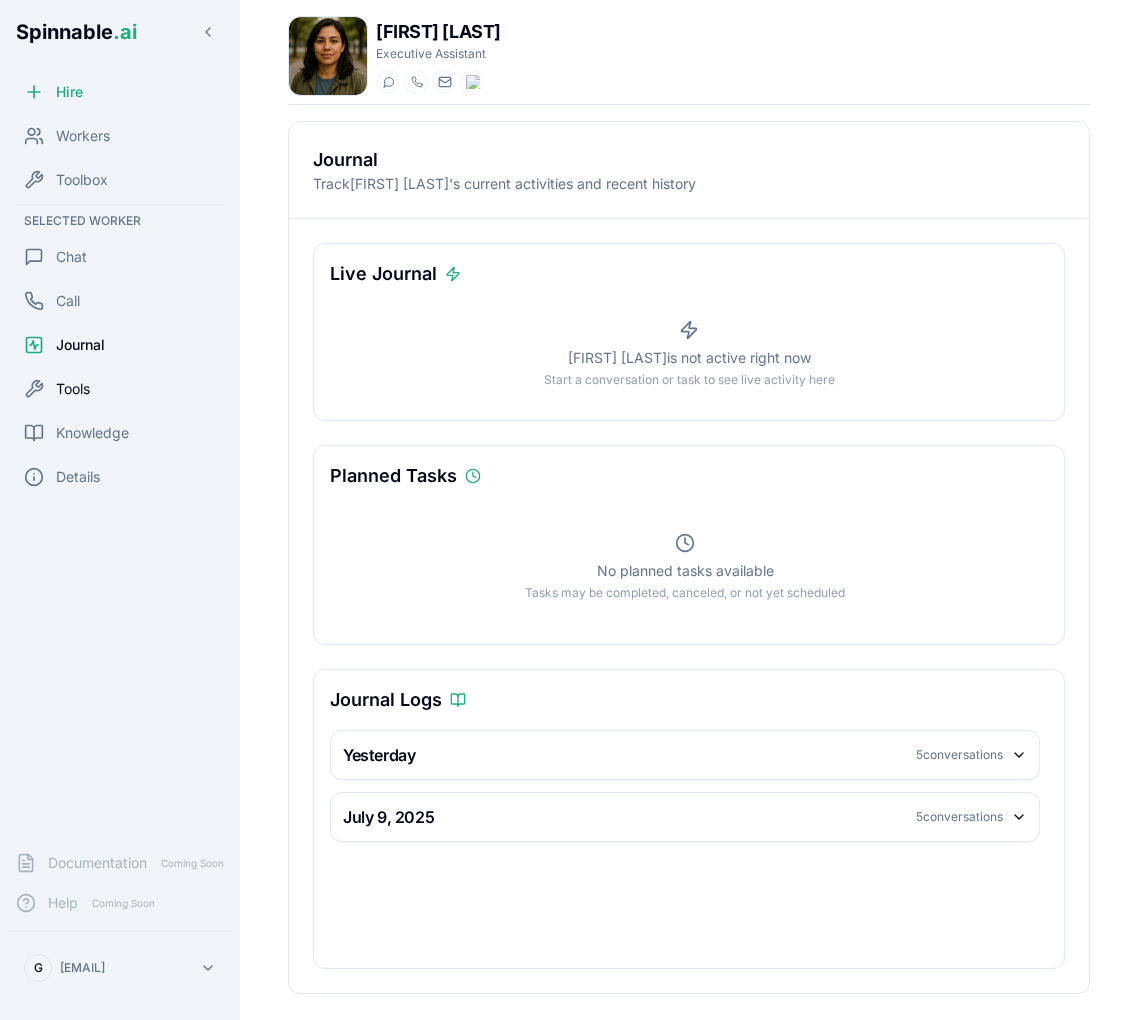 click on "Tools" at bounding box center (120, 389) 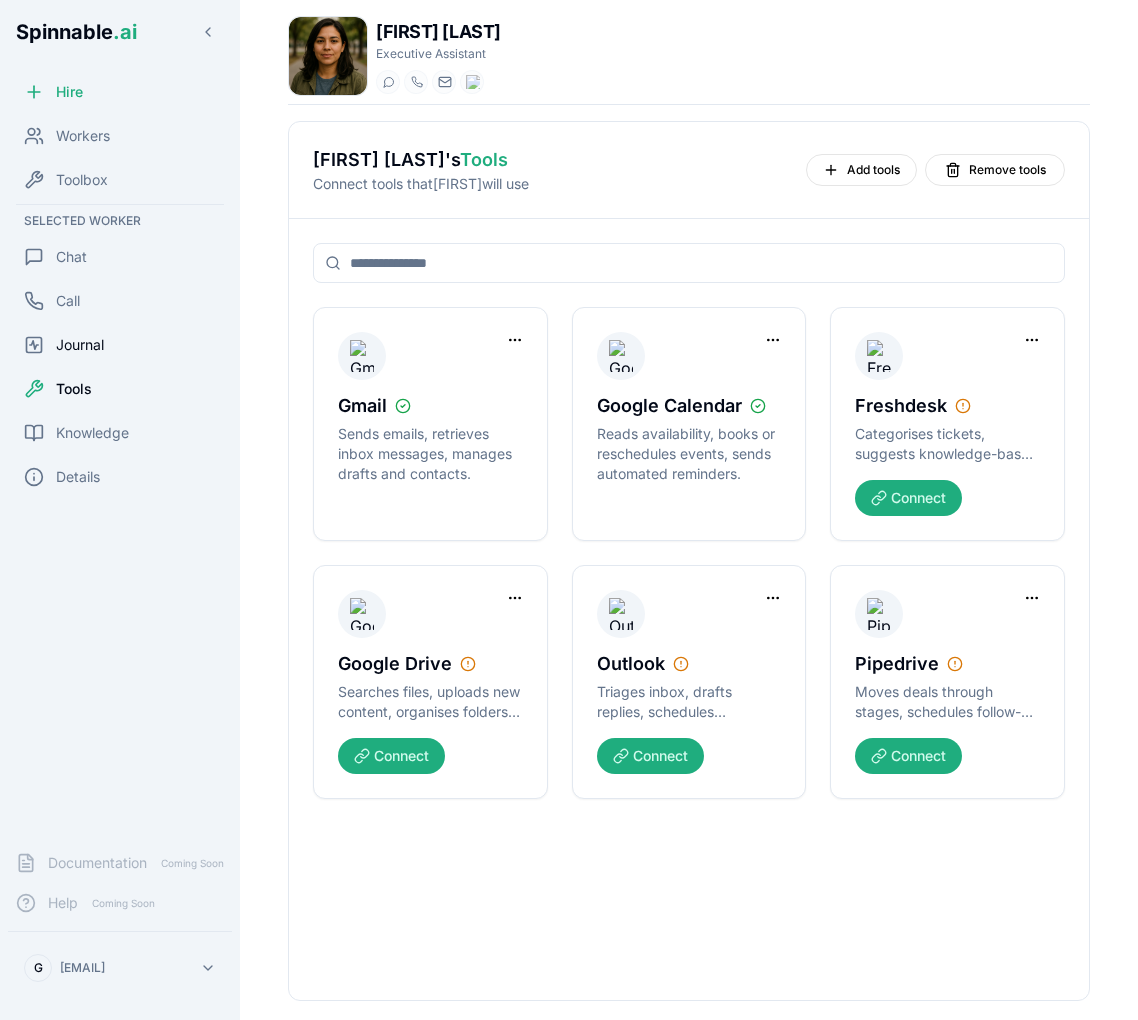 click on "Journal" at bounding box center [80, 345] 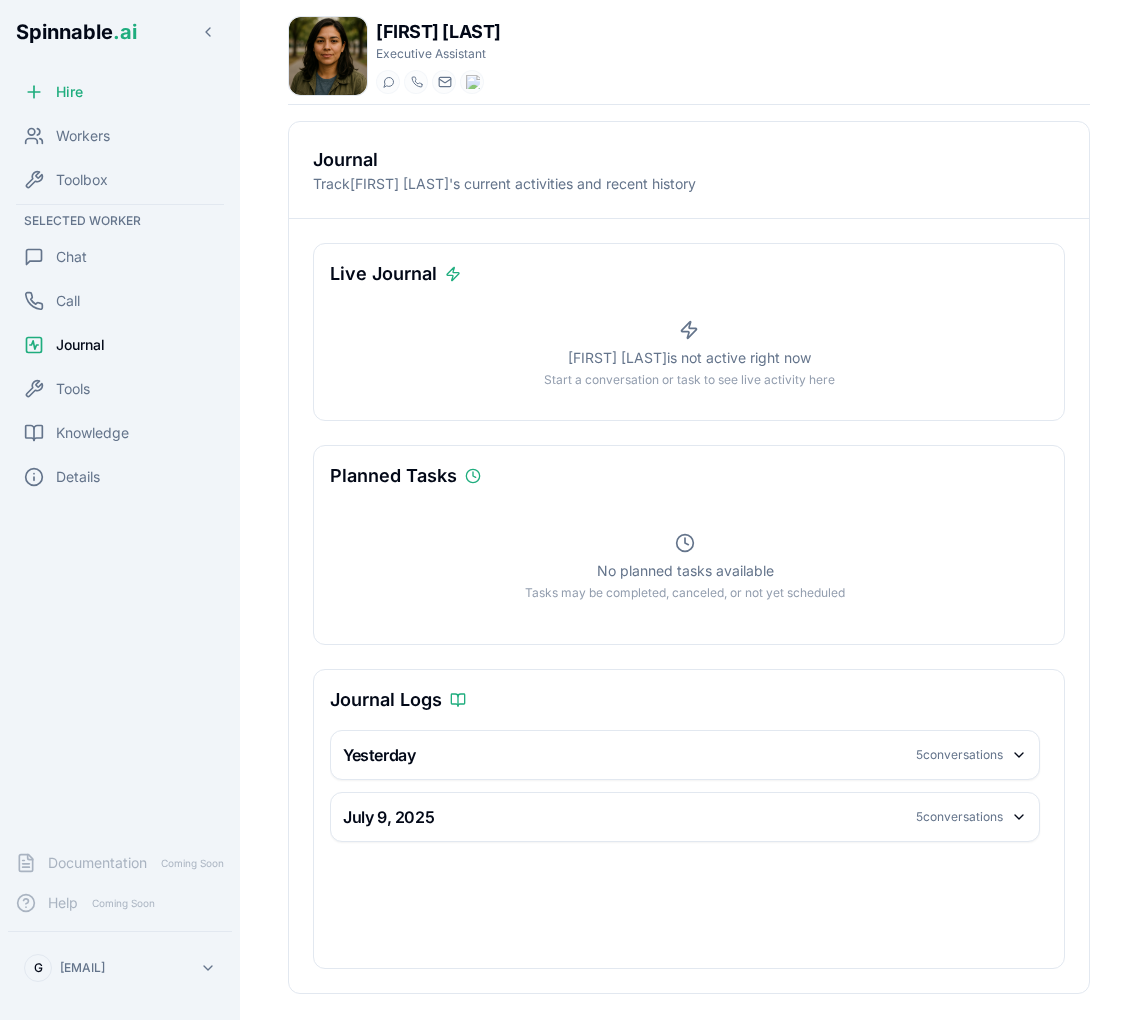 click 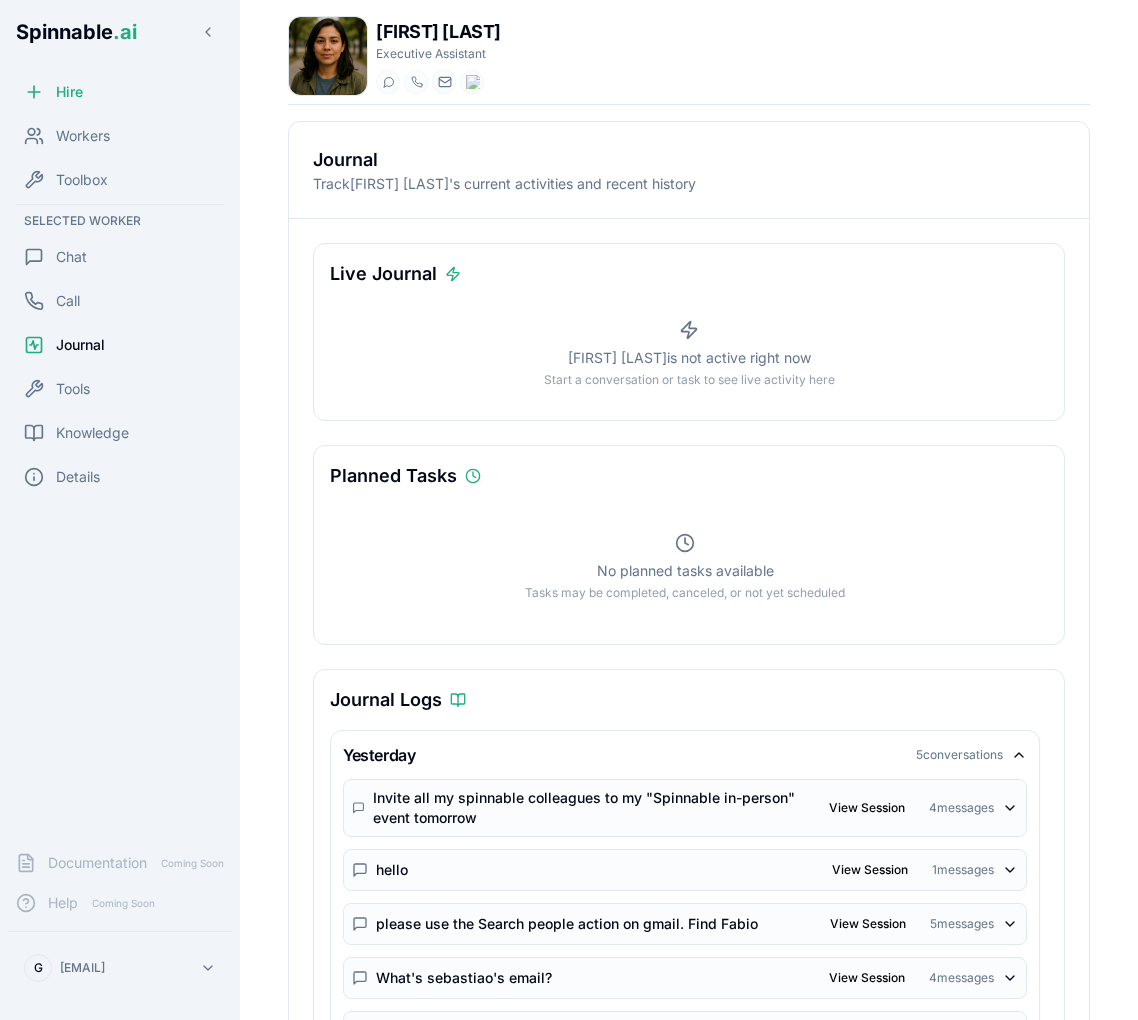 click 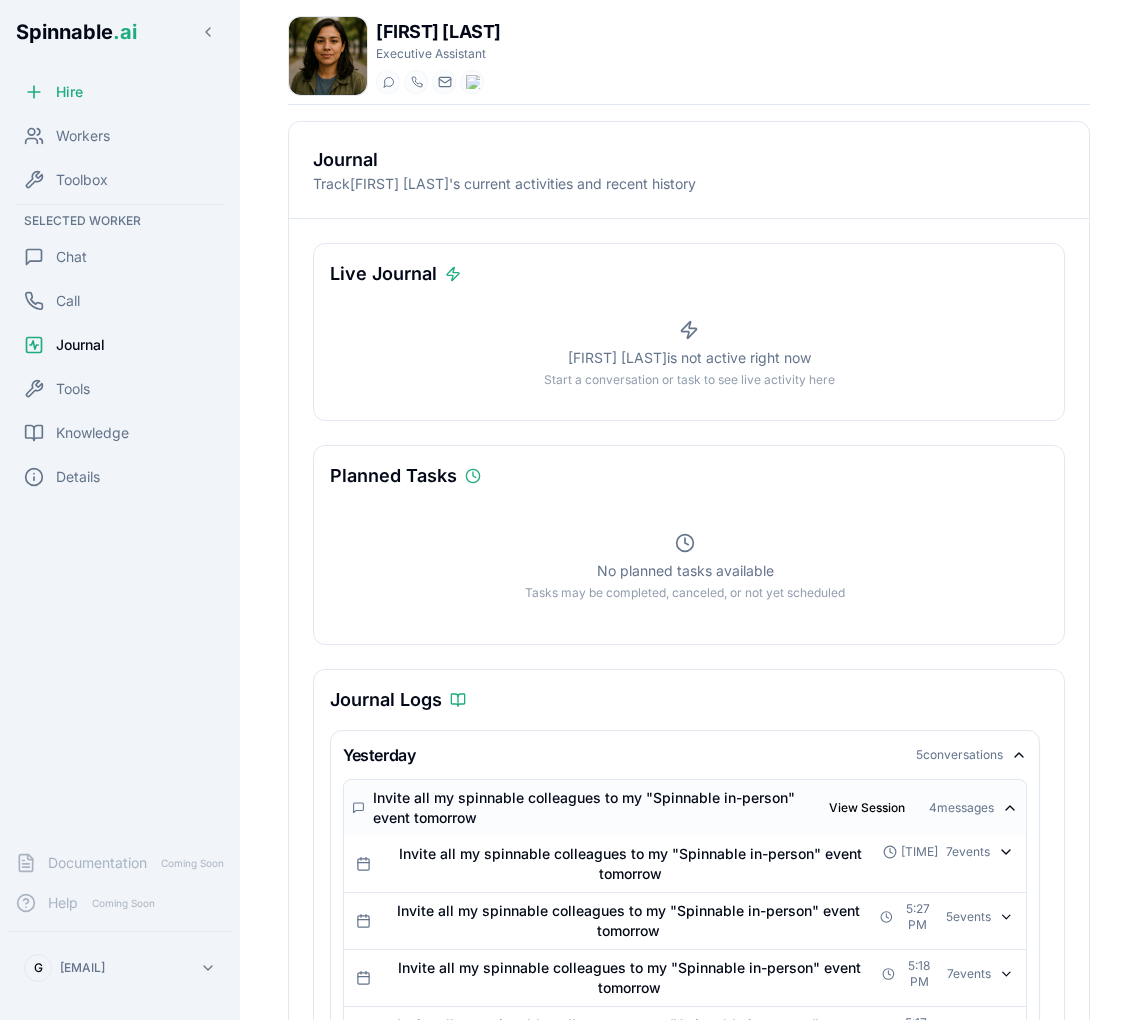 click 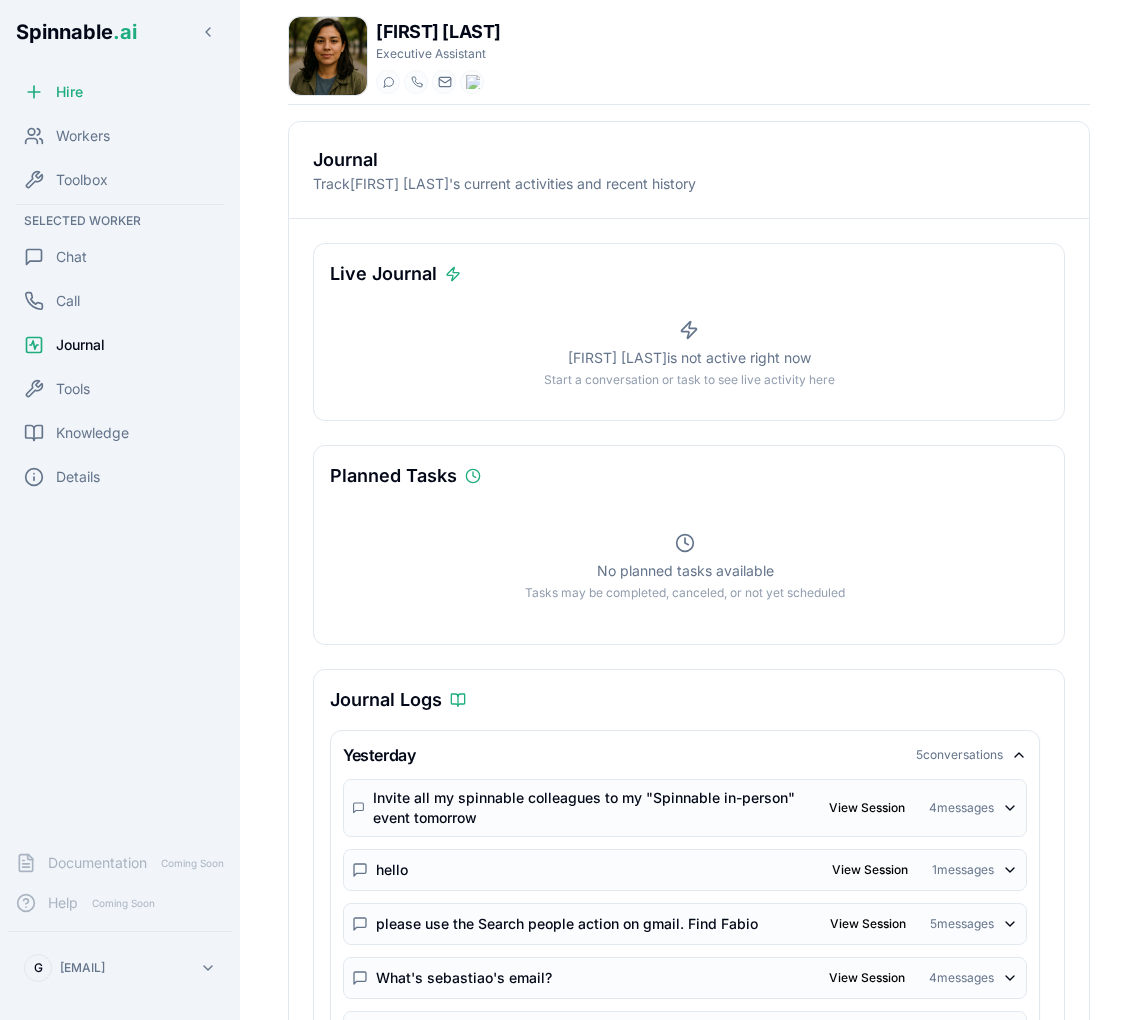 click on "Yesterday [NUMBER] conversations" at bounding box center (685, 755) 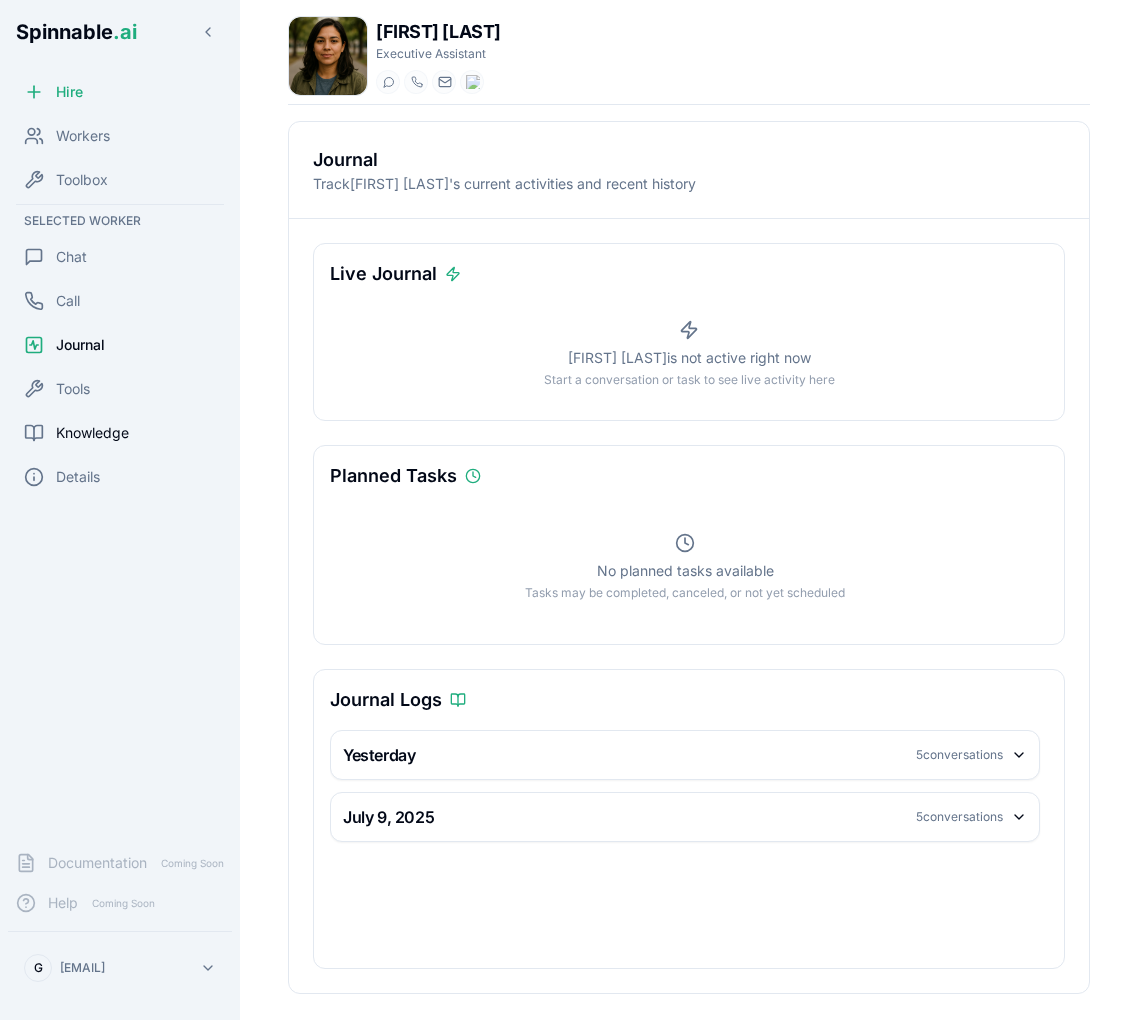 click on "Knowledge" at bounding box center [120, 433] 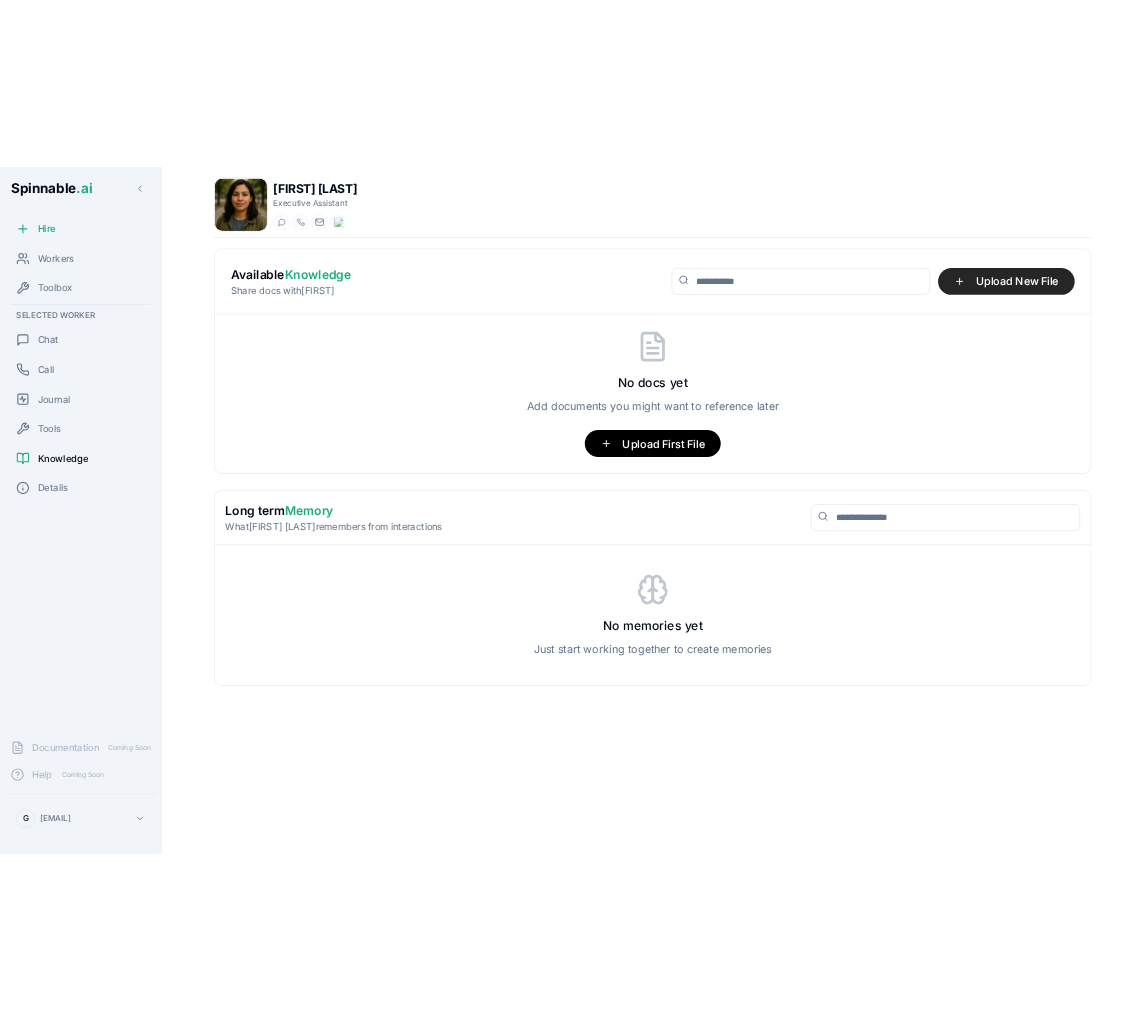 scroll, scrollTop: 0, scrollLeft: 0, axis: both 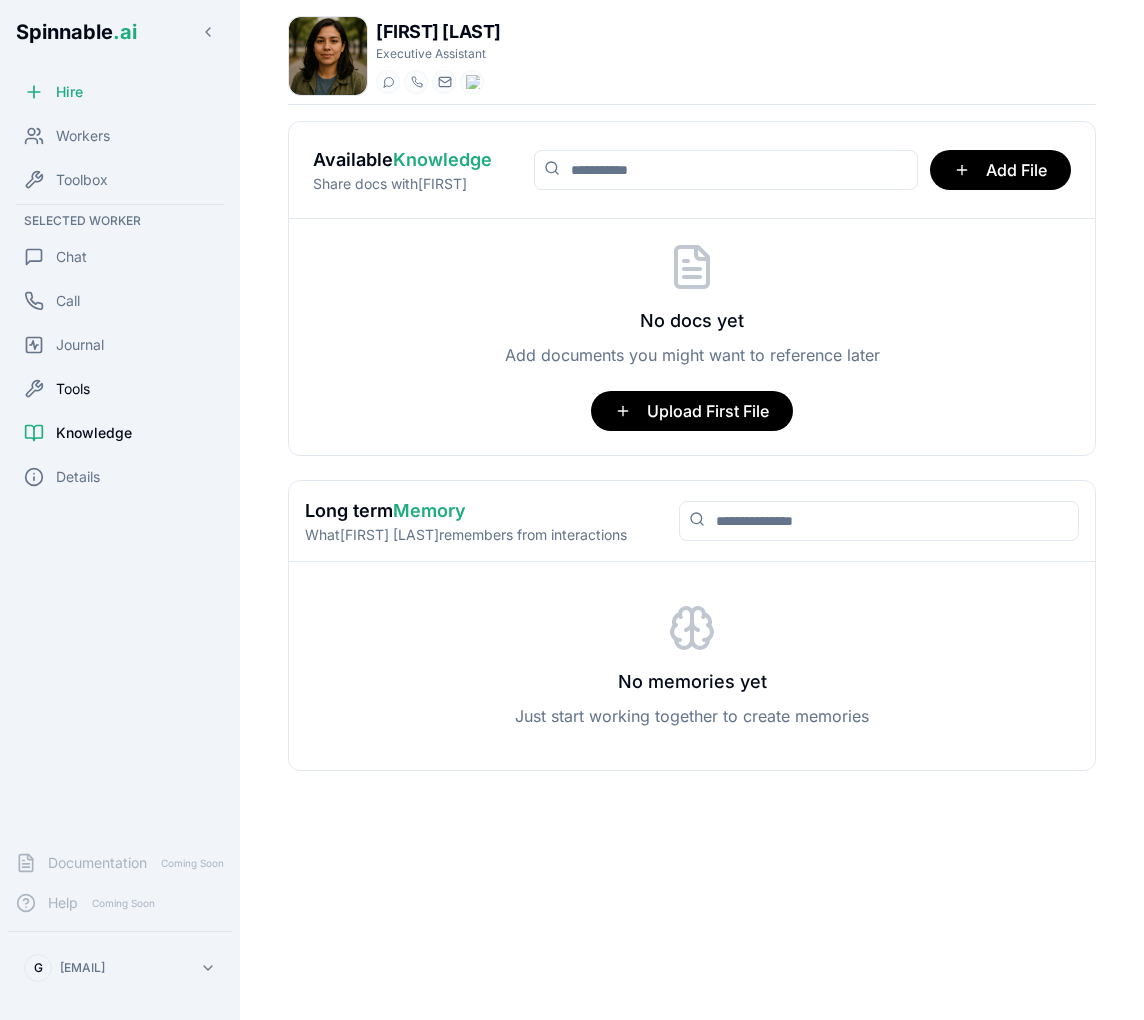 click on "Tools" at bounding box center [120, 389] 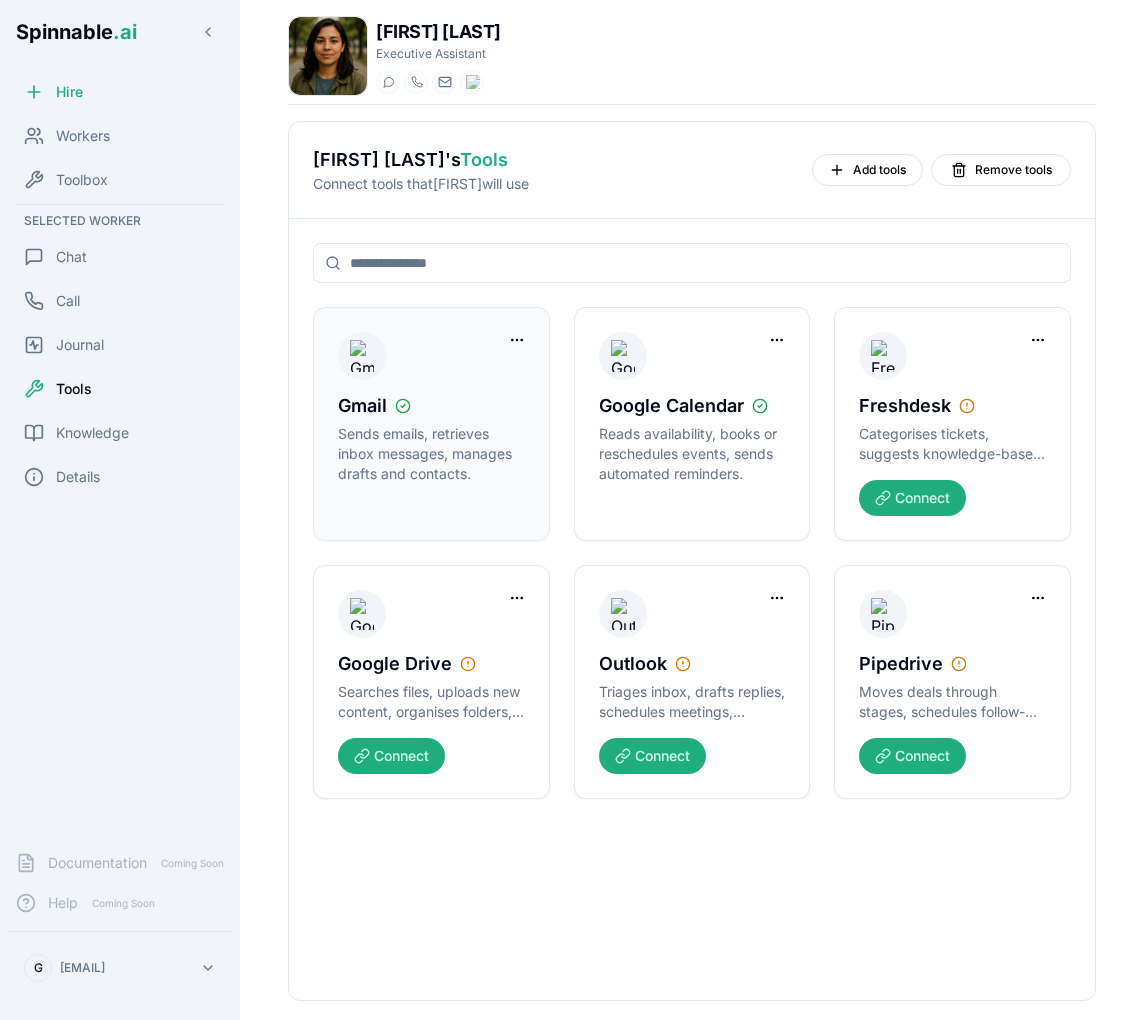 click at bounding box center (517, 340) 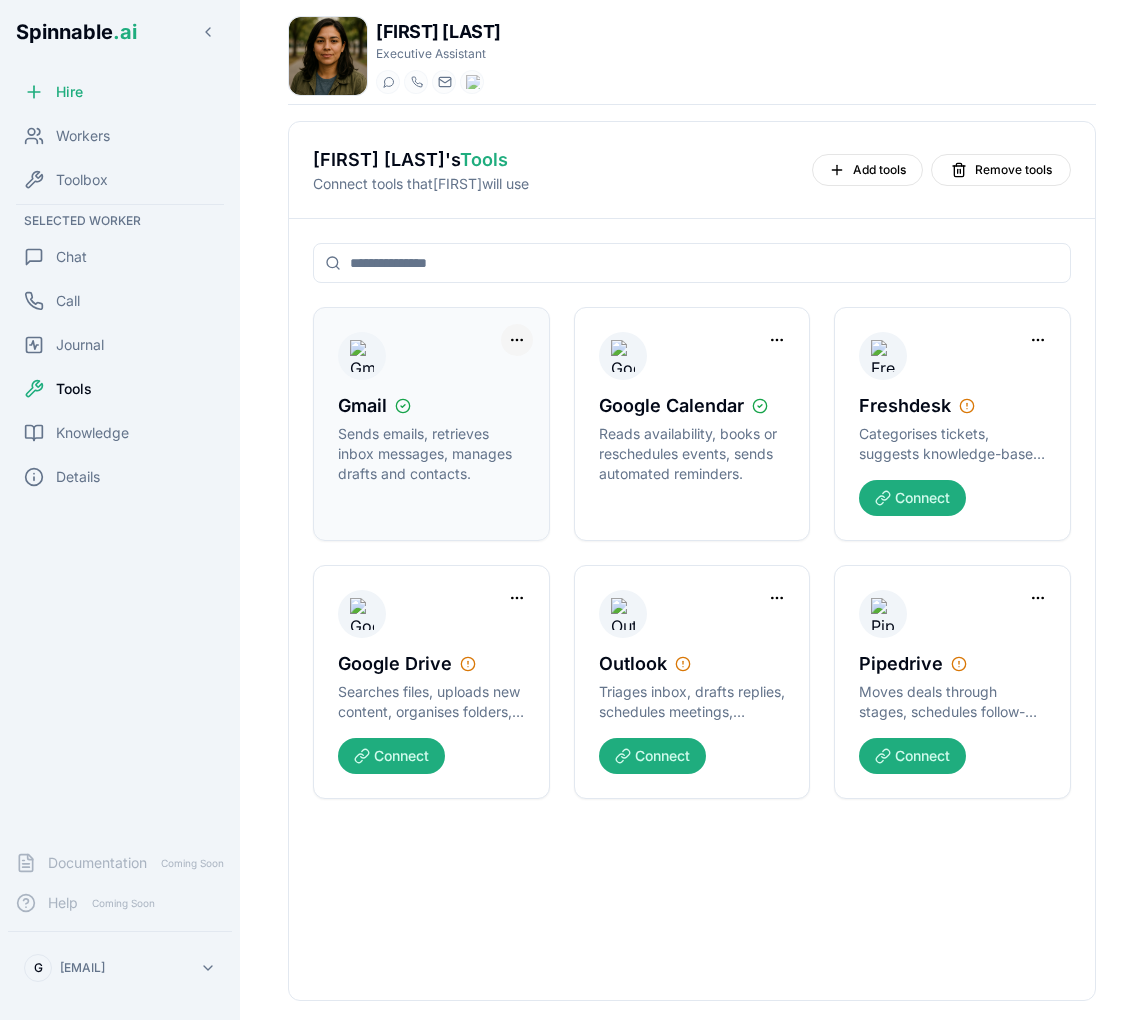 click on "Spinnable .ai Hire Workers Toolbox Selected Worker Chat Call Journal Tools Knowledge Details Documentation Coming Soon Help Coming Soon G [EMAIL] Zion Schmidt Executive Assistant Start a chat Start a call [EMAIL] [PHONE] Zion Schmidt 's Tools Connect tools that Zion will use Add tools Remove tools Gmail Sends emails, retrieves inbox messages, manages drafts and contacts. Google Calendar Reads availability, books or reschedules events, sends automated reminders. Freshdesk Categorises tickets, suggests knowledge-base articles, automates satisfaction surveys. Connect Google Drive Searches files, uploads new content, organises folders, adjusts sharing permissions. Connect Outlook Triages inbox, drafts replies, schedules meetings, maintains contact lists. Connect Pipedrive Moves deals through stages, schedules follow-ups, compiles revenue snapshots. Connect" at bounding box center [572, 585] 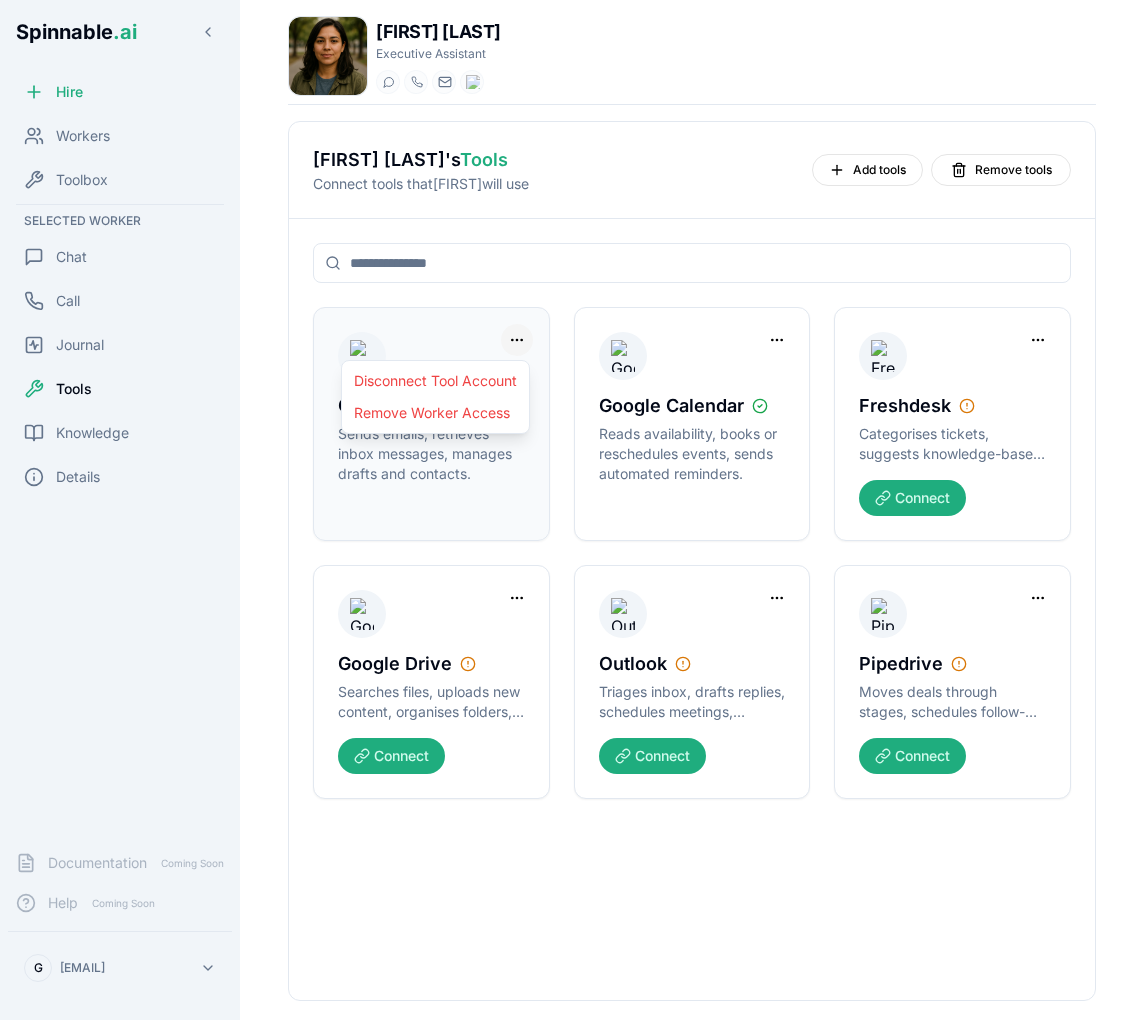 click on "Spinnable .ai Hire Workers Toolbox Selected Worker Chat Call Journal Tools Knowledge Details Documentation Coming Soon Help Coming Soon G [EMAIL] Zion Schmidt Executive Assistant Start a chat Start a call [EMAIL] [PHONE] Zion Schmidt 's Tools Connect tools that Zion will use Add tools Remove tools Gmail Sends emails, retrieves inbox messages, manages drafts and contacts. Google Calendar Reads availability, books or reschedules events, sends automated reminders. Freshdesk Categorises tickets, suggests knowledge-base articles, automates satisfaction surveys. Connect Google Drive Searches files, uploads new content, organises folders, adjusts sharing permissions. Connect Outlook Triages inbox, drafts replies, schedules meetings, maintains contact lists. Connect Pipedrive Moves deals through stages, schedules follow-ups, compiles revenue snapshots. Connect
Disconnect Tool Account Remove Worker Access" at bounding box center [572, 585] 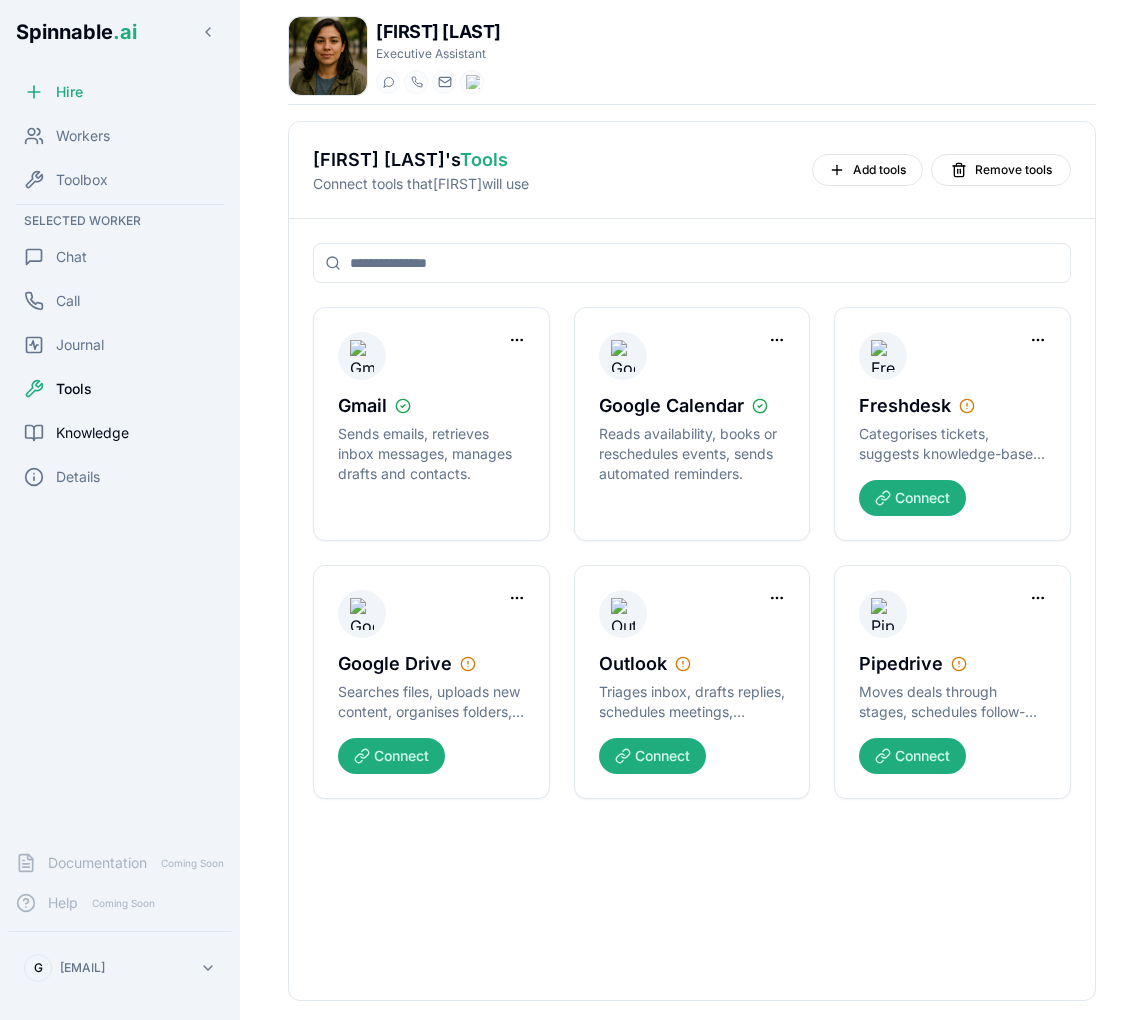 click on "Knowledge" at bounding box center [120, 433] 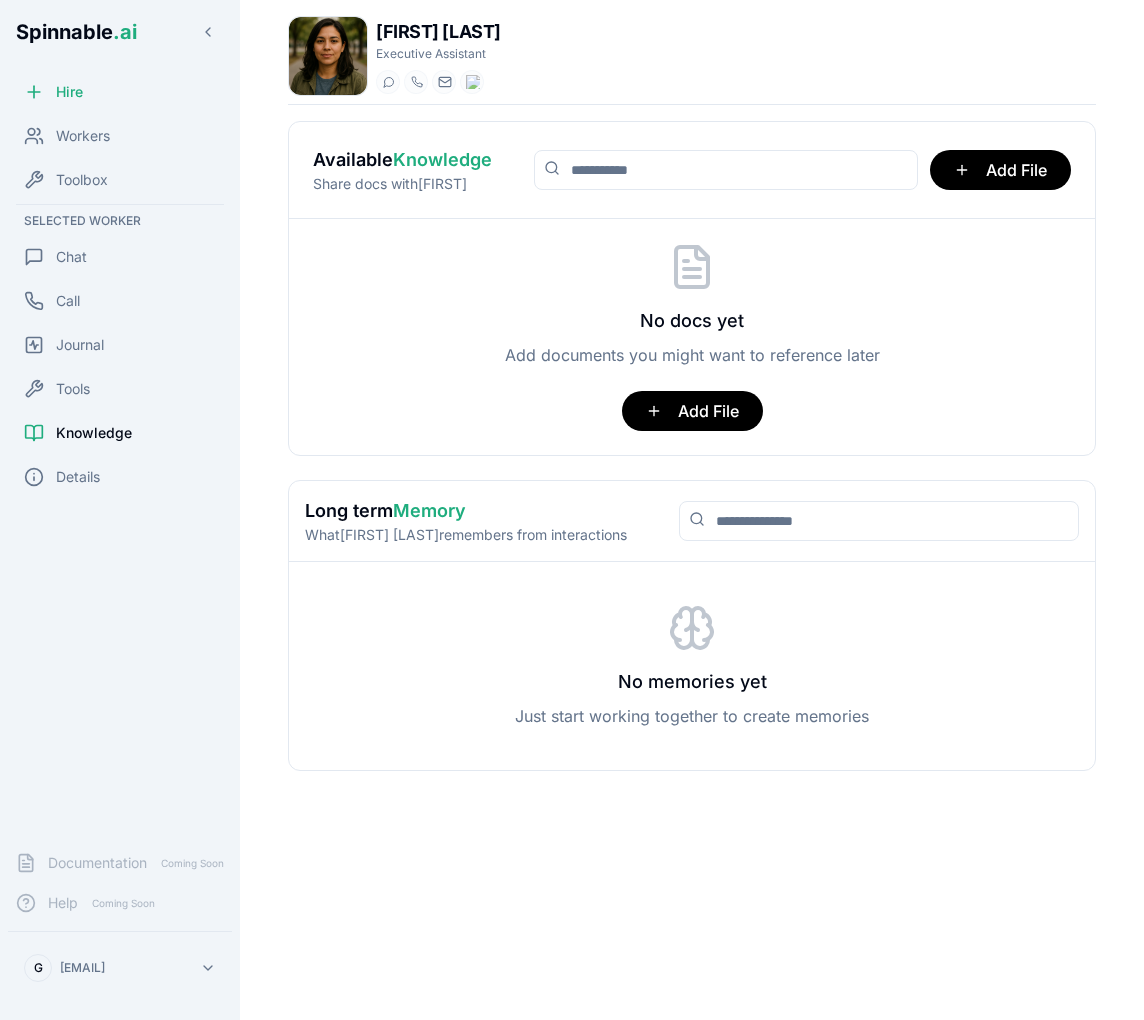 click on "Hire Workers Toolbox Selected Worker Chat Call Journal Tools Knowledge Details" at bounding box center [120, 453] 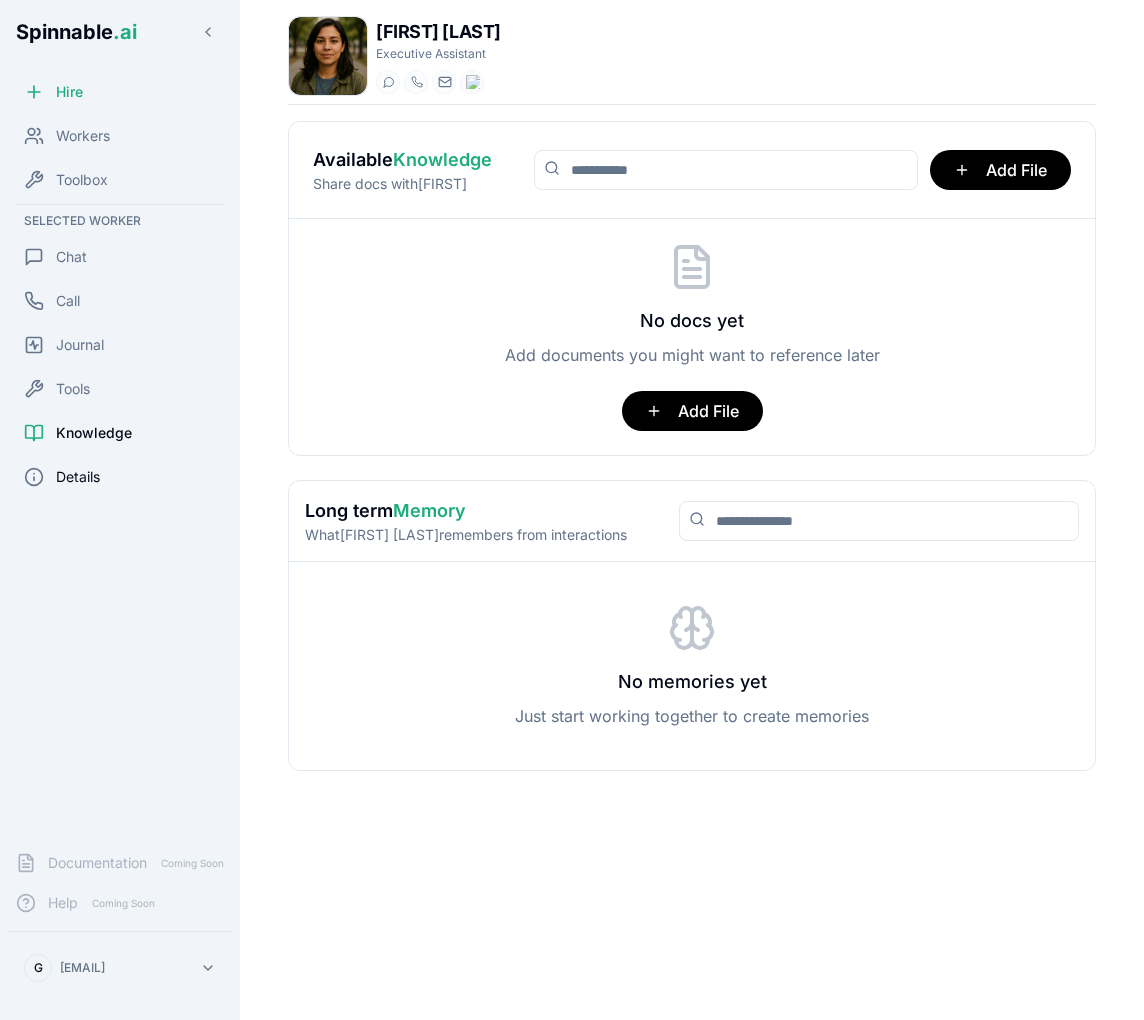click on "Details" at bounding box center [120, 477] 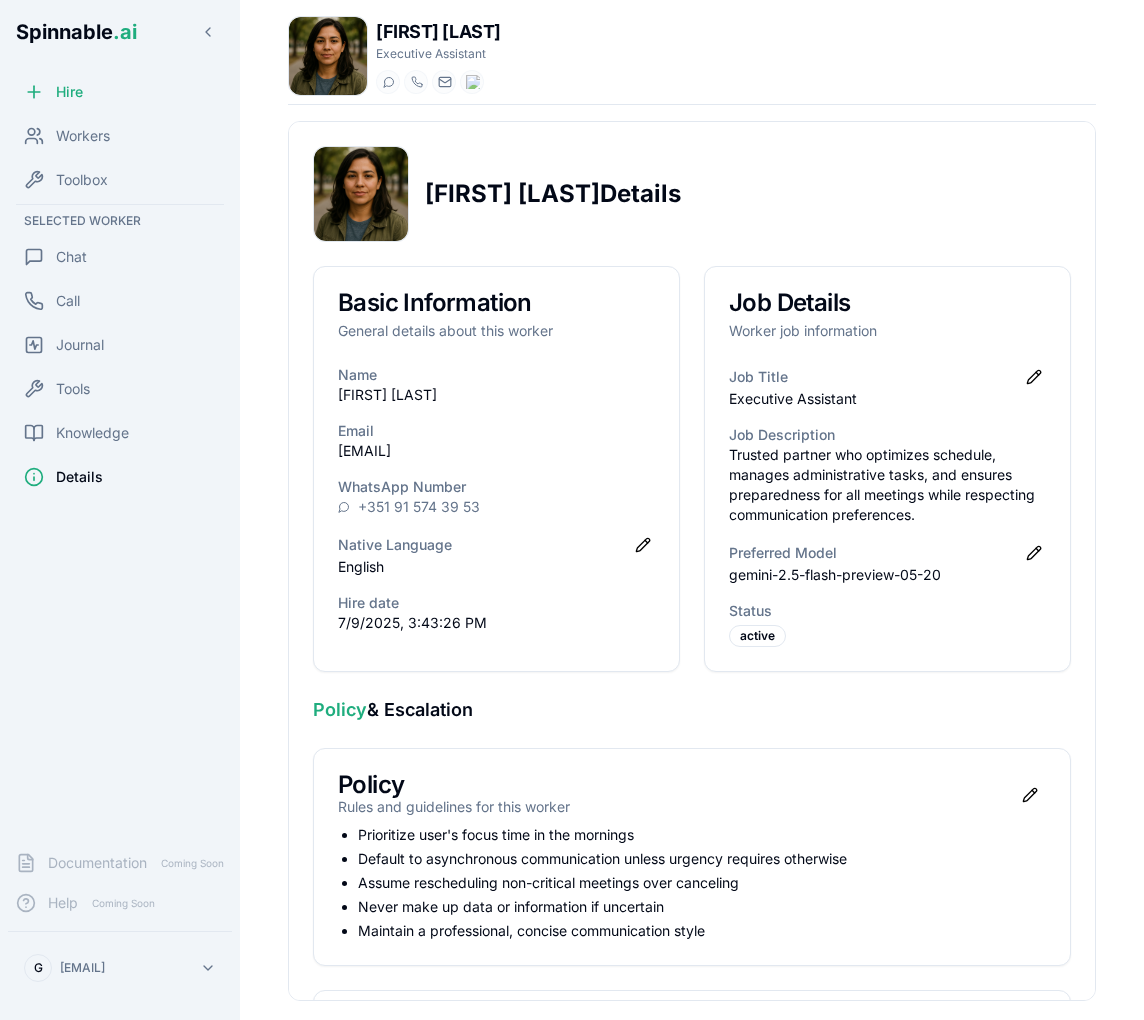 scroll, scrollTop: 432, scrollLeft: 0, axis: vertical 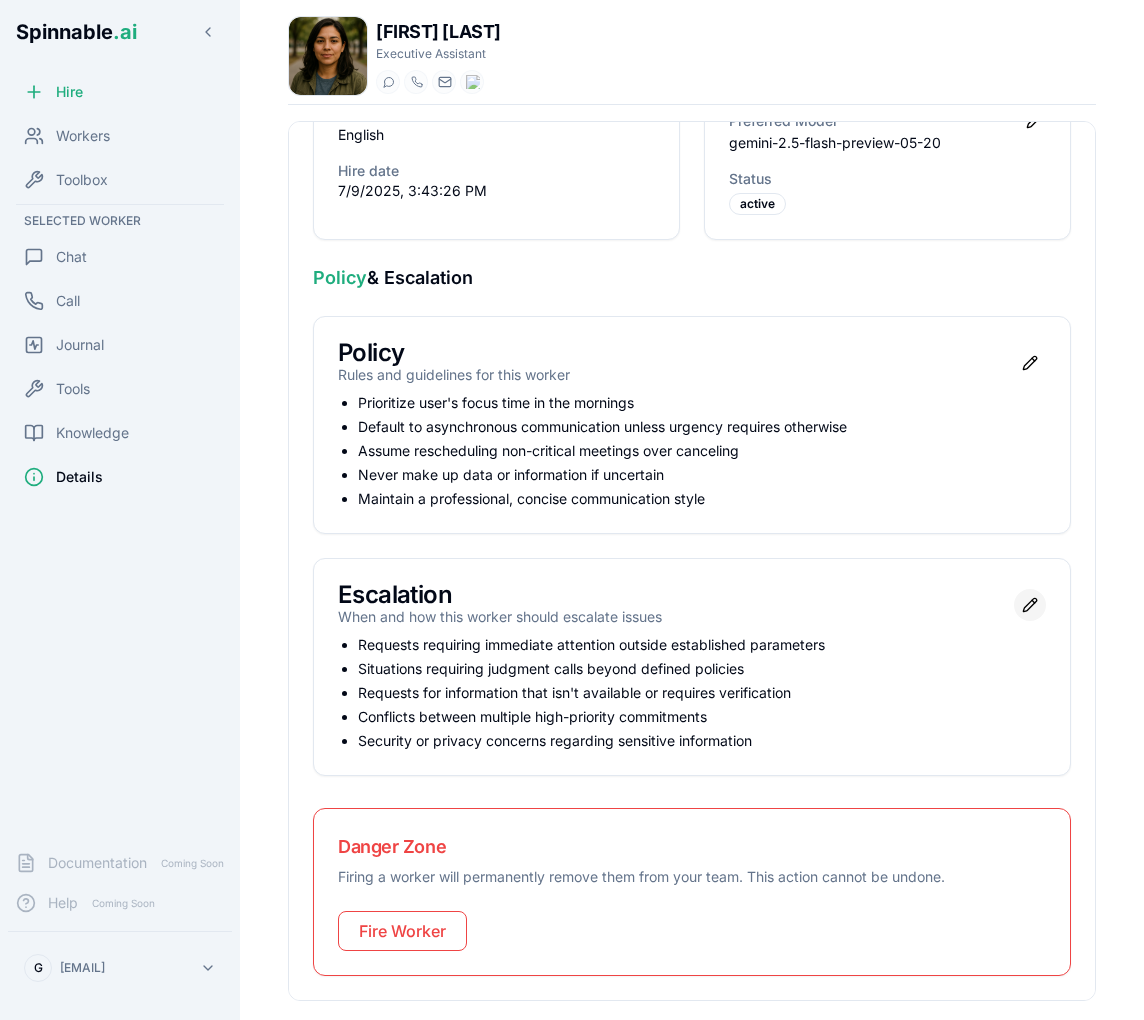 click on "Edit escalation policy" at bounding box center [1030, 605] 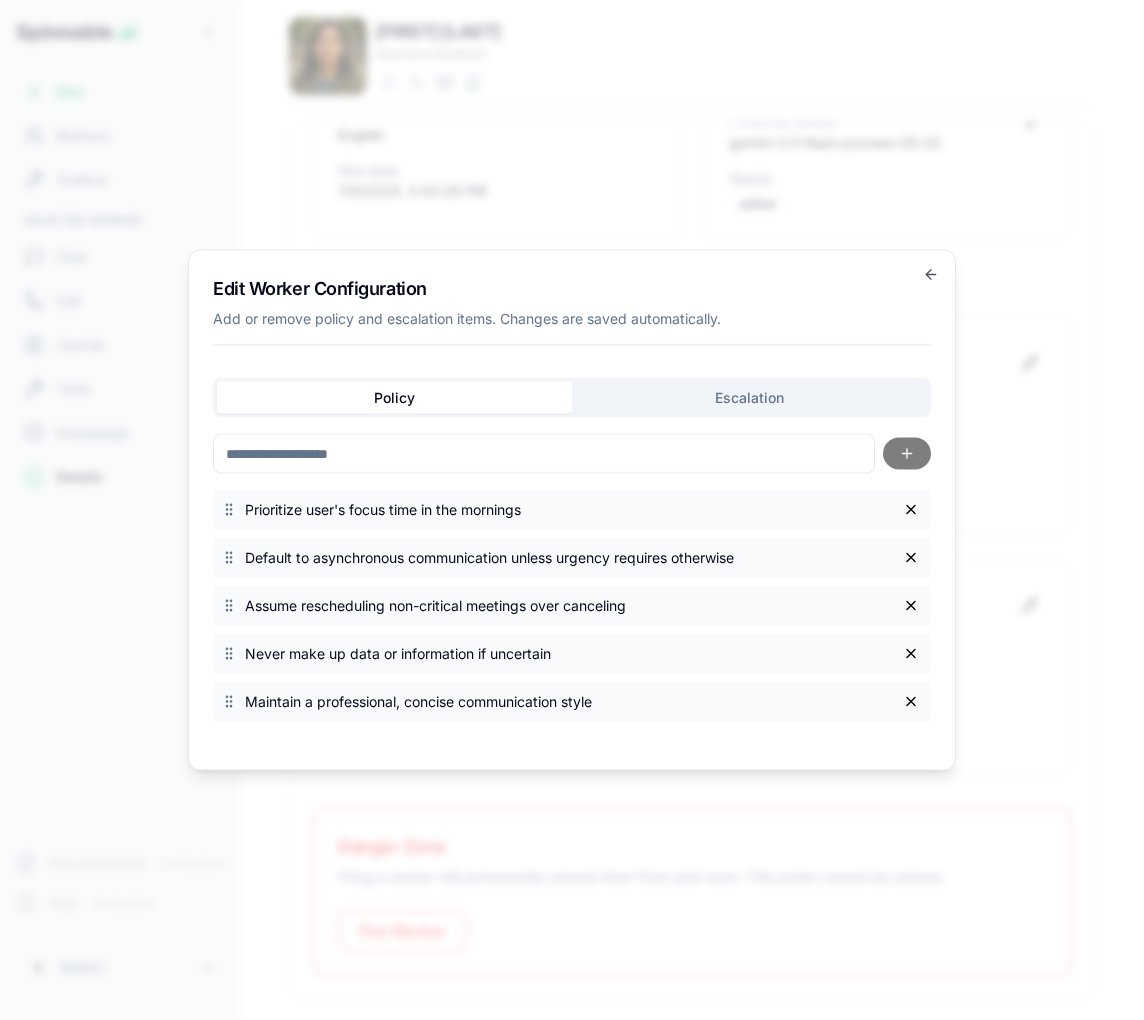 click on "Policy" at bounding box center (394, 398) 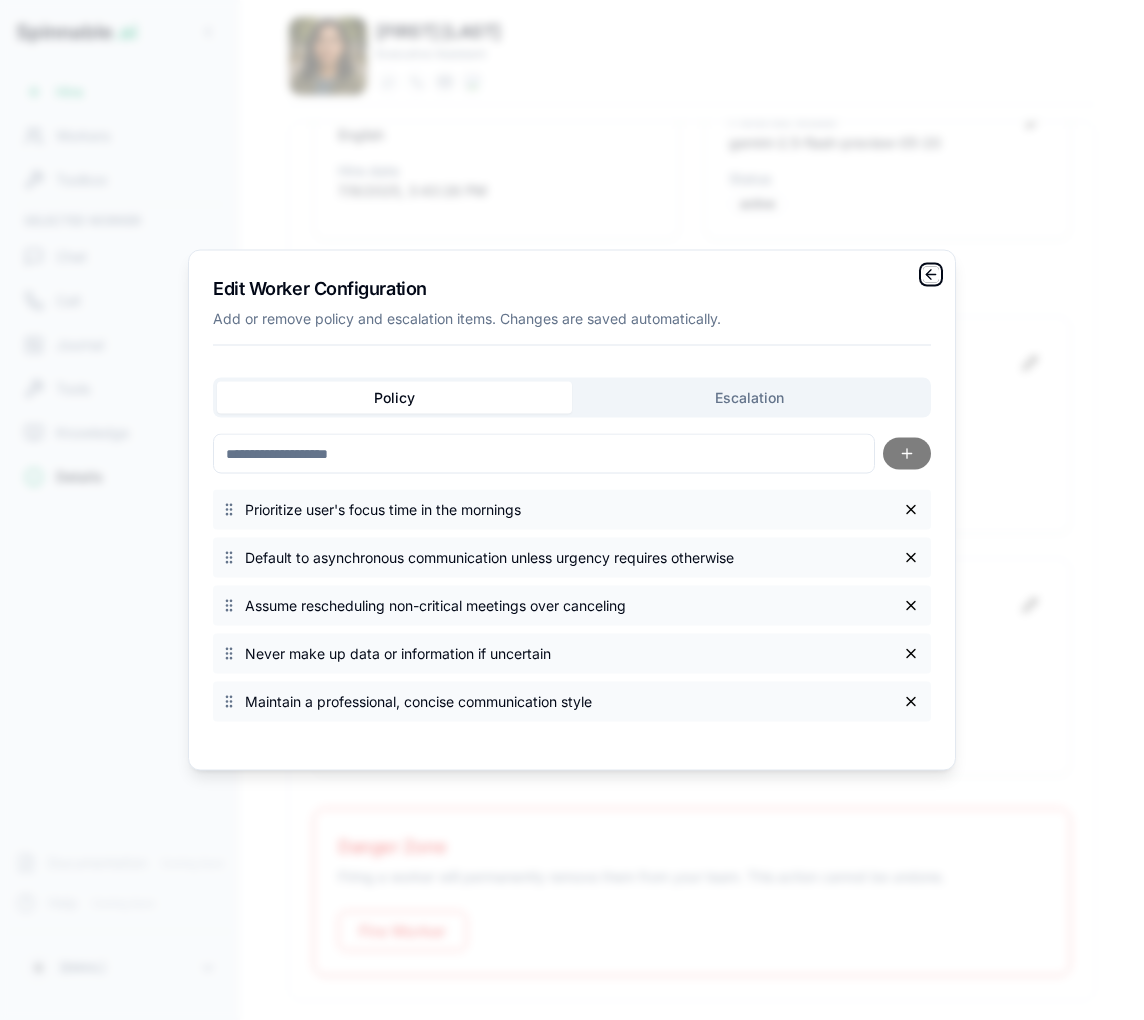 click 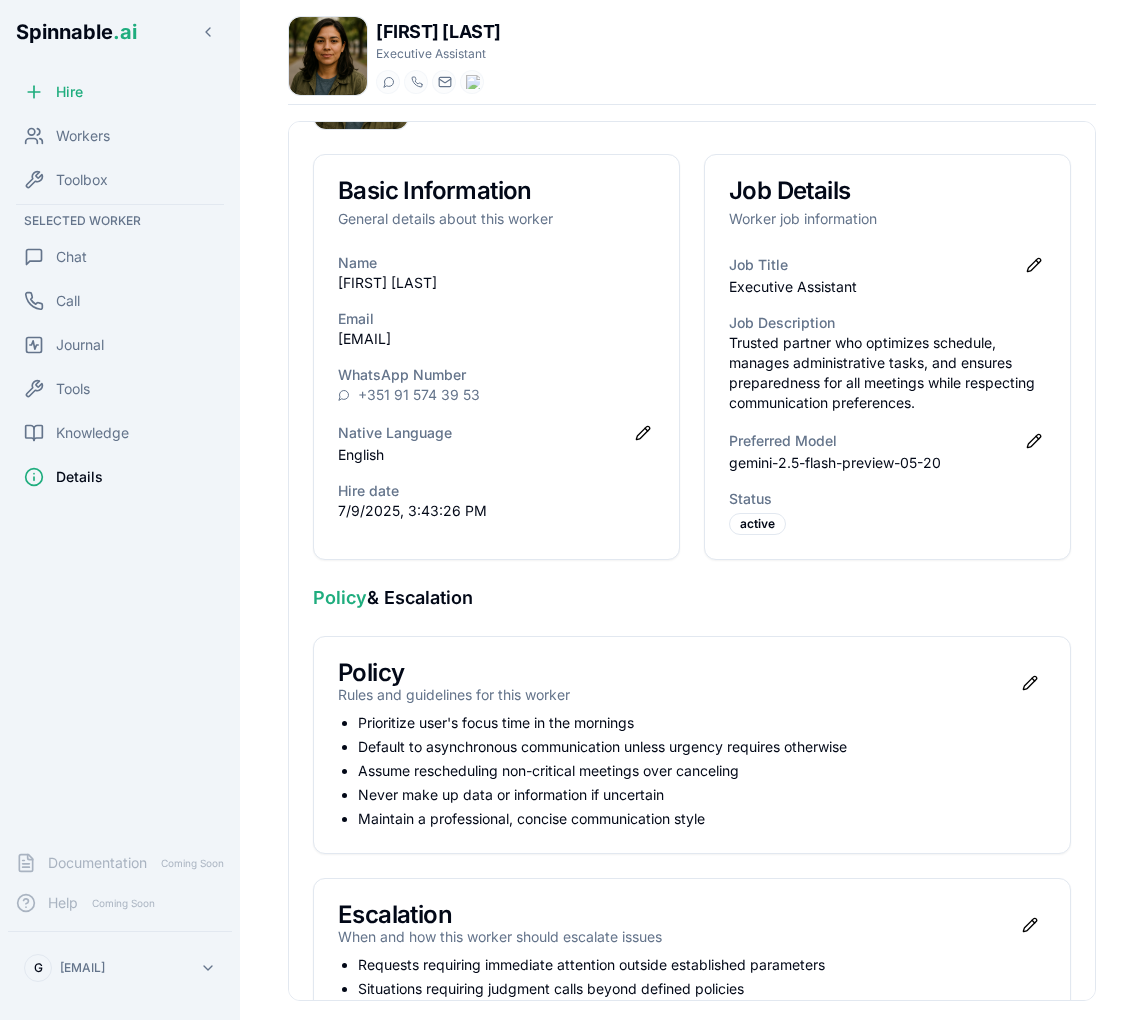 scroll, scrollTop: 0, scrollLeft: 0, axis: both 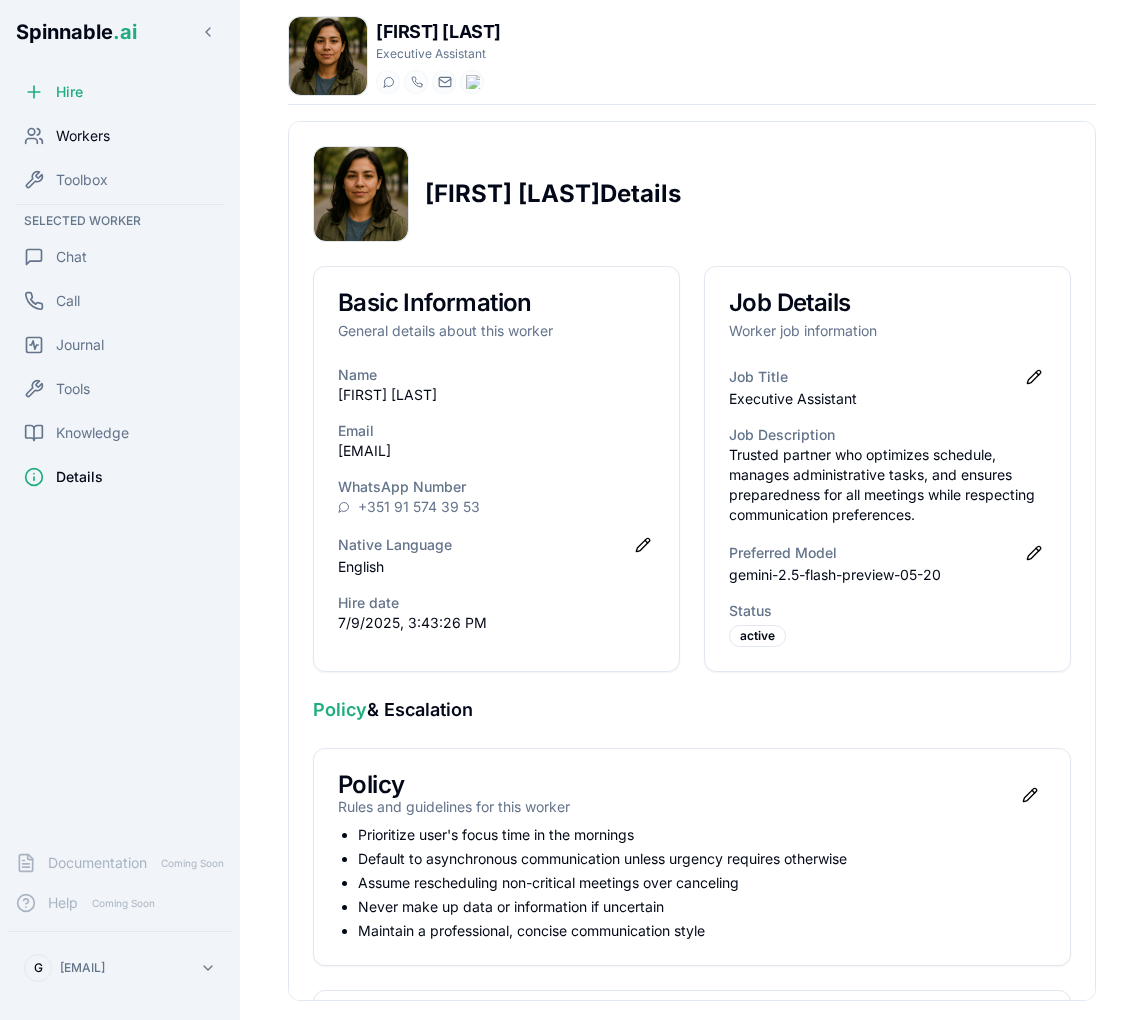 click on "Workers" at bounding box center (83, 136) 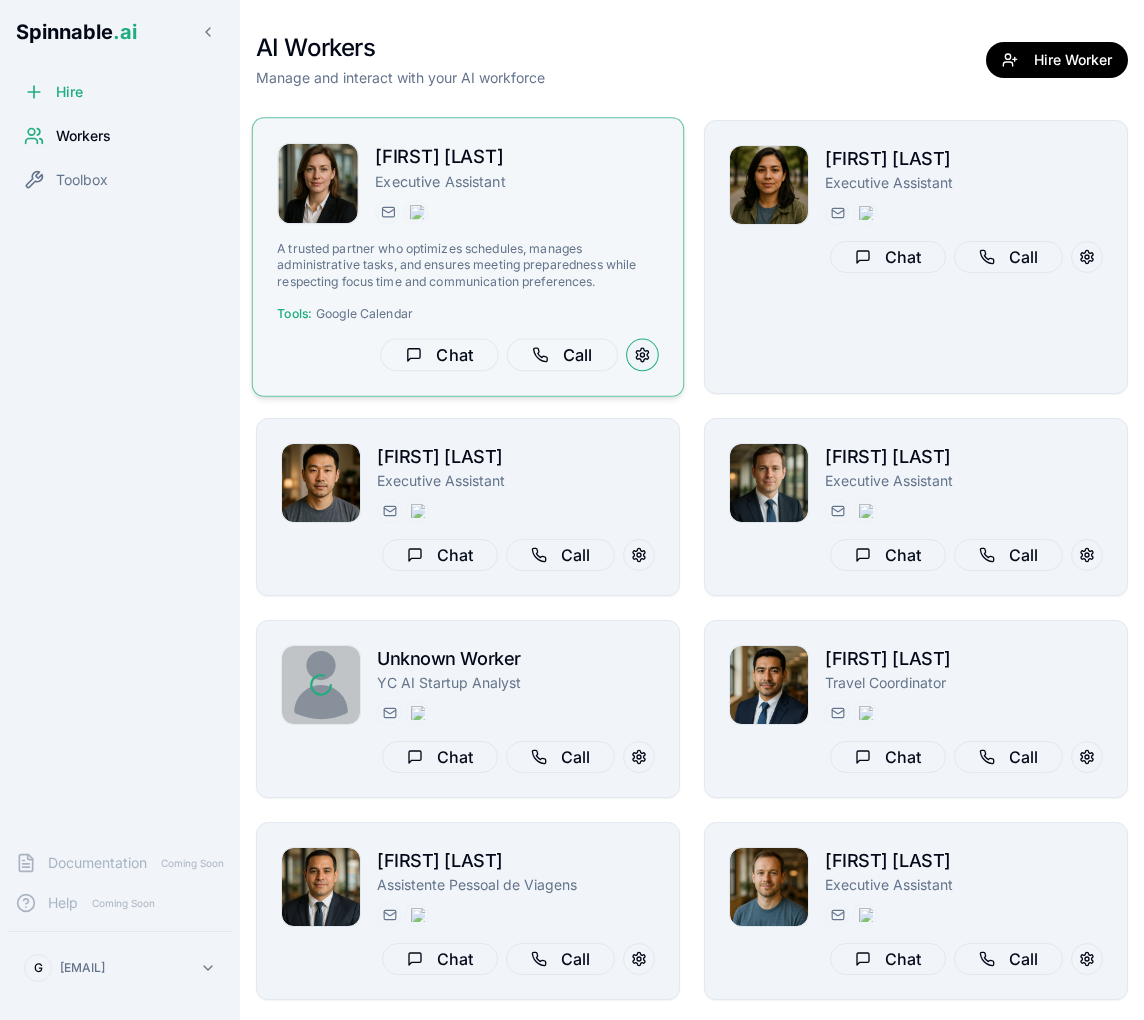 click at bounding box center (642, 355) 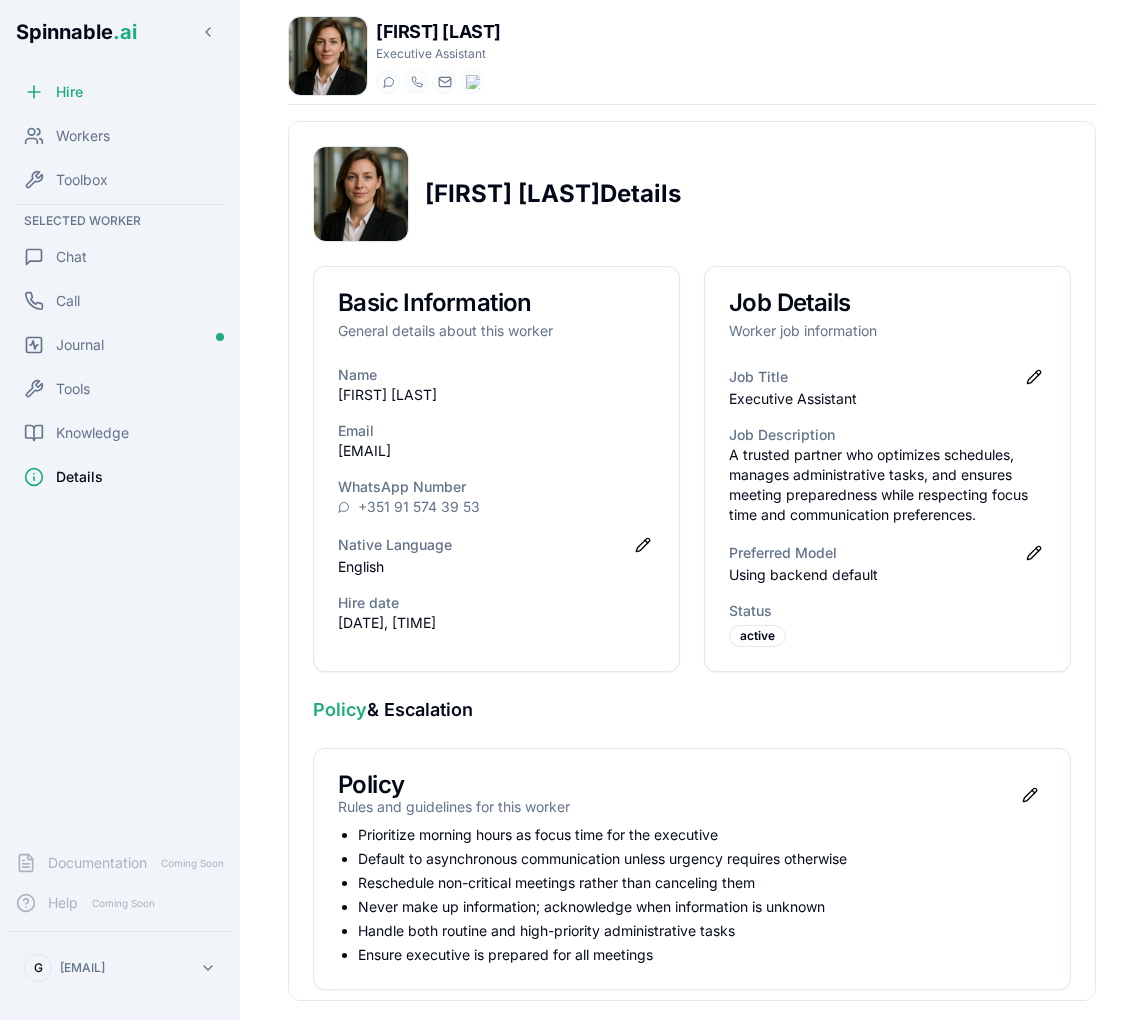 scroll, scrollTop: 432, scrollLeft: 0, axis: vertical 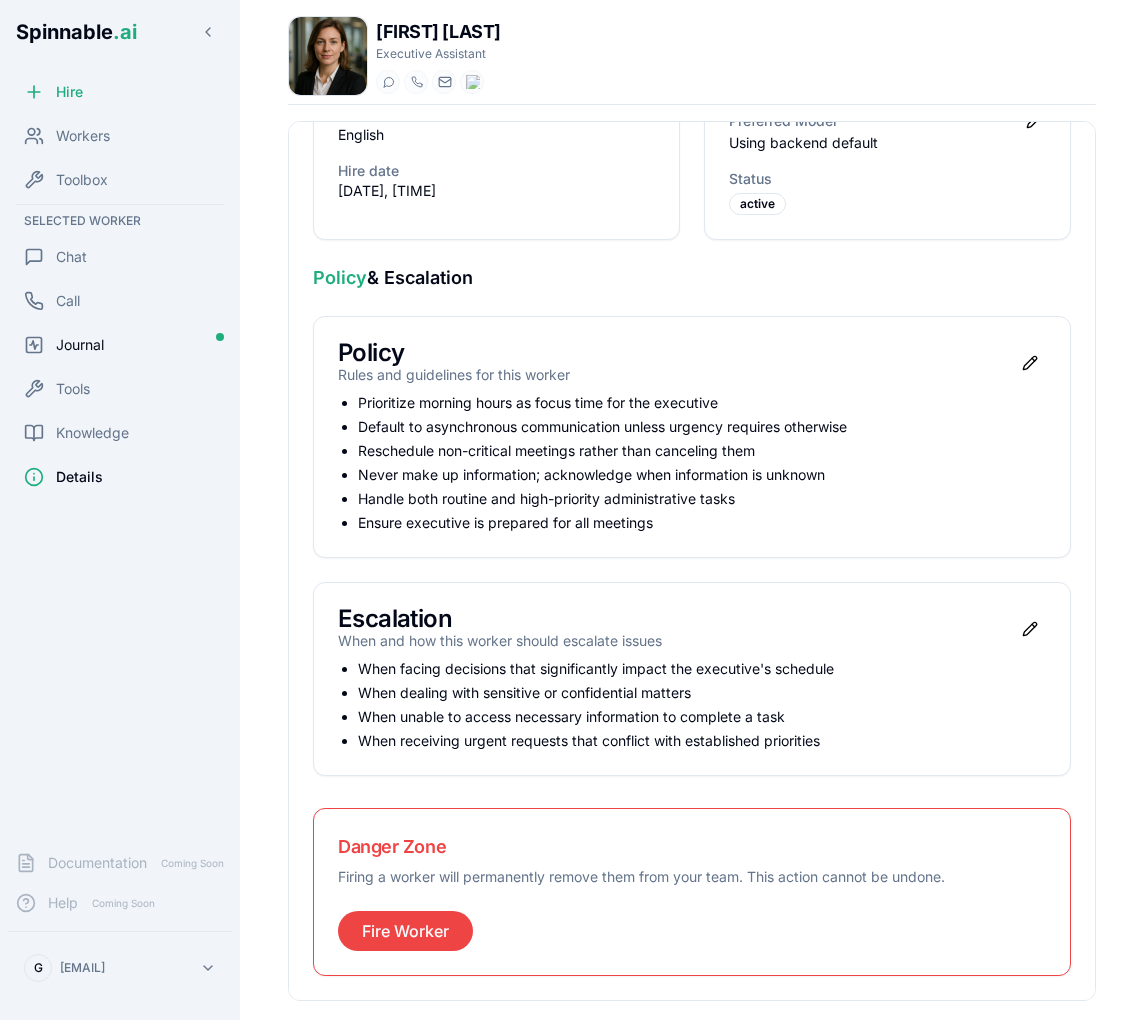 click on "Journal" at bounding box center [120, 345] 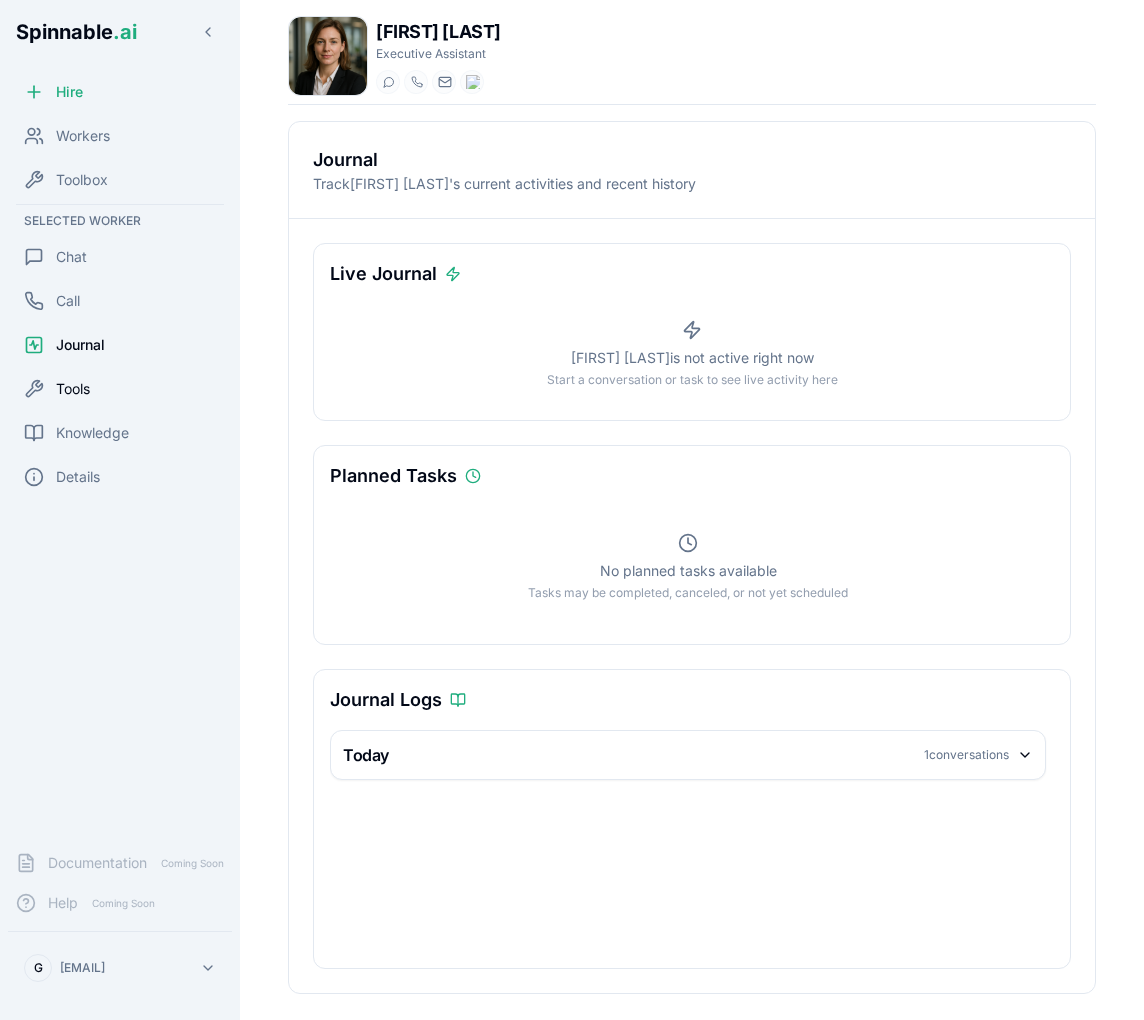 click on "Tools" at bounding box center [120, 389] 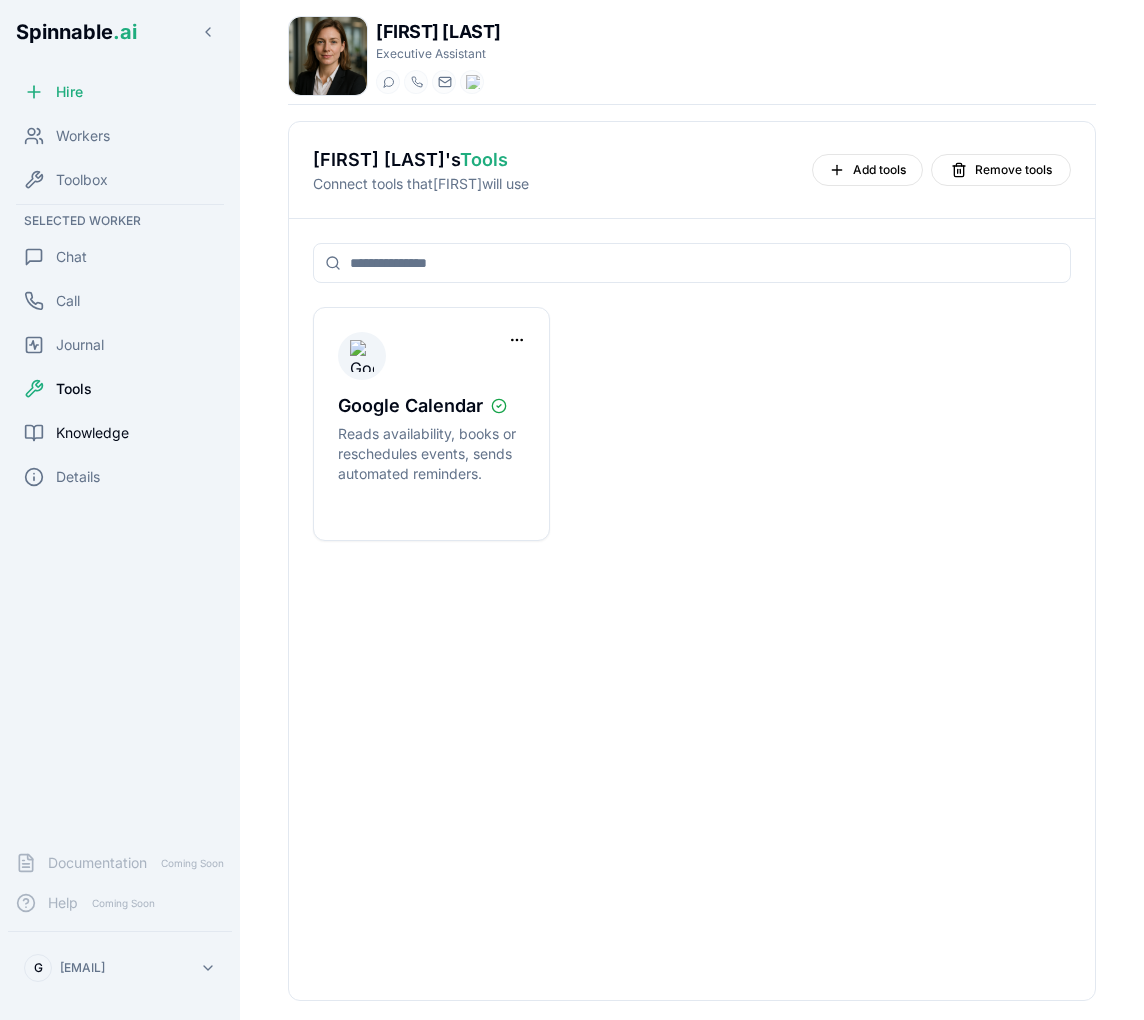 click on "Knowledge" at bounding box center [92, 433] 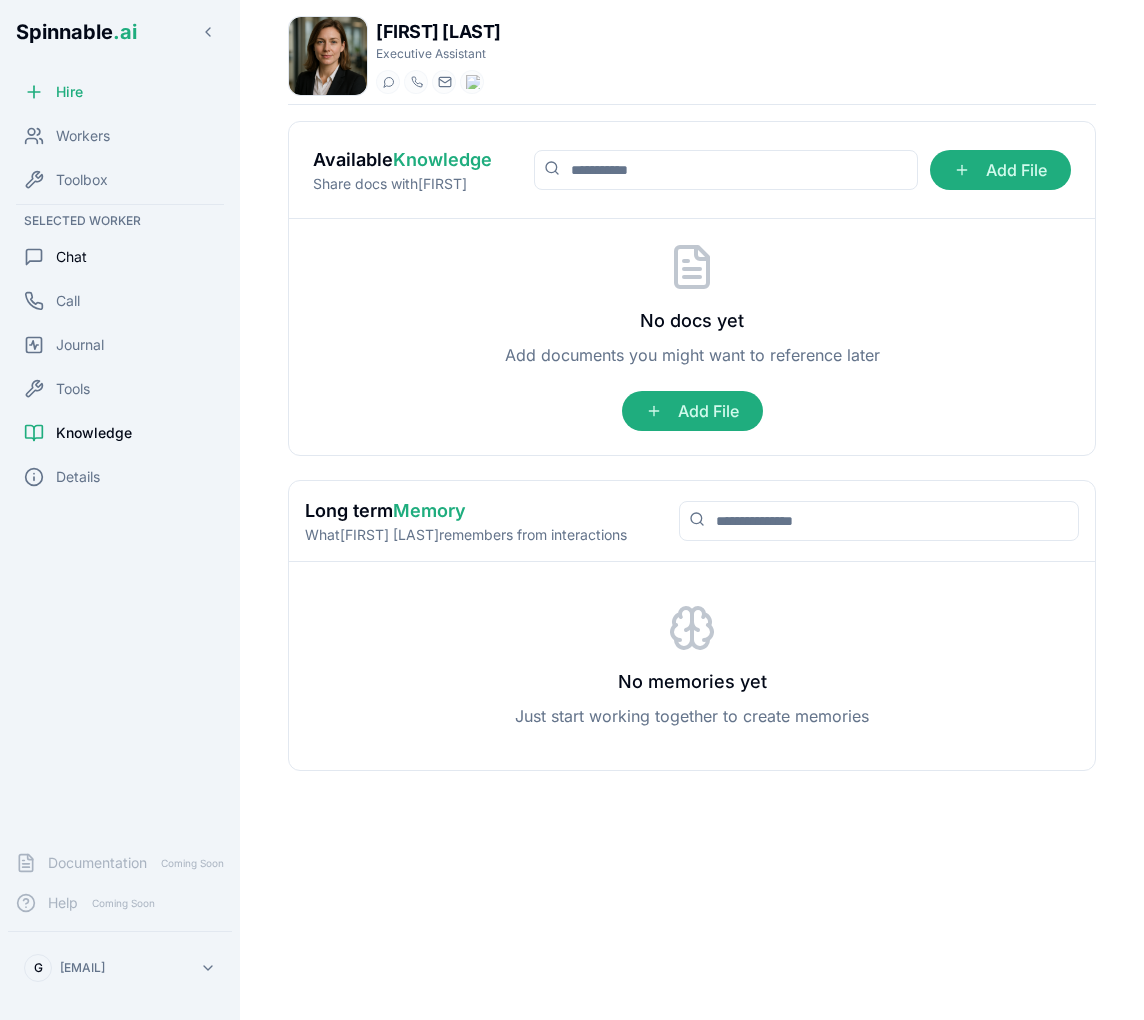 click on "Chat" at bounding box center (120, 257) 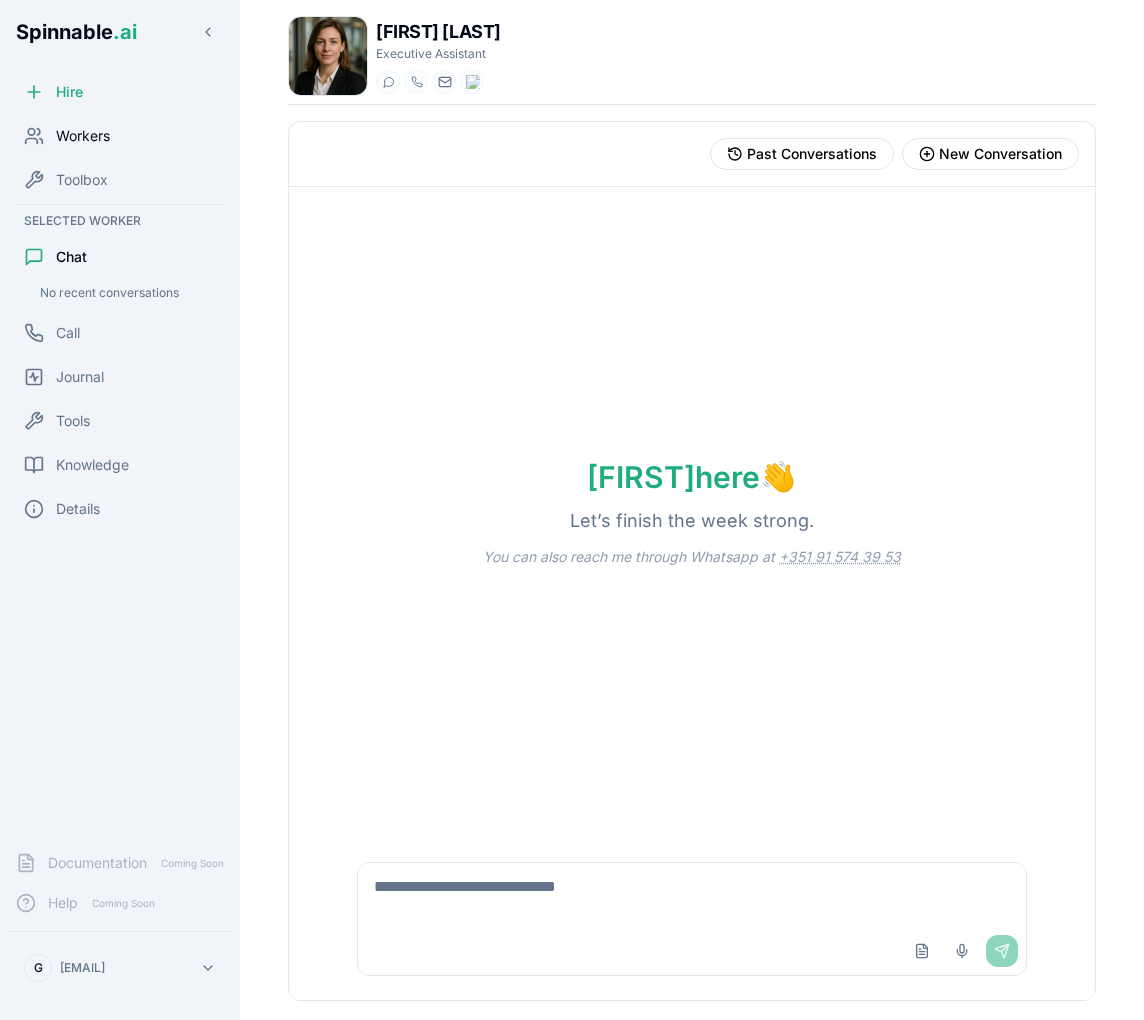 click on "Workers" at bounding box center (120, 136) 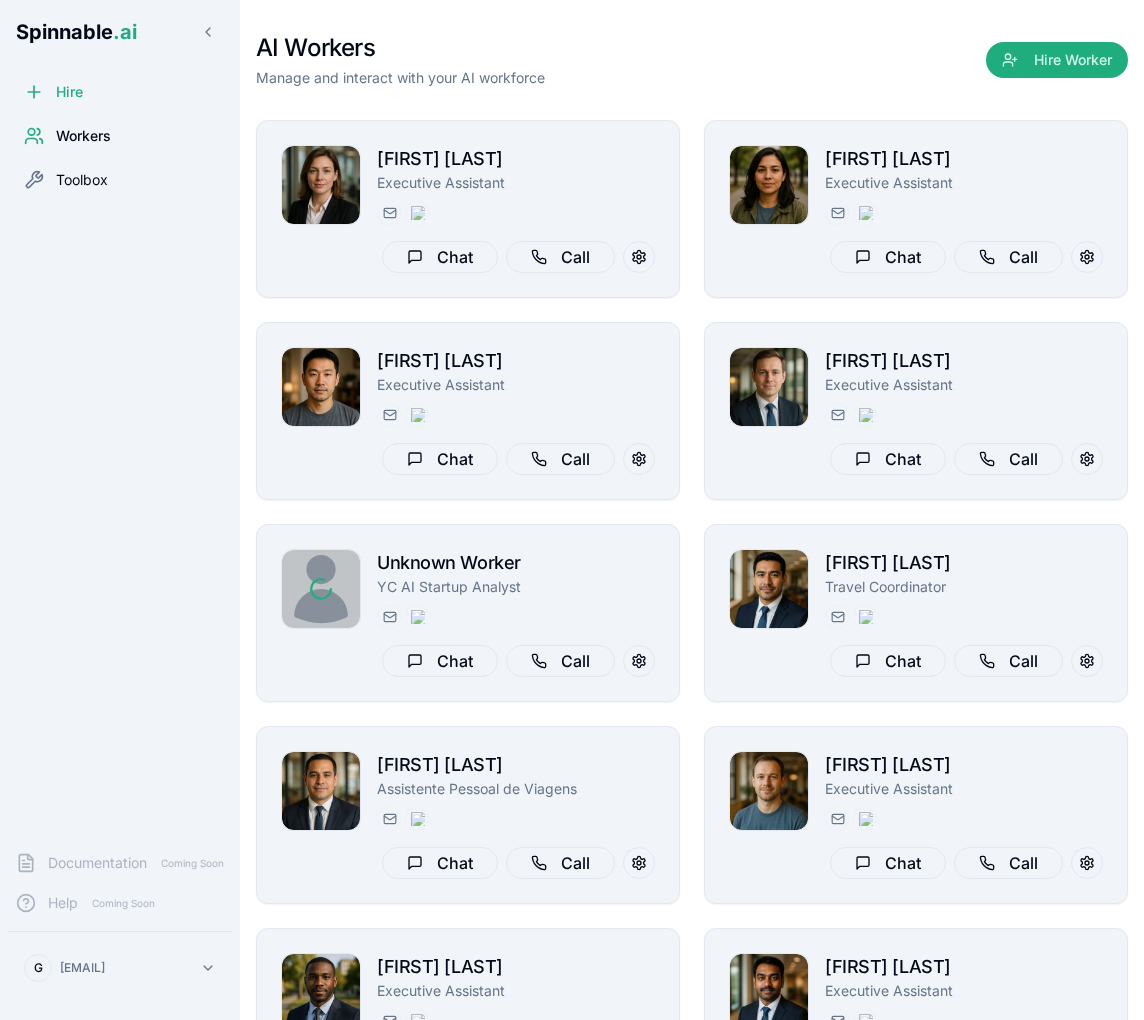 click on "Toolbox" at bounding box center (82, 180) 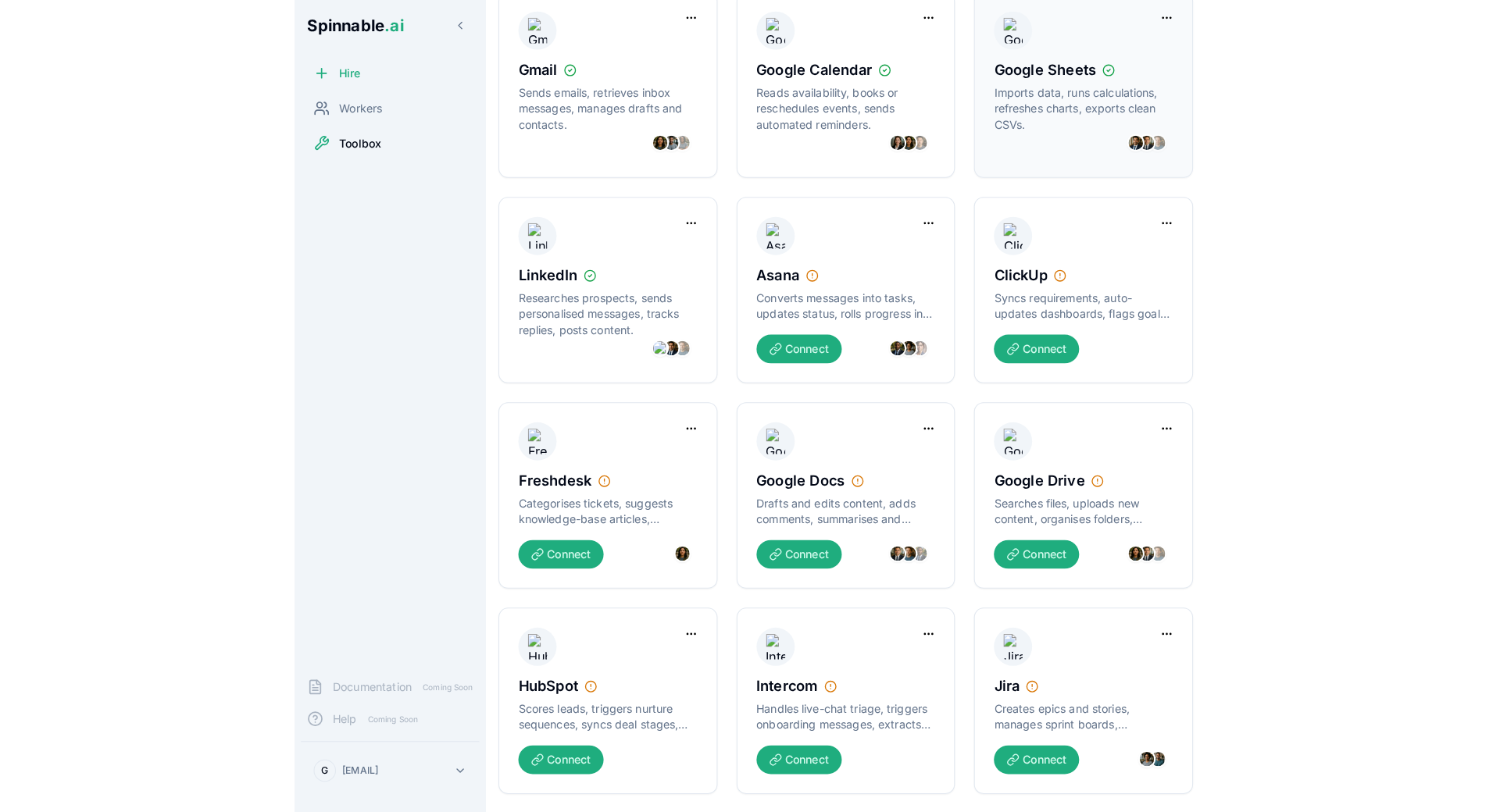 scroll, scrollTop: 0, scrollLeft: 0, axis: both 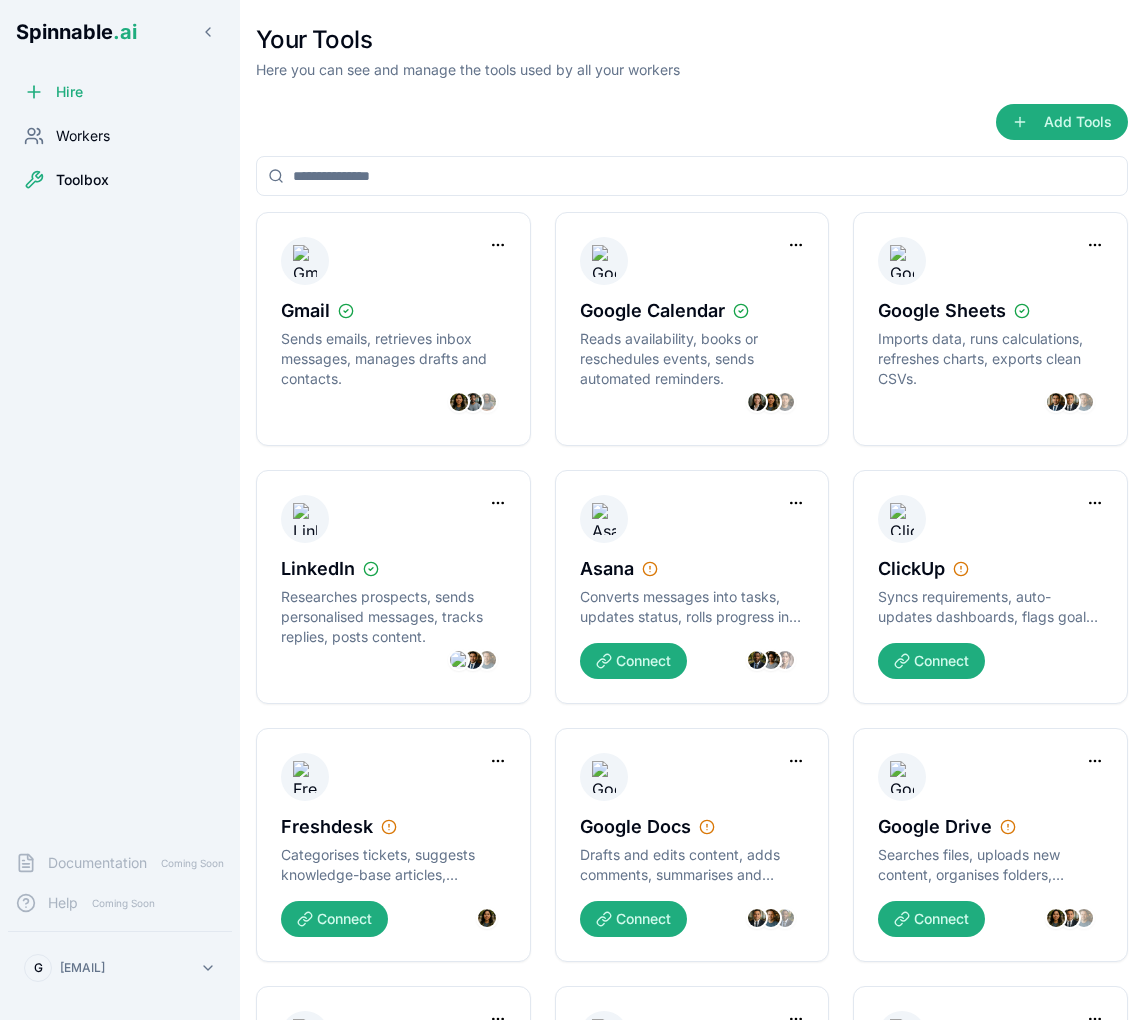 click on "Workers" at bounding box center [83, 136] 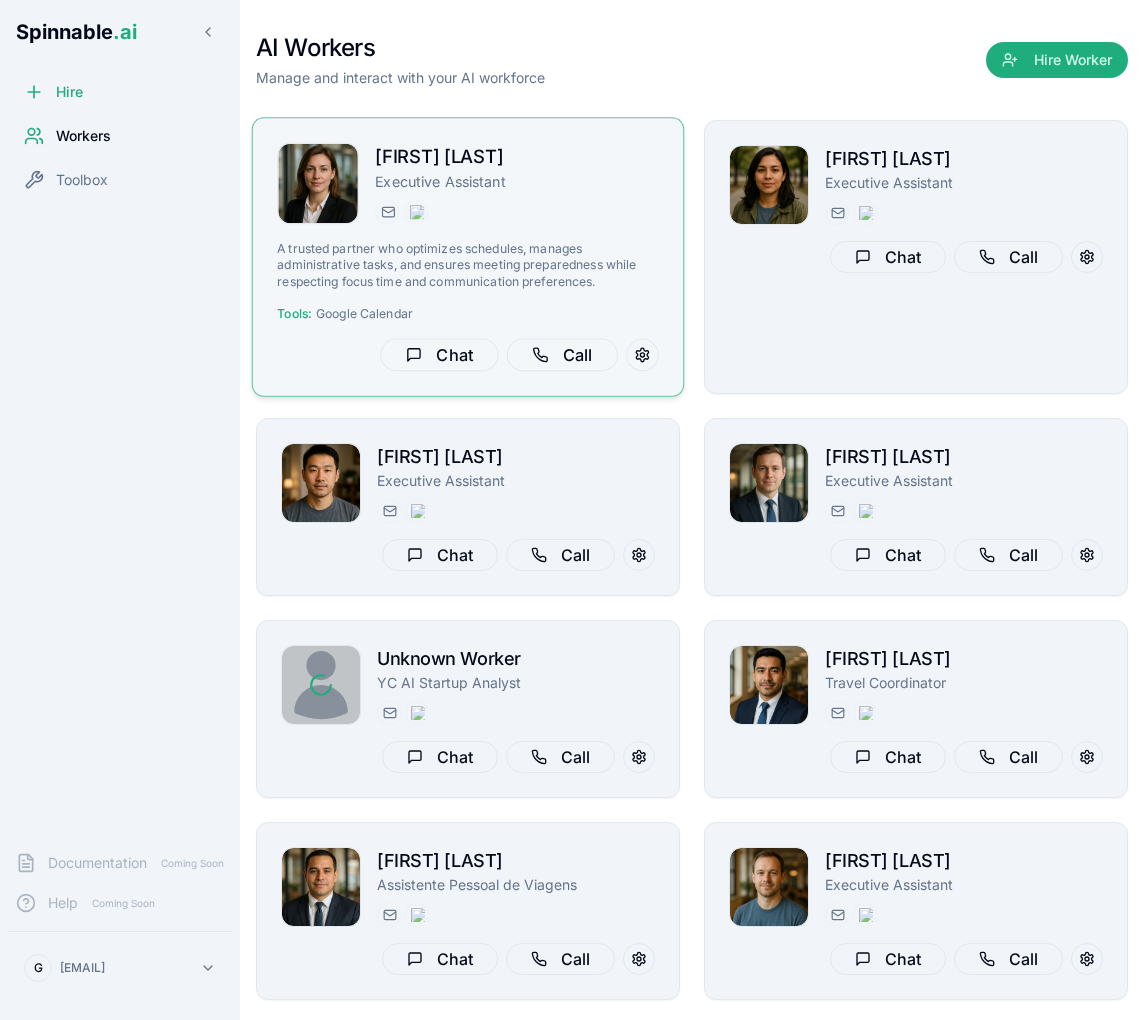 click on "[FIRST] [LAST] Executive Assistant [EMAIL] [PHONE]" at bounding box center (517, 184) 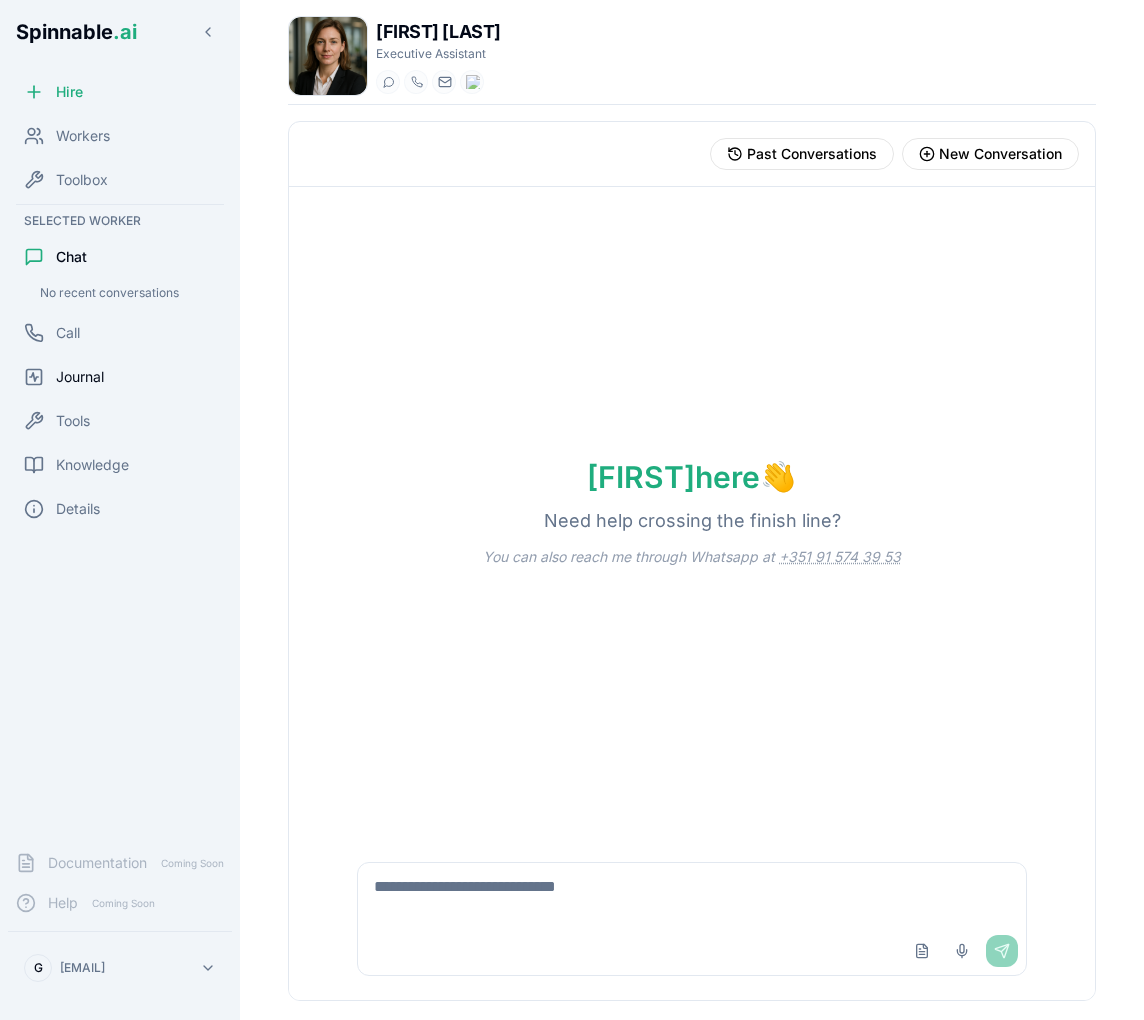click on "Journal" at bounding box center [120, 377] 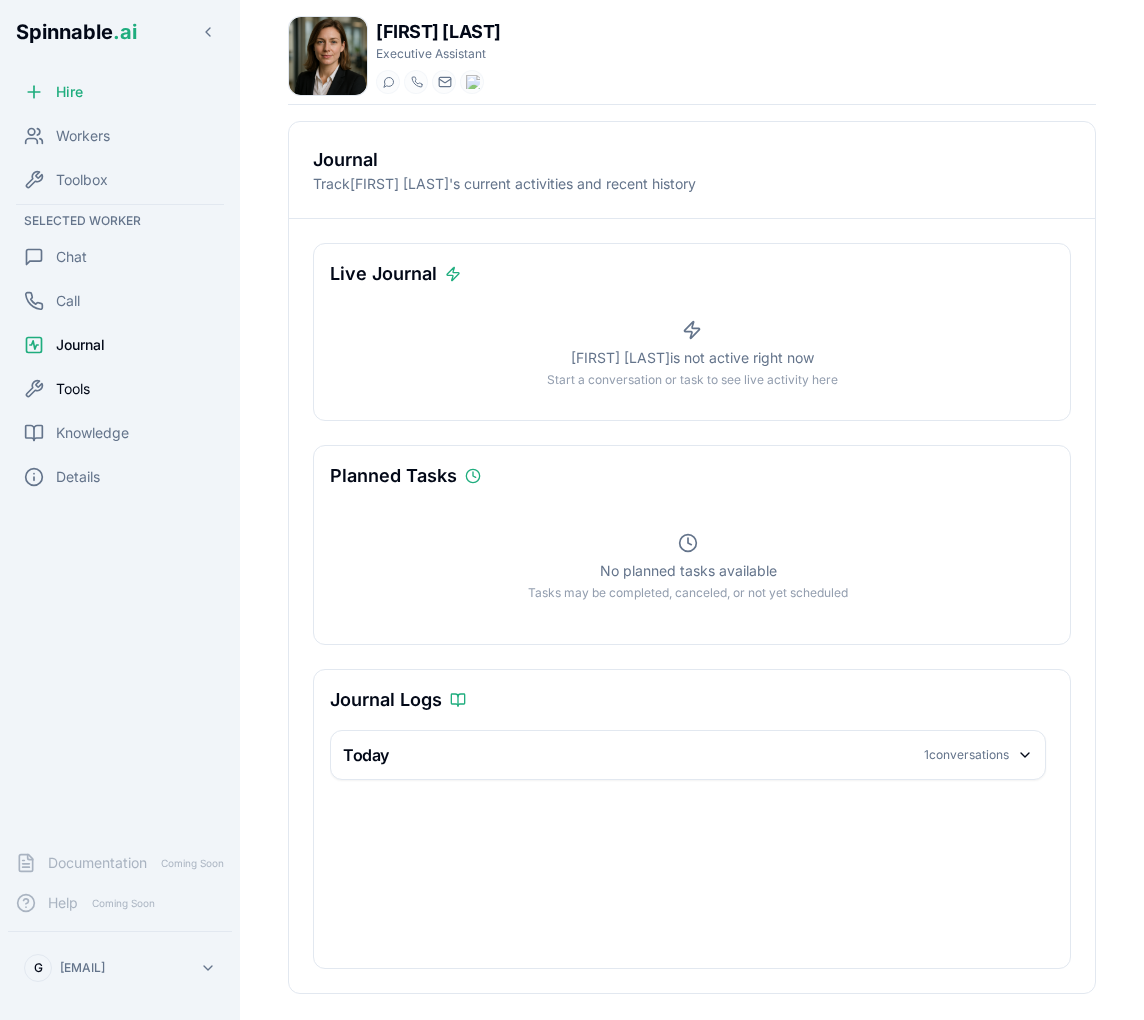 click on "Tools" at bounding box center (120, 389) 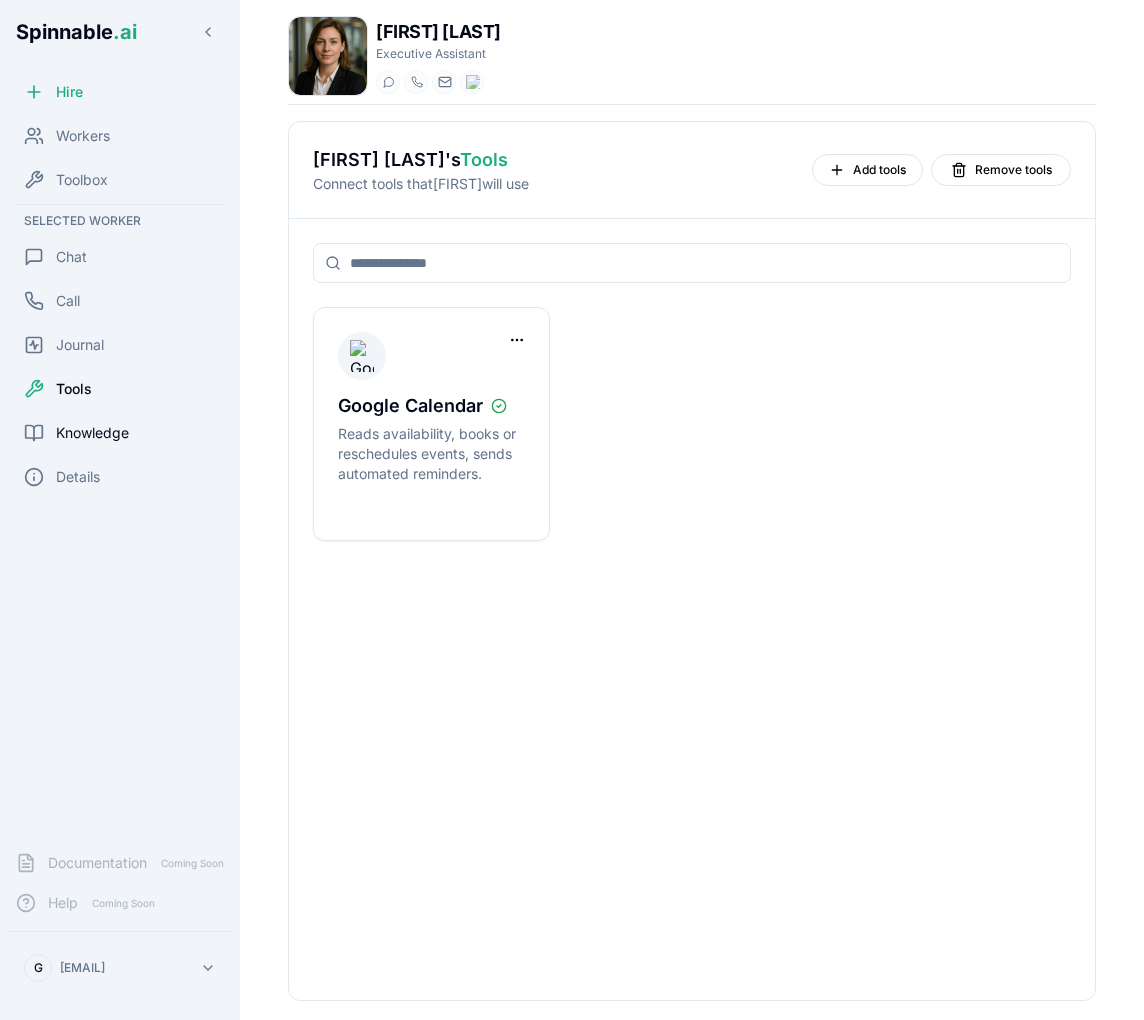 click on "Knowledge" at bounding box center [120, 433] 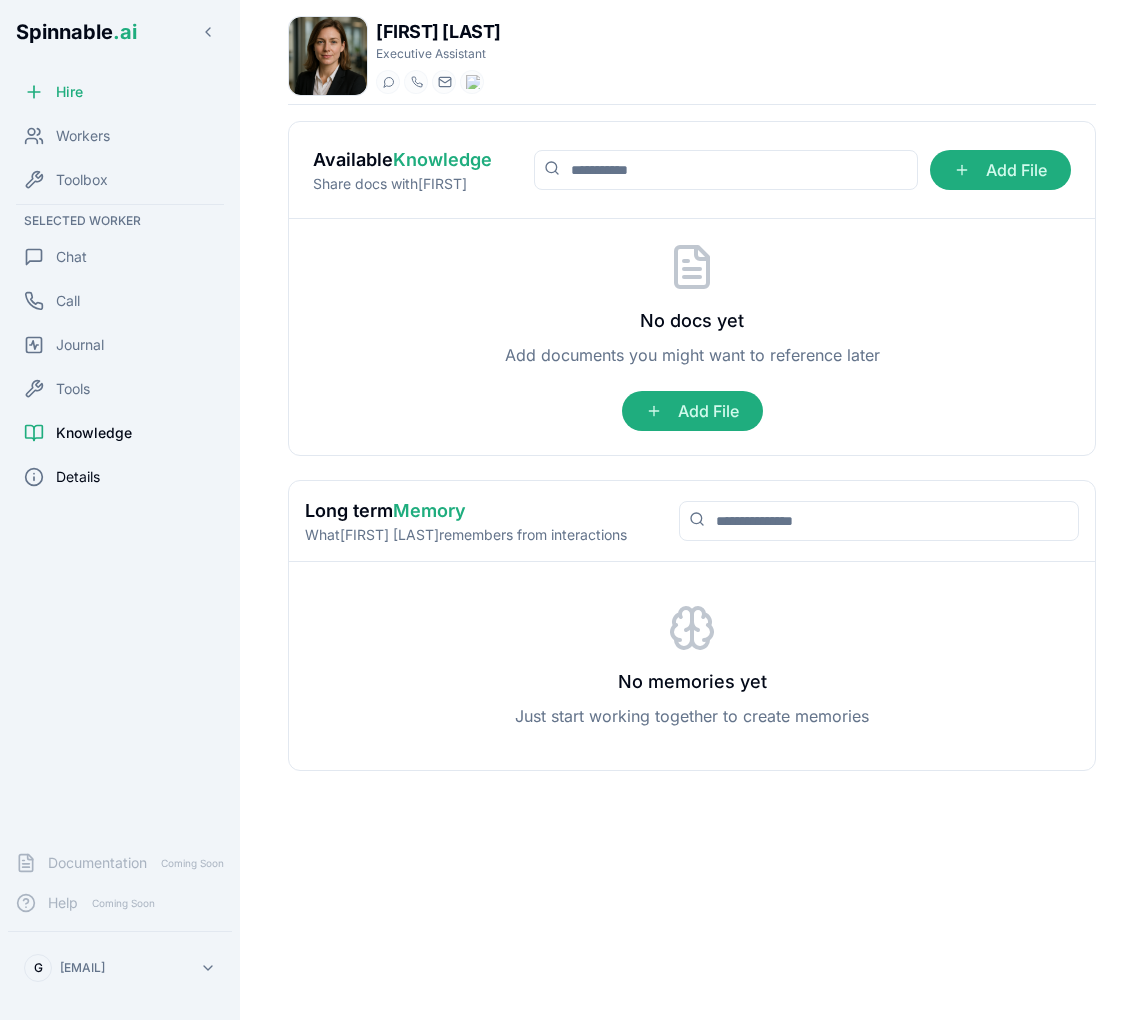click on "Details" at bounding box center [120, 477] 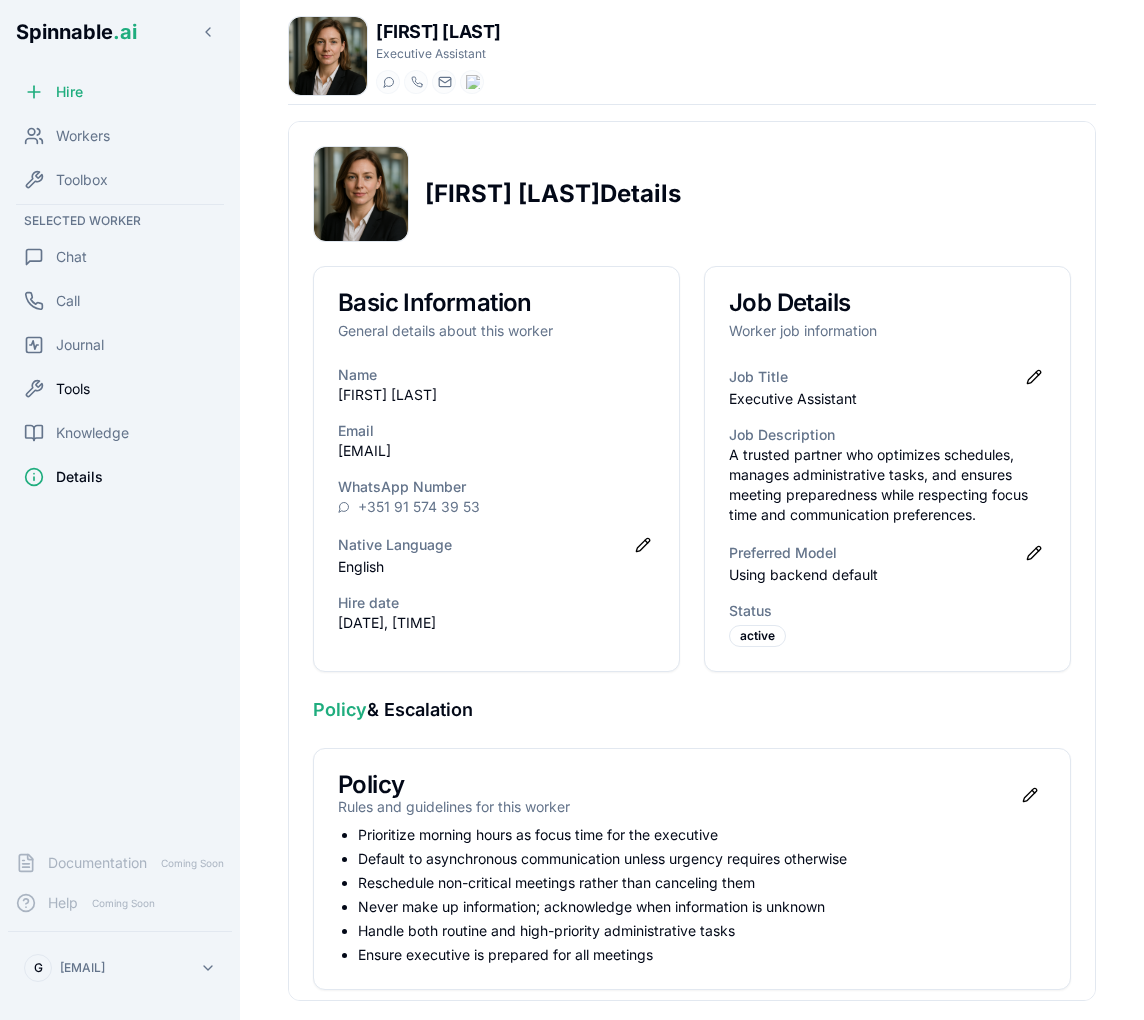 click on "Tools" at bounding box center [120, 389] 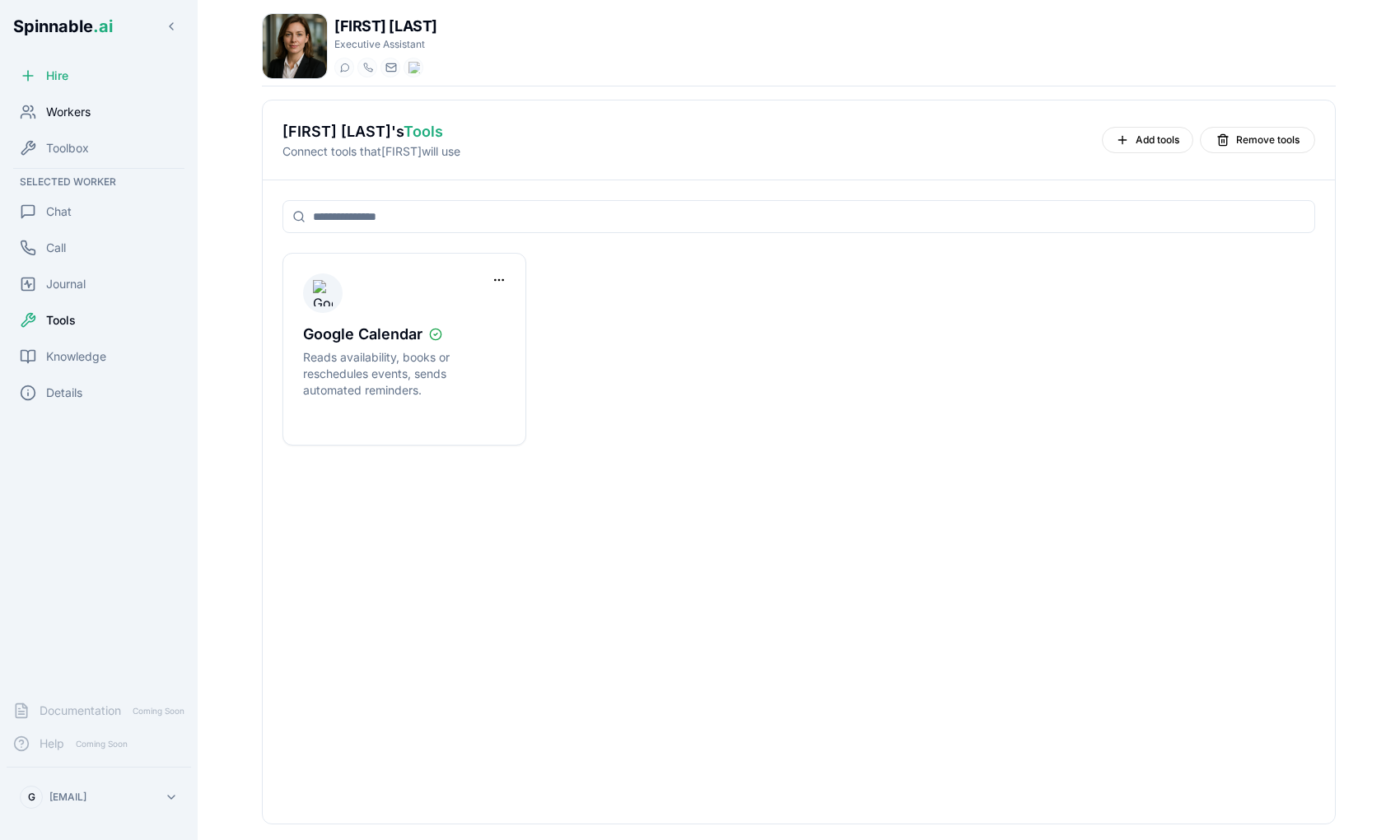 click on "Workers" at bounding box center (99, 112) 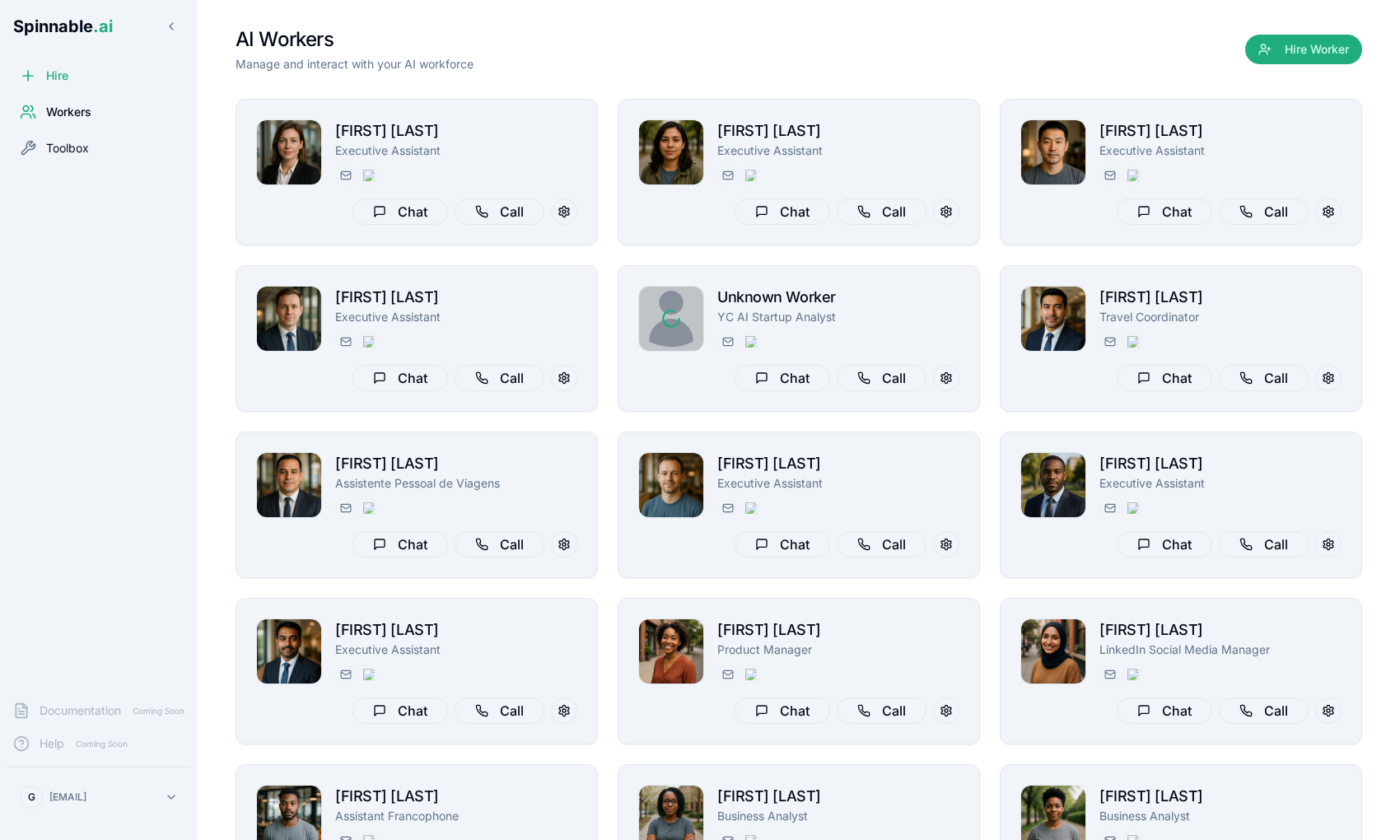 click on "Toolbox" at bounding box center [99, 148] 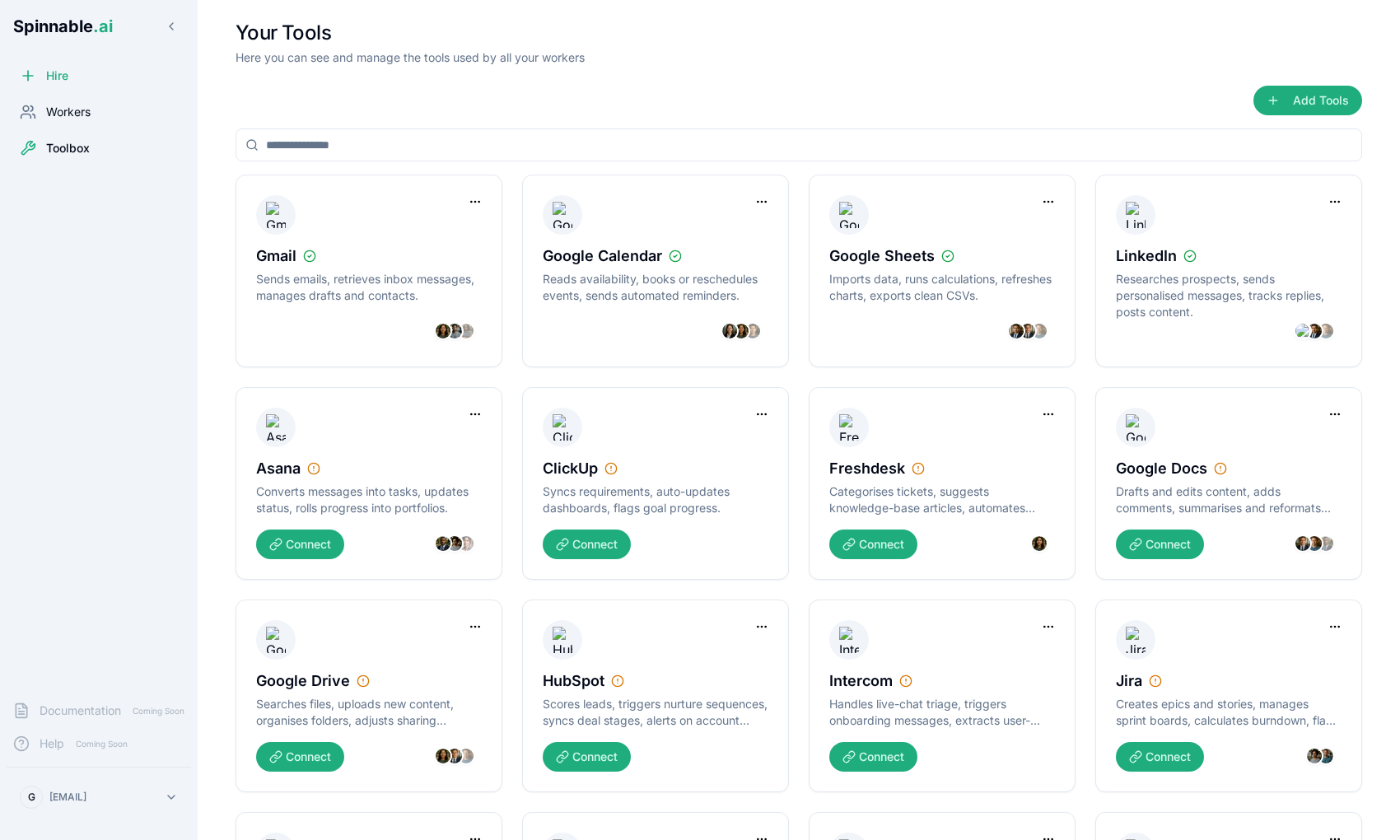 click on "Workers" at bounding box center (99, 112) 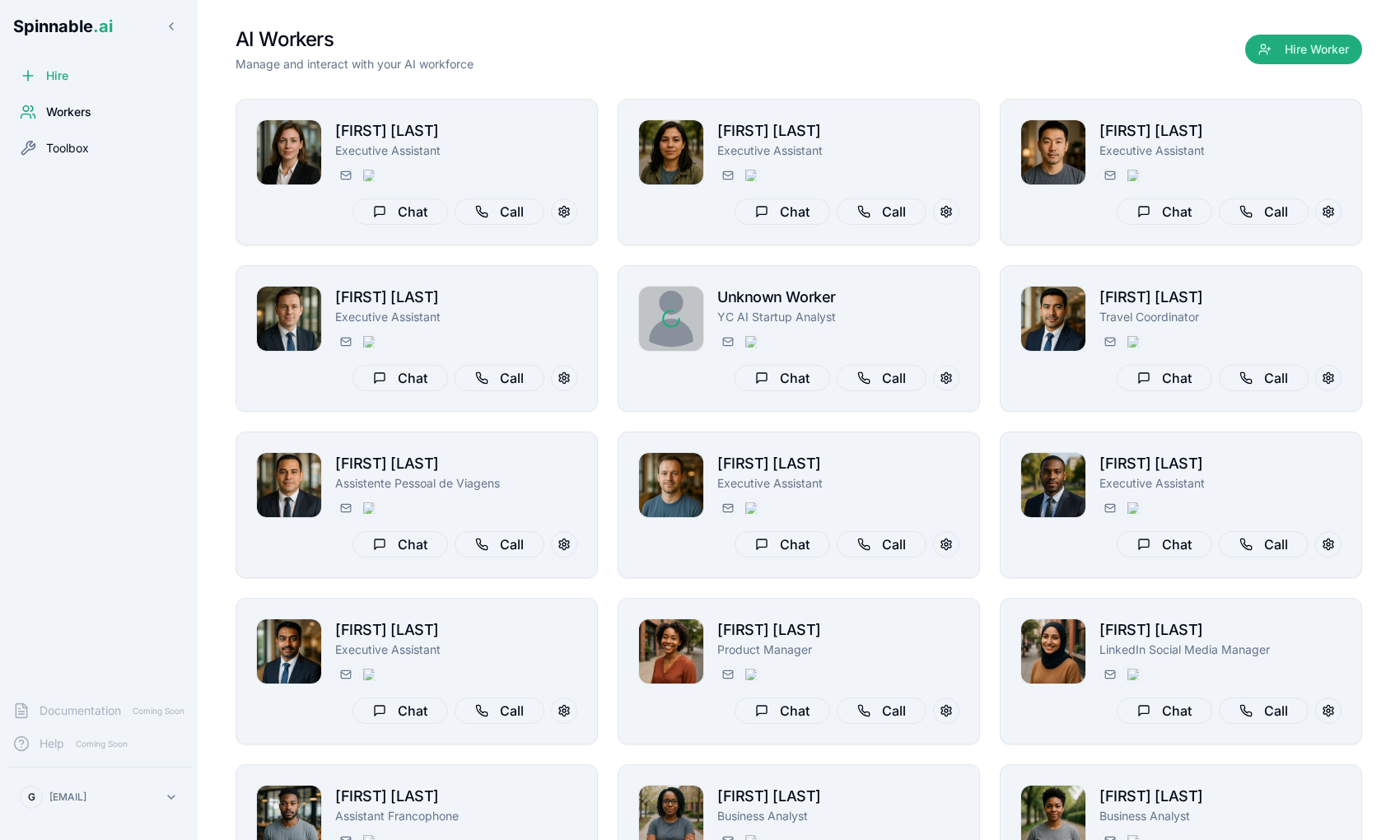click on "Toolbox" at bounding box center [99, 148] 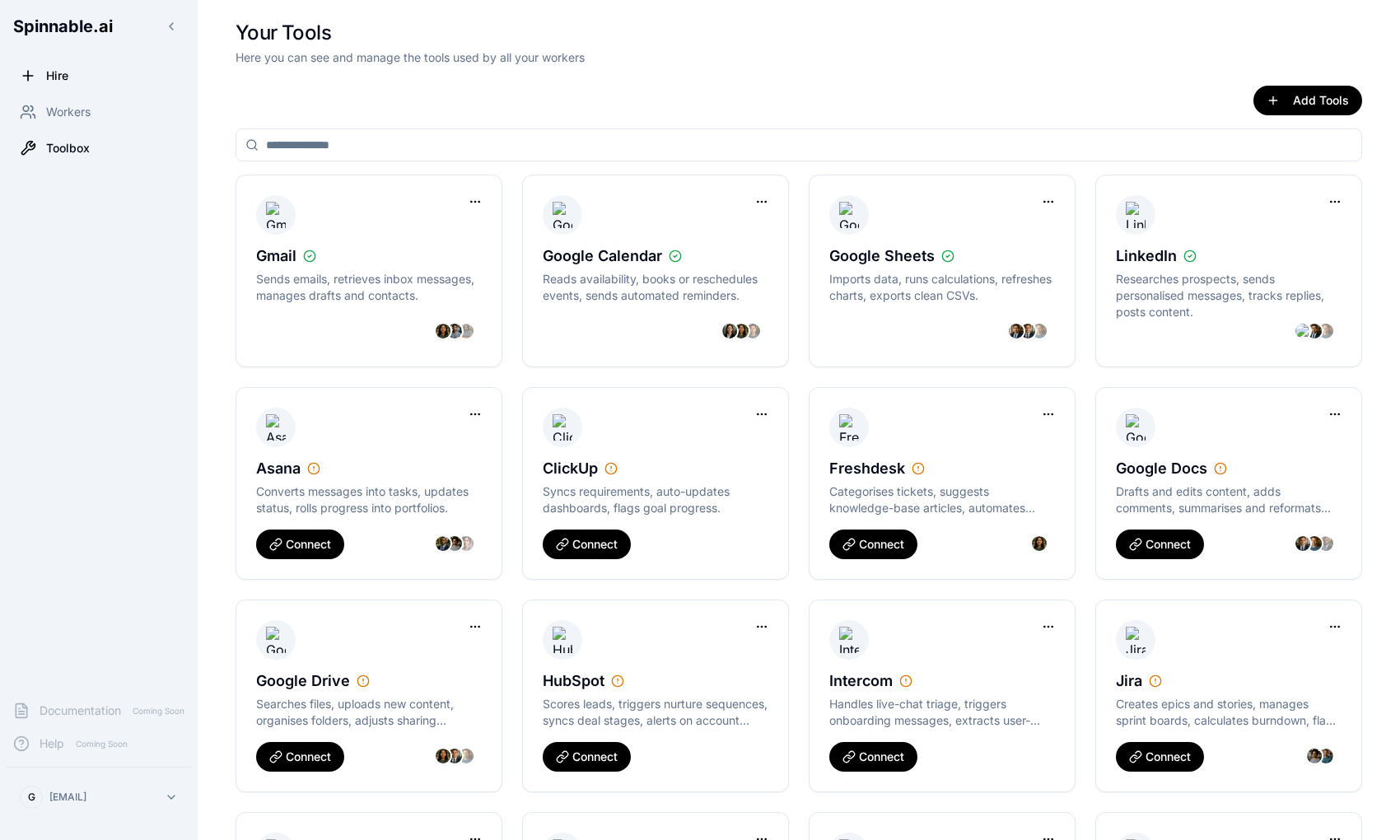 click on "Spinnable .ai Hire Workers Toolbox Documentation Coming Soon Help Coming Soon G [EMAIL] Your Tools Here you can see and manage the tools used by all your workers Add Tools Gmail Sends emails, retrieves inbox messages, manages drafts and contacts. Google Calendar Reads availability, books or reschedules events, sends automated reminders. Google Sheets Imports data, runs calculations, refreshes charts, exports clean CSVs. LinkedIn Researches prospects, sends personalised messages, tracks replies, posts content. Asana Converts messages into tasks, updates status, rolls progress into portfolios. Connect ClickUp Syncs requirements, auto-updates dashboards, flags goal progress. Connect Freshdesk Categorises tickets, suggests knowledge-base articles, automates satisfaction surveys. Connect Google Docs Drafts and edits content, adds comments, summarises and reformats text. Connect Google Drive Connect HubSpot Connect Intercom Connect Jira Connect" at bounding box center [700, 482] 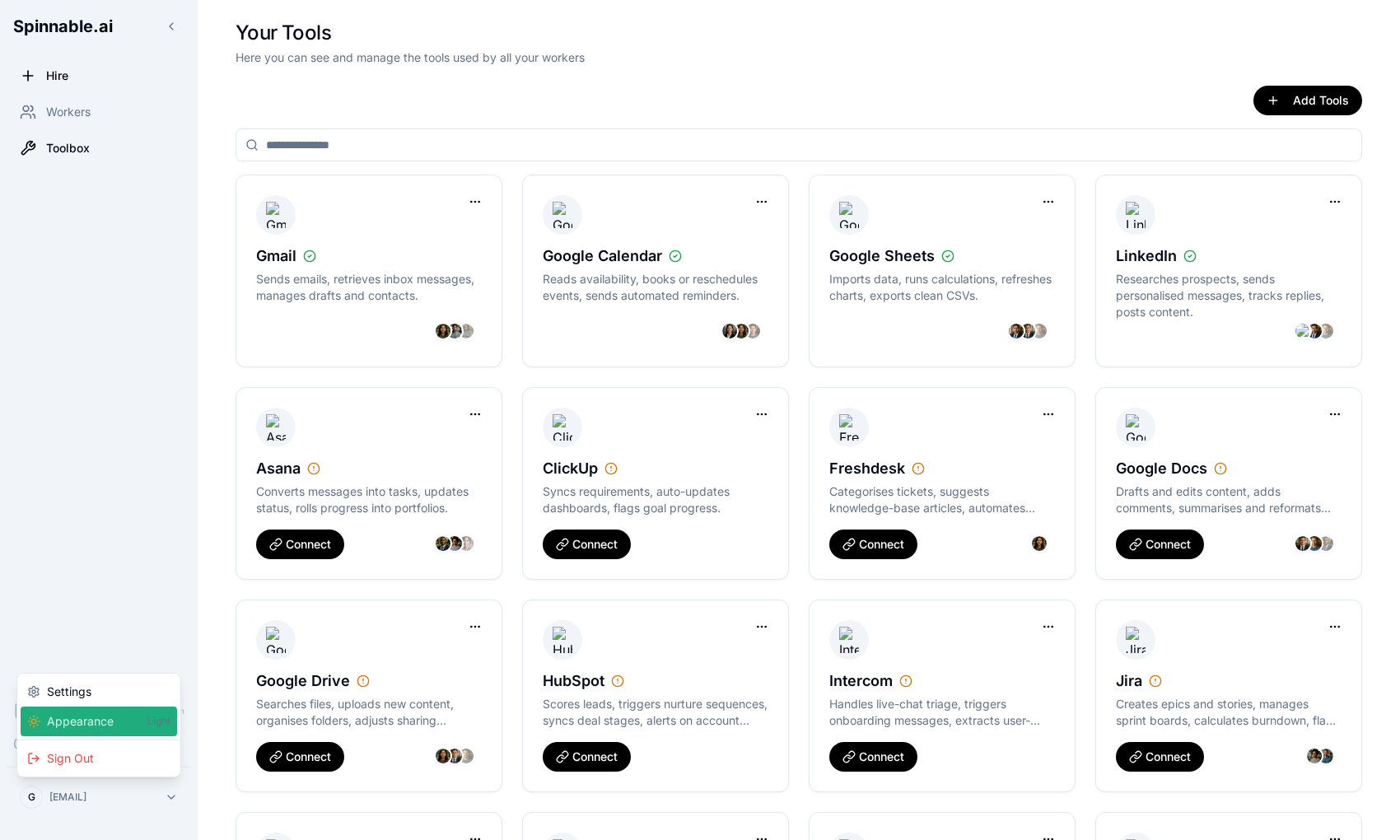 click on "Appearance" at bounding box center [80, 721] 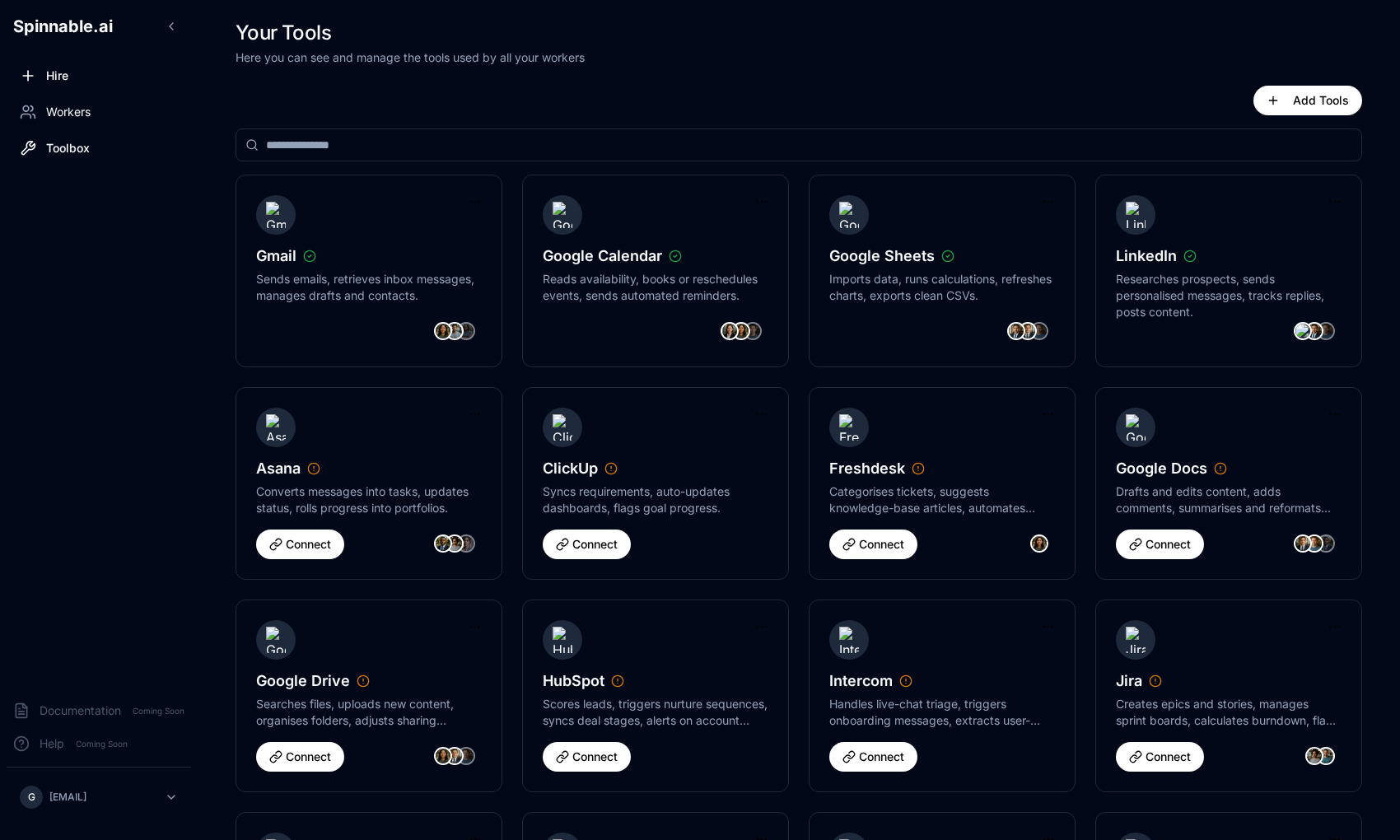 click on "Workers" at bounding box center [68, 112] 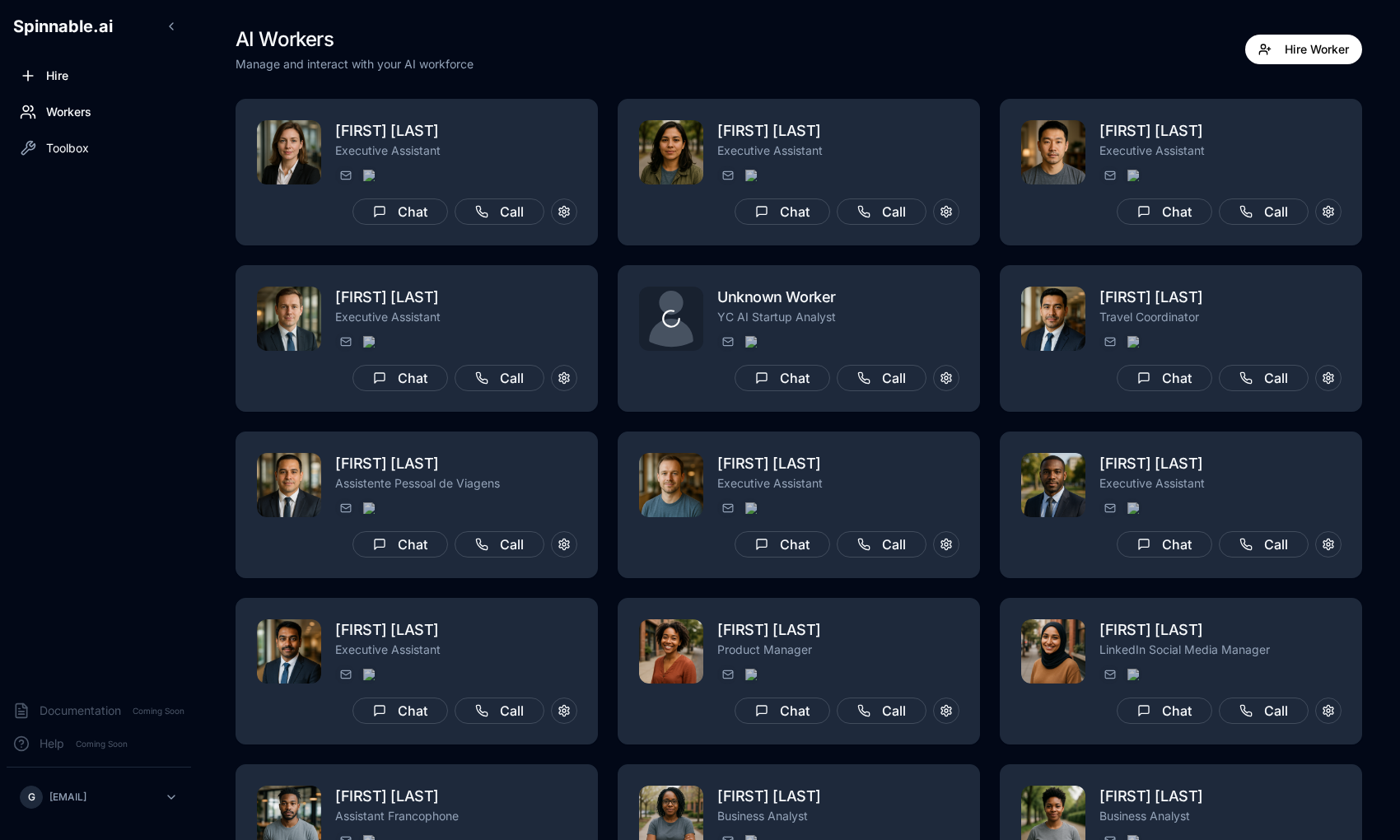 click on "Toolbox" at bounding box center (99, 148) 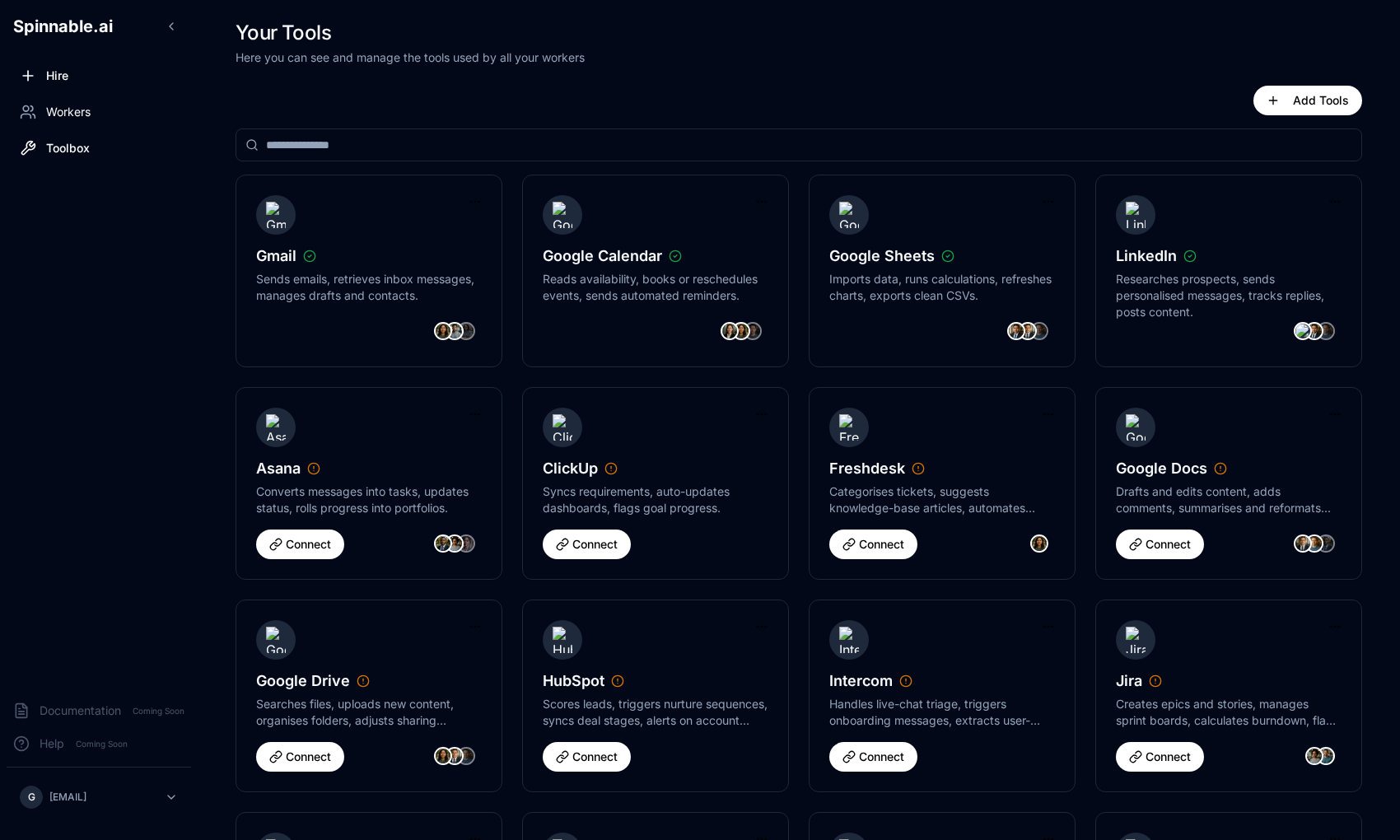 click on "Workers" at bounding box center [99, 112] 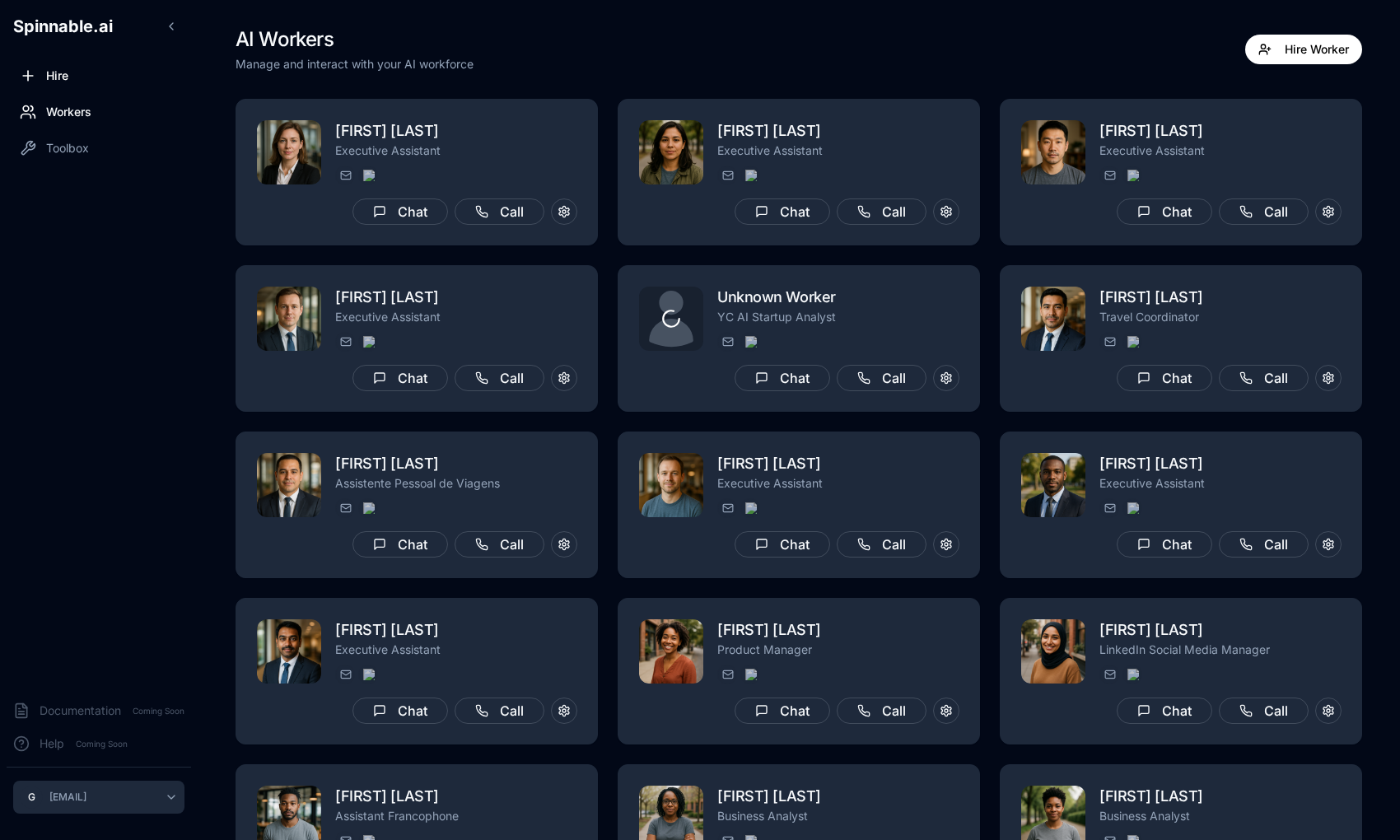 click on "Spinnable .ai Hire Workers Toolbox Documentation Coming Soon Help Coming Soon G [EMAIL] AI Workers Manage and interact with your AI workforce Hire Worker [FIRST] [LAST] Executive Assistant [EMAIL] +351 91 574 39 53 A trusted partner who optimizes schedules, manages administrative tasks, and ensures meeting preparedness while respecting focus time and communication preferences. Tools: Google Calendar Chat Call [FIRST] [LAST] Executive Assistant [EMAIL] +351 91 574 39 53 Trusted partner who optimizes schedule, manages administrative tasks, and ensures preparedness for all meetings while respecting communication preferences. Tools: Gmail • Google Calendar • Freshdesk + 3 Chat Call [FIRST] [LAST] Executive Assistant [EMAIL] +351 91 574 39 53 Trusted partner who optimizes schedule, manages administrative tasks, and ensures preparedness for all meetings while handling both routine and high-priority requests. Tools: Google Calendar Chat Call" at bounding box center (700, 482) 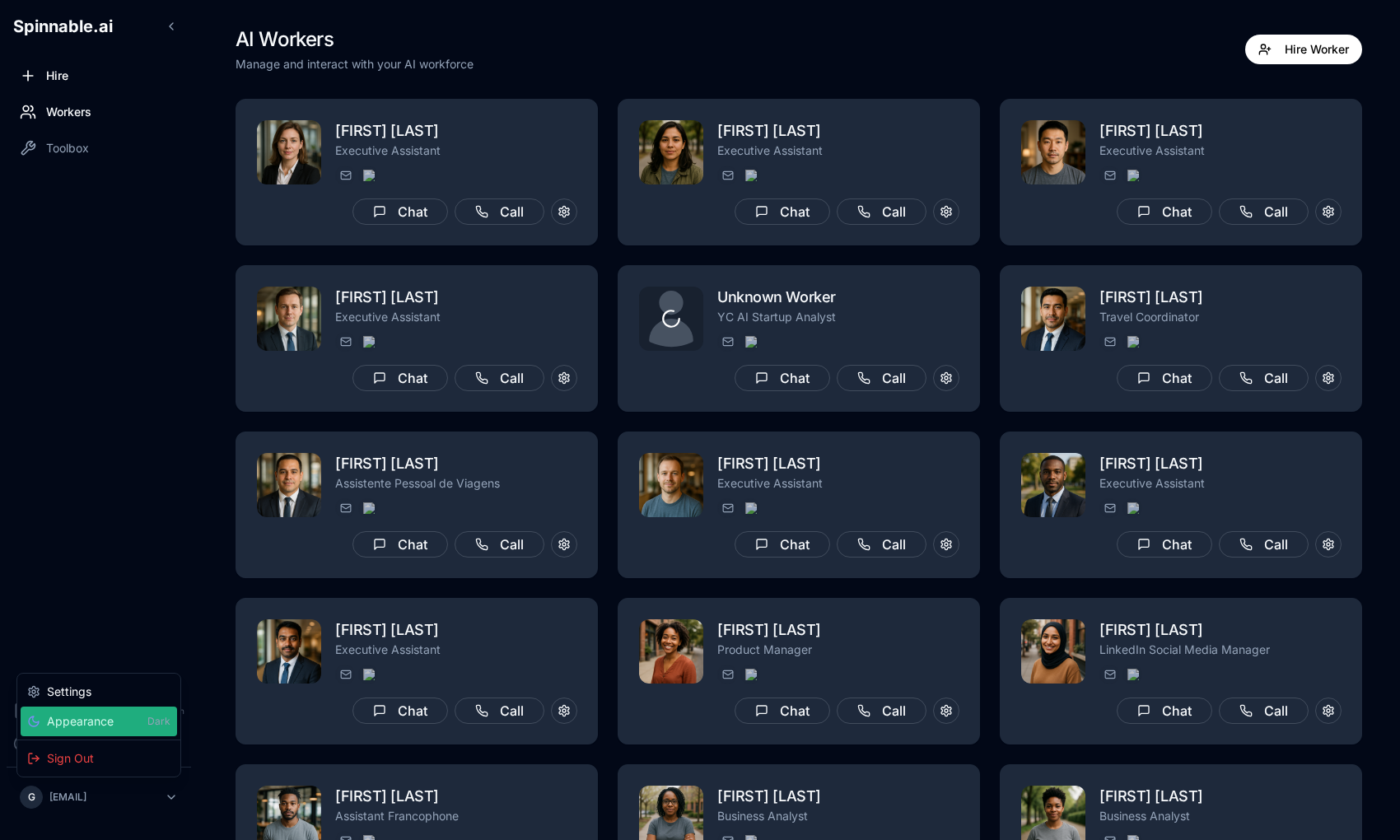 click on "Appearance Dark" at bounding box center (99, 721) 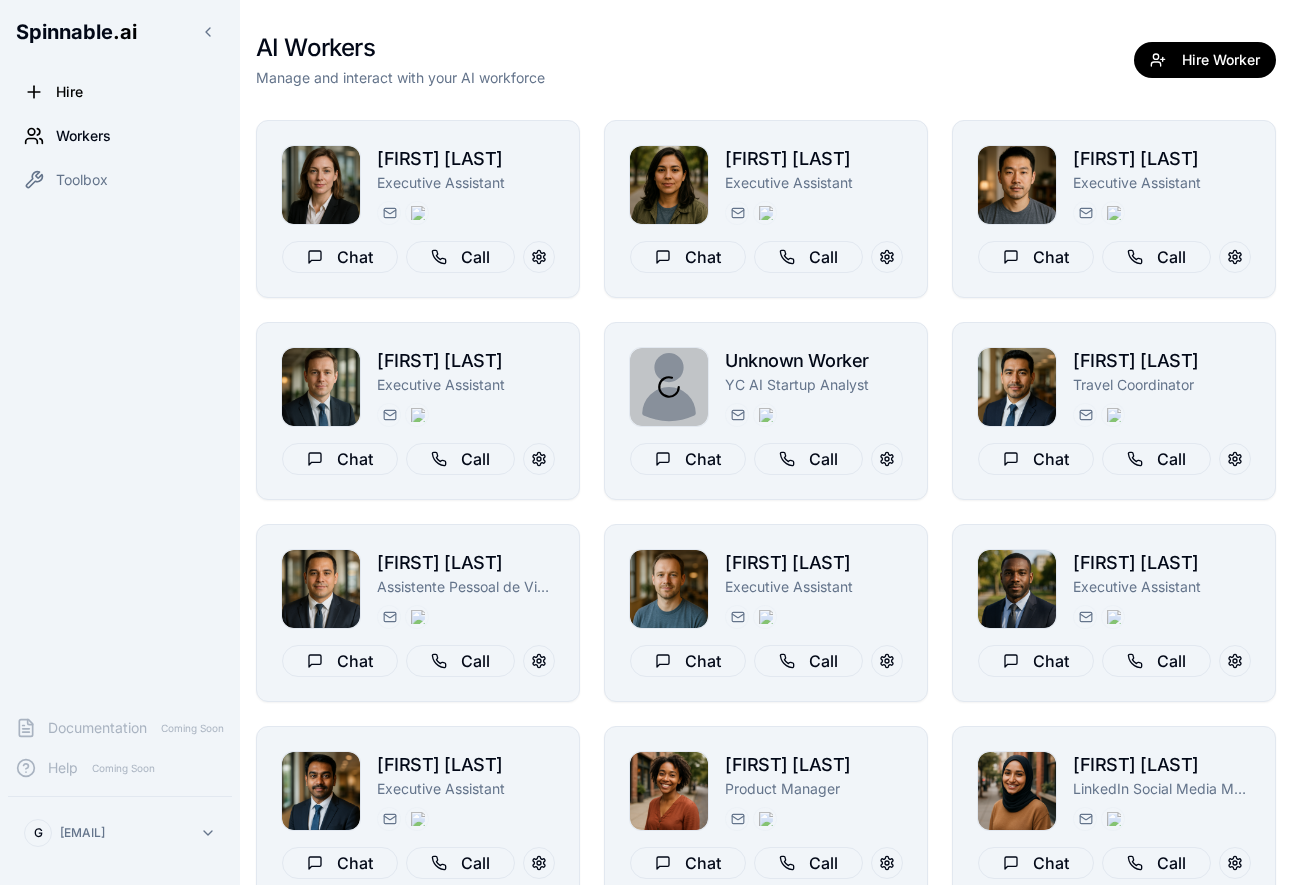 click on "Hire Workers Toolbox" at bounding box center (120, 386) 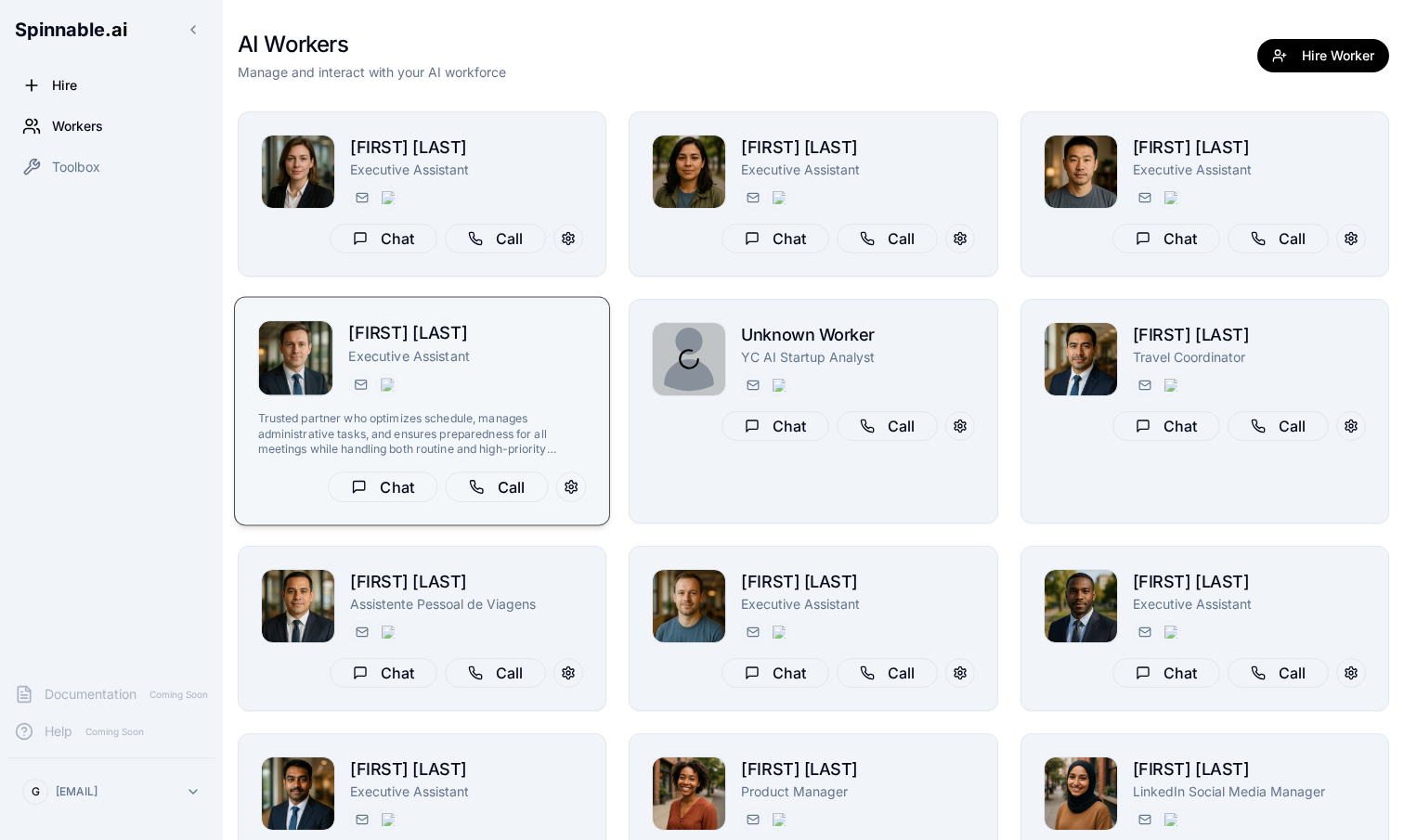 click on "Executive Assistant" at bounding box center [467, 356] 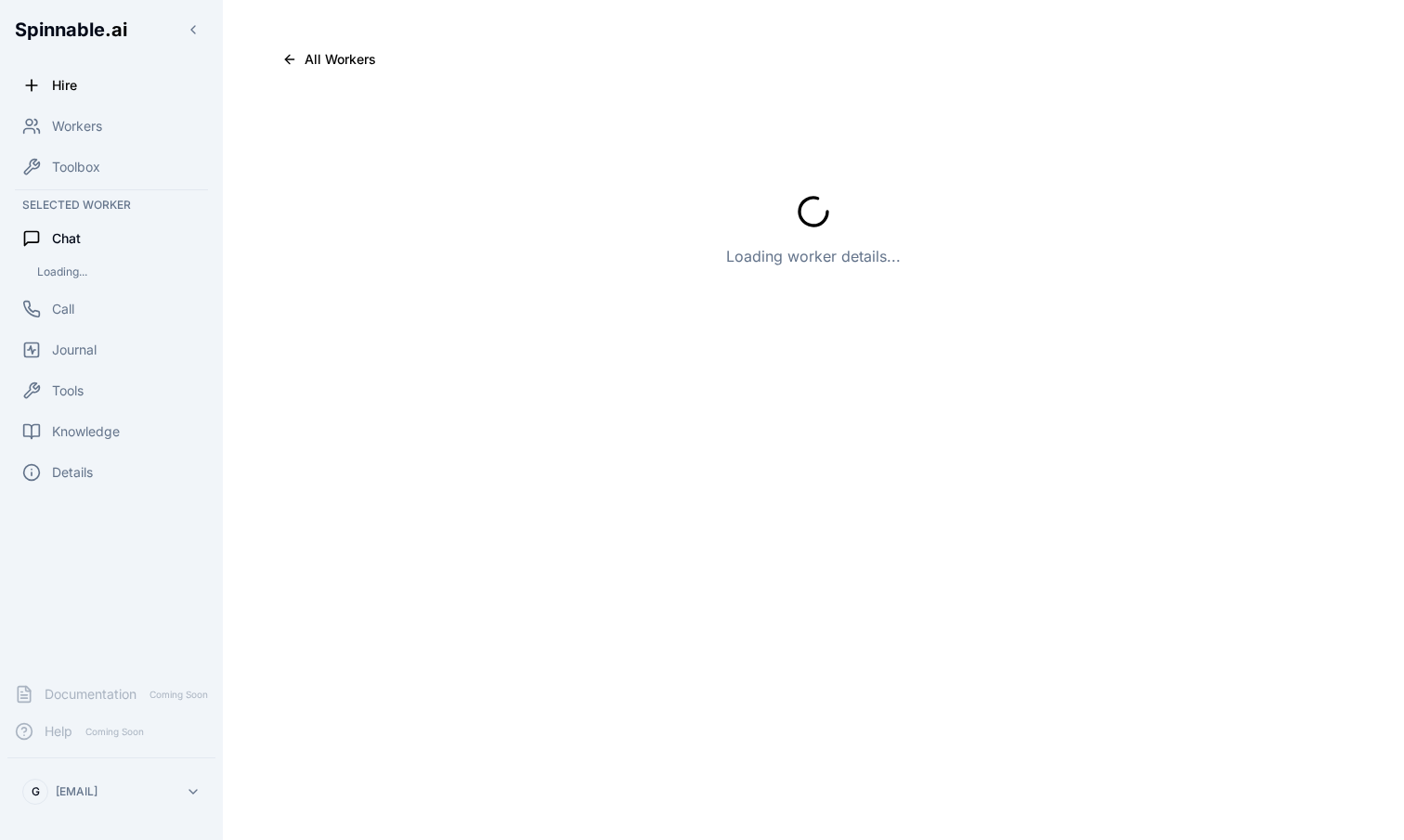 click on "All Workers Loading worker details..." at bounding box center (813, 197) 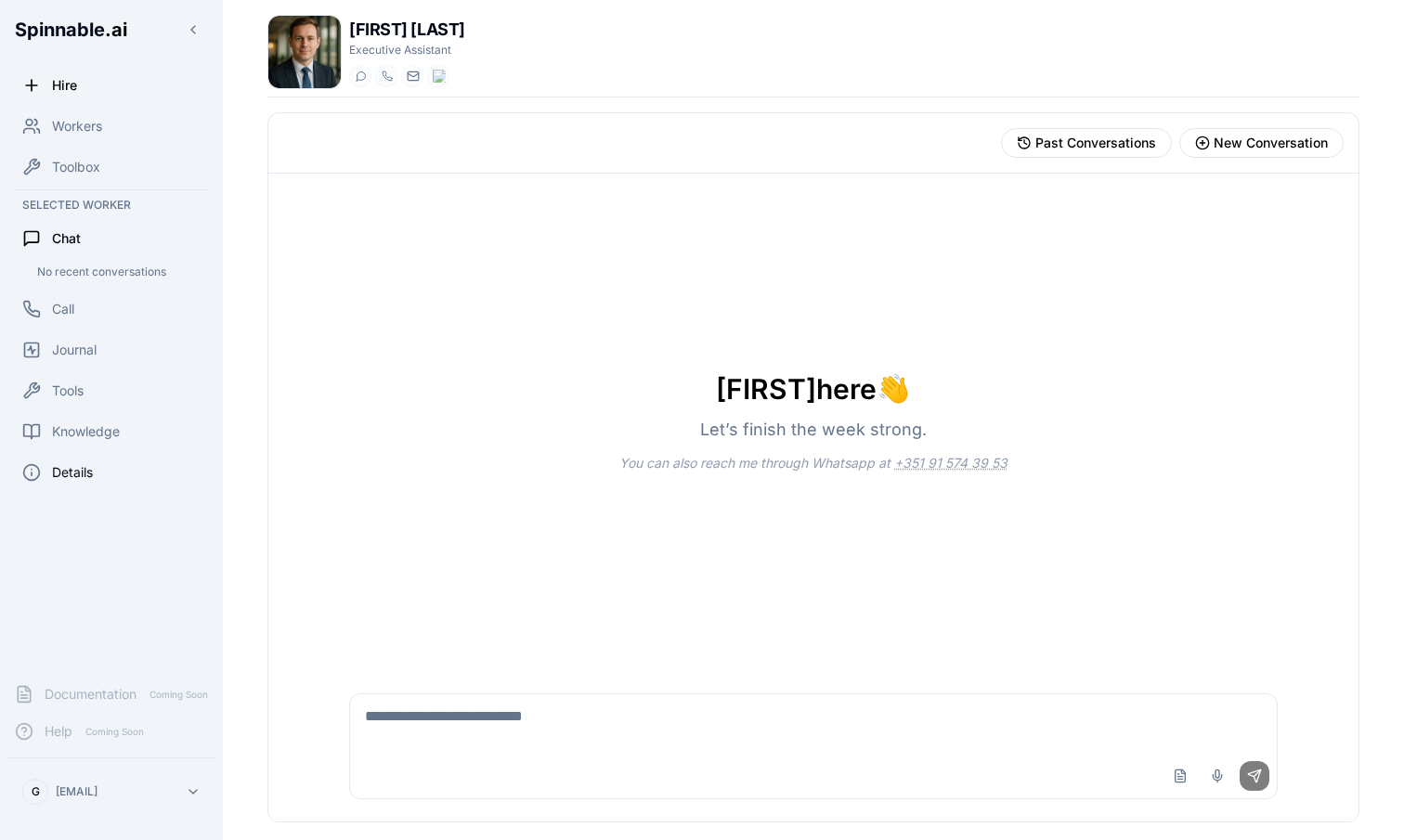 click on "Details" at bounding box center [72, 472] 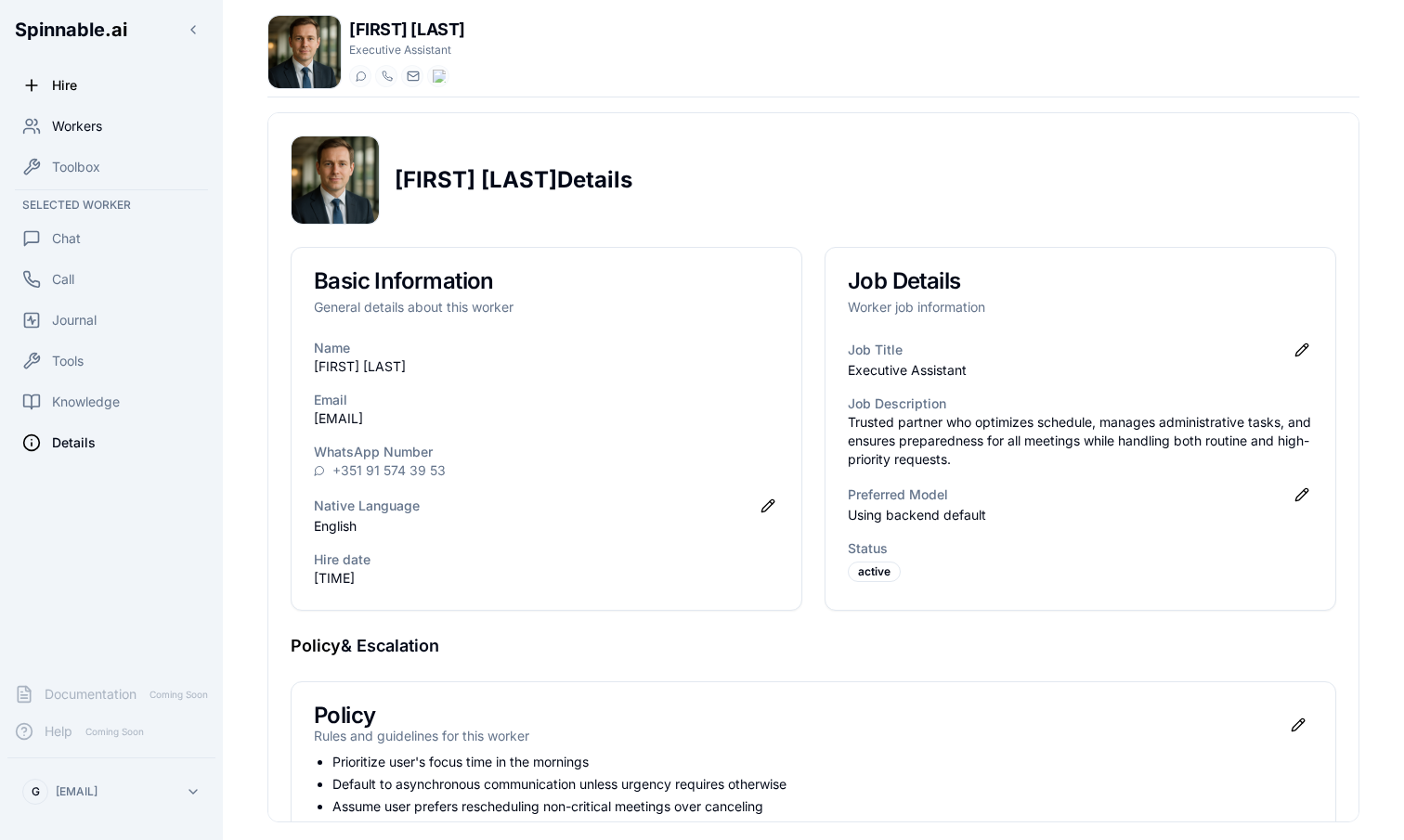 click on "Workers" at bounding box center [77, 126] 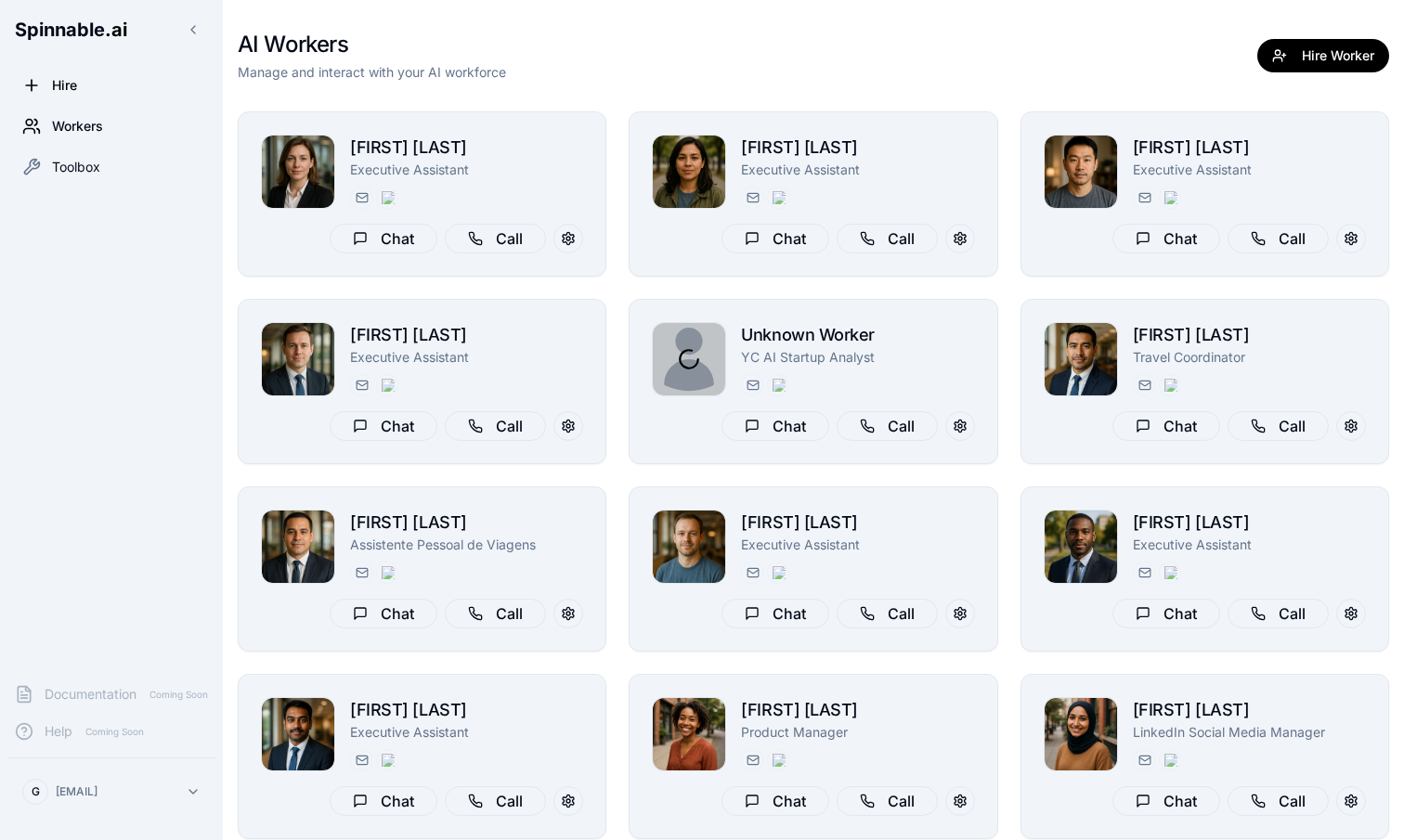 click on "Toolbox" at bounding box center (111, 167) 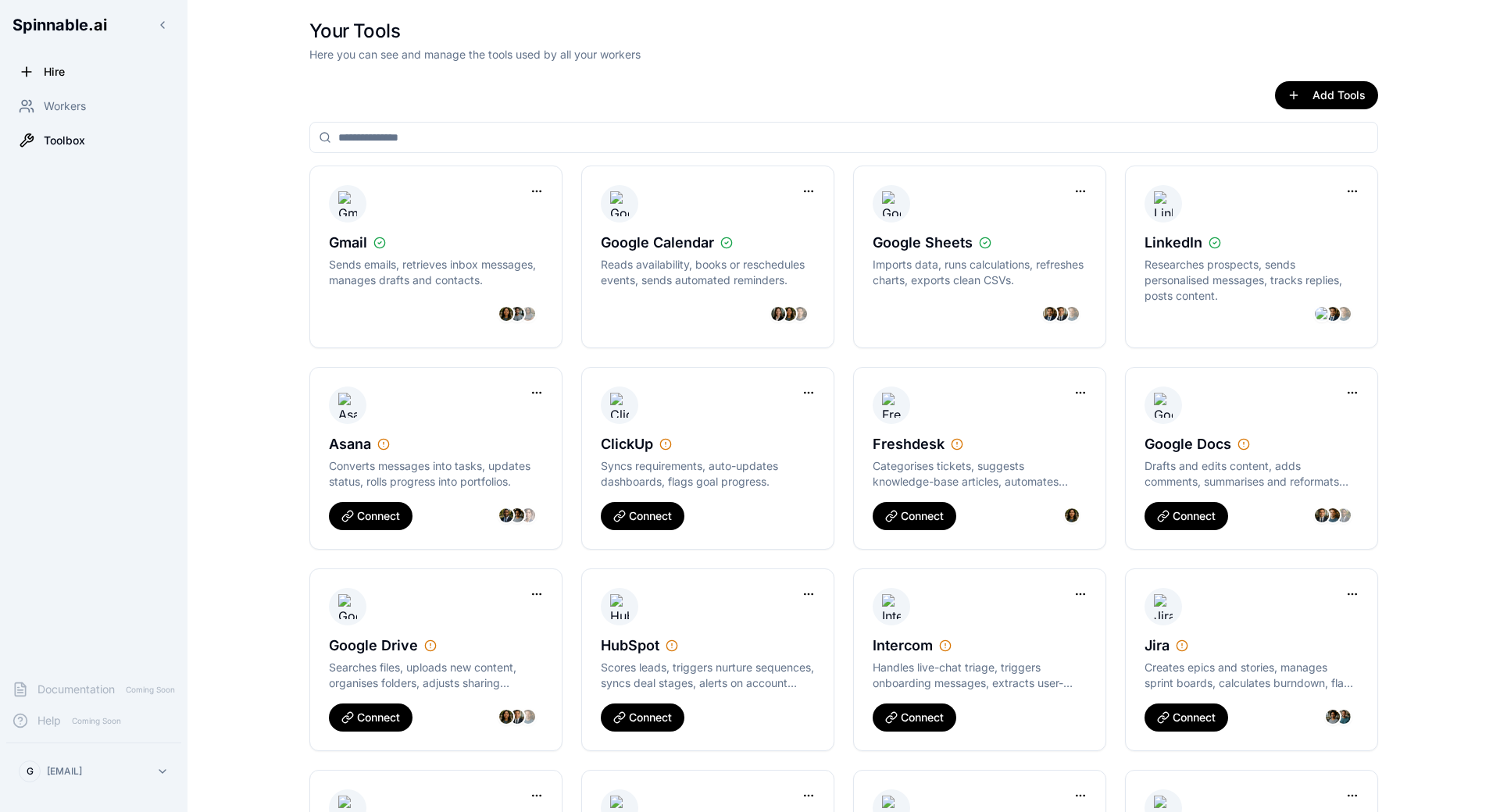 click on "Add Tools" at bounding box center (844, 95) 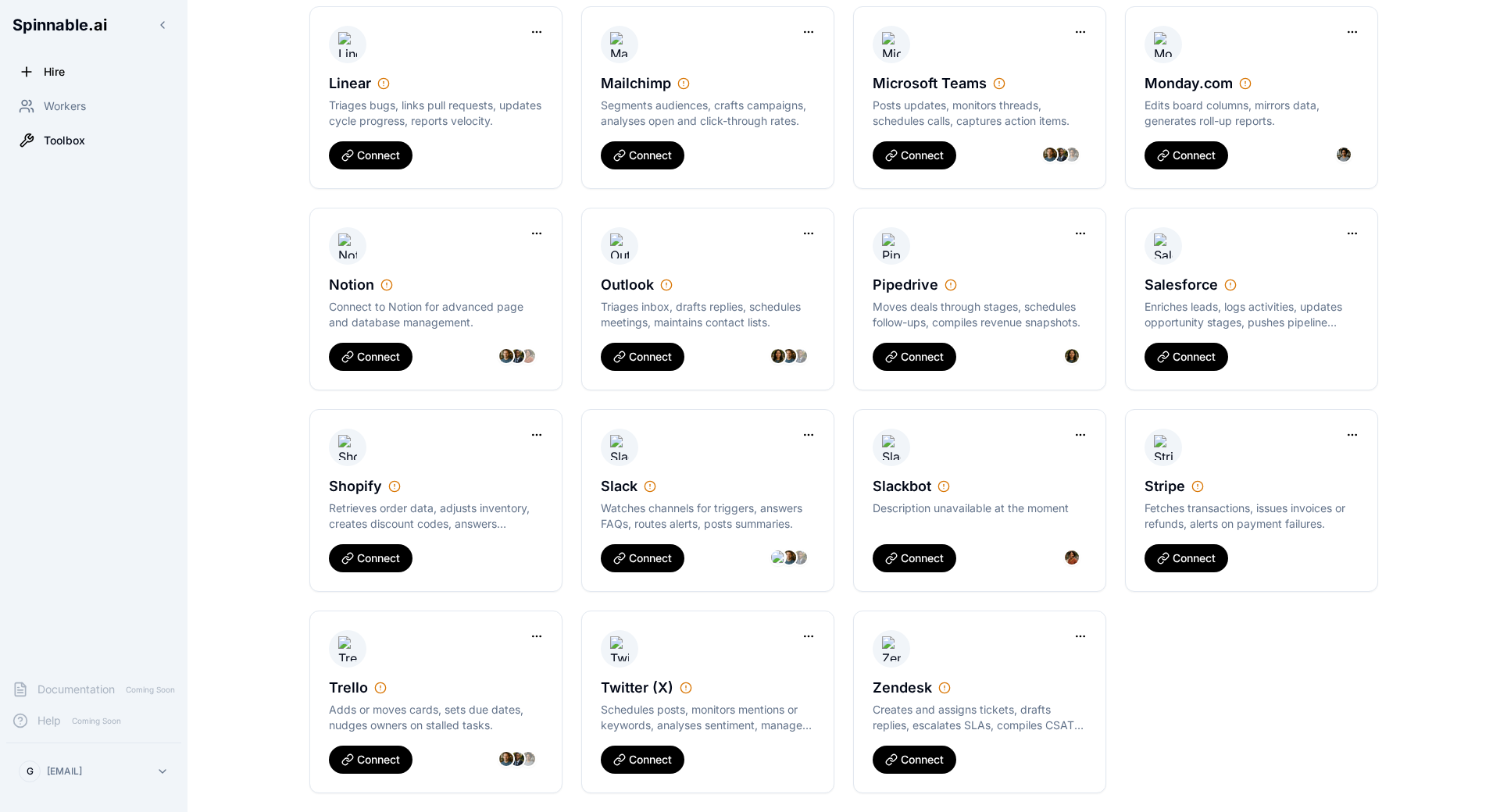 scroll, scrollTop: 0, scrollLeft: 0, axis: both 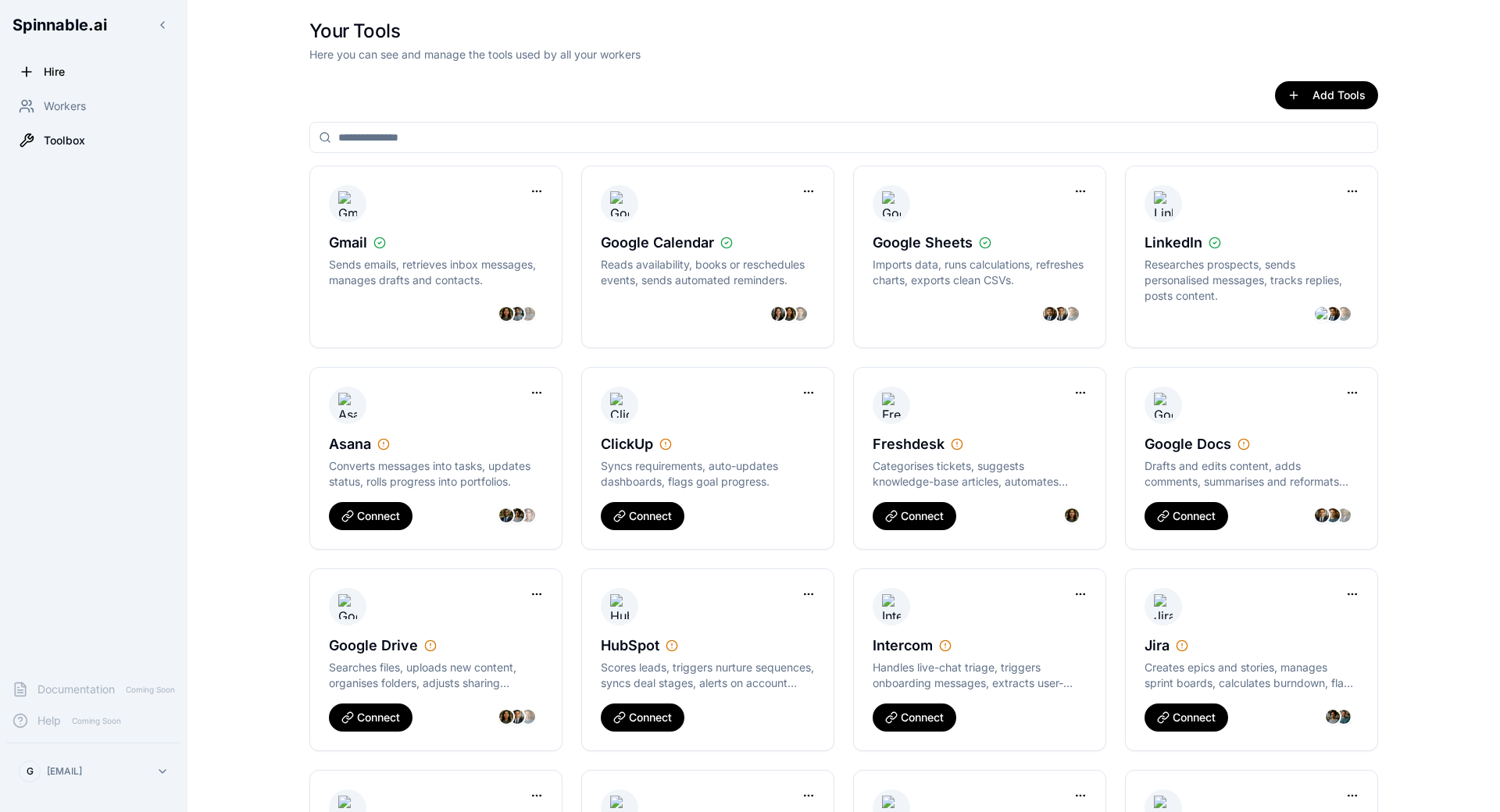 click on "Toolbox" at bounding box center (94, 141) 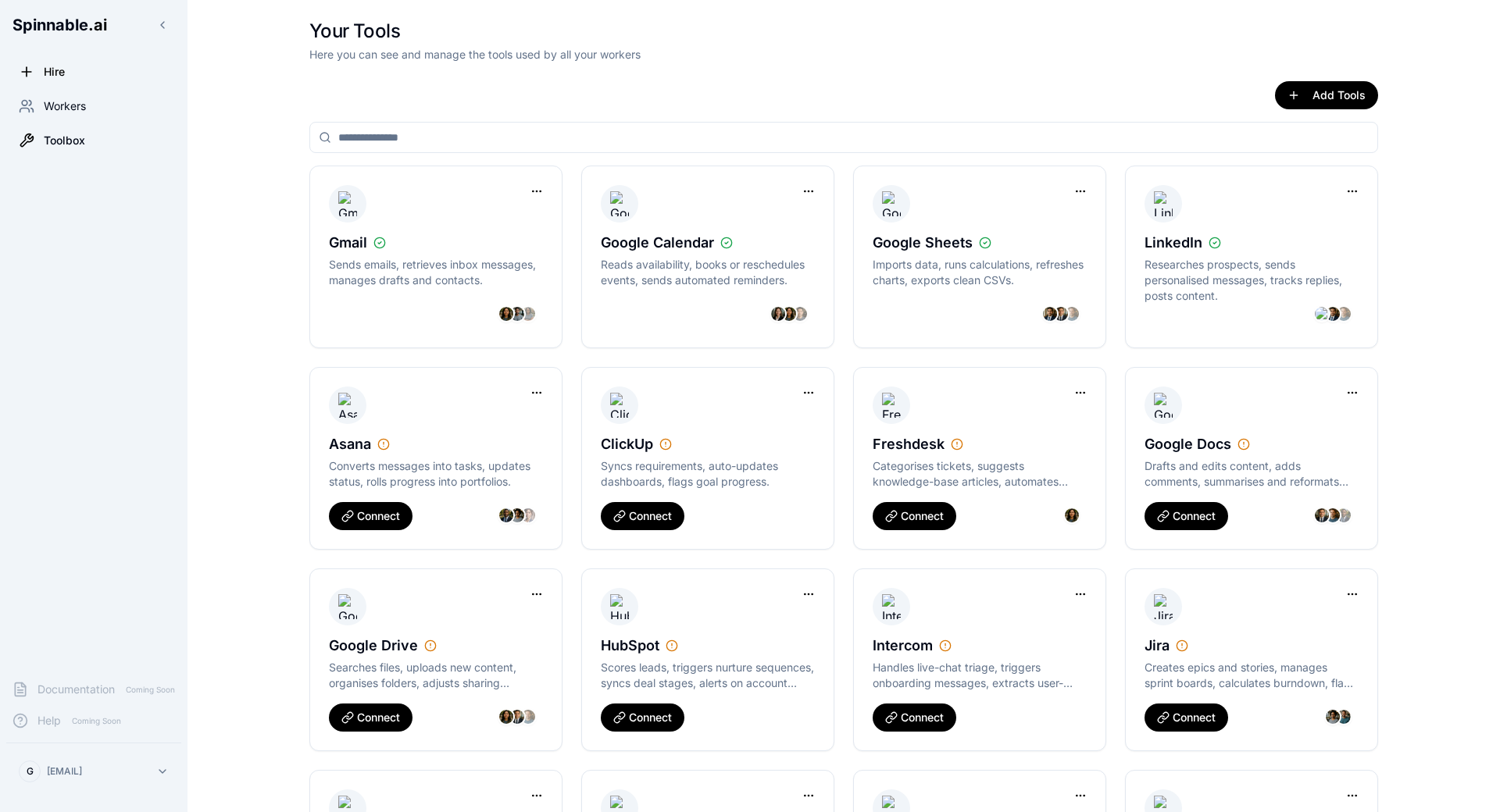click on "Workers" at bounding box center [94, 106] 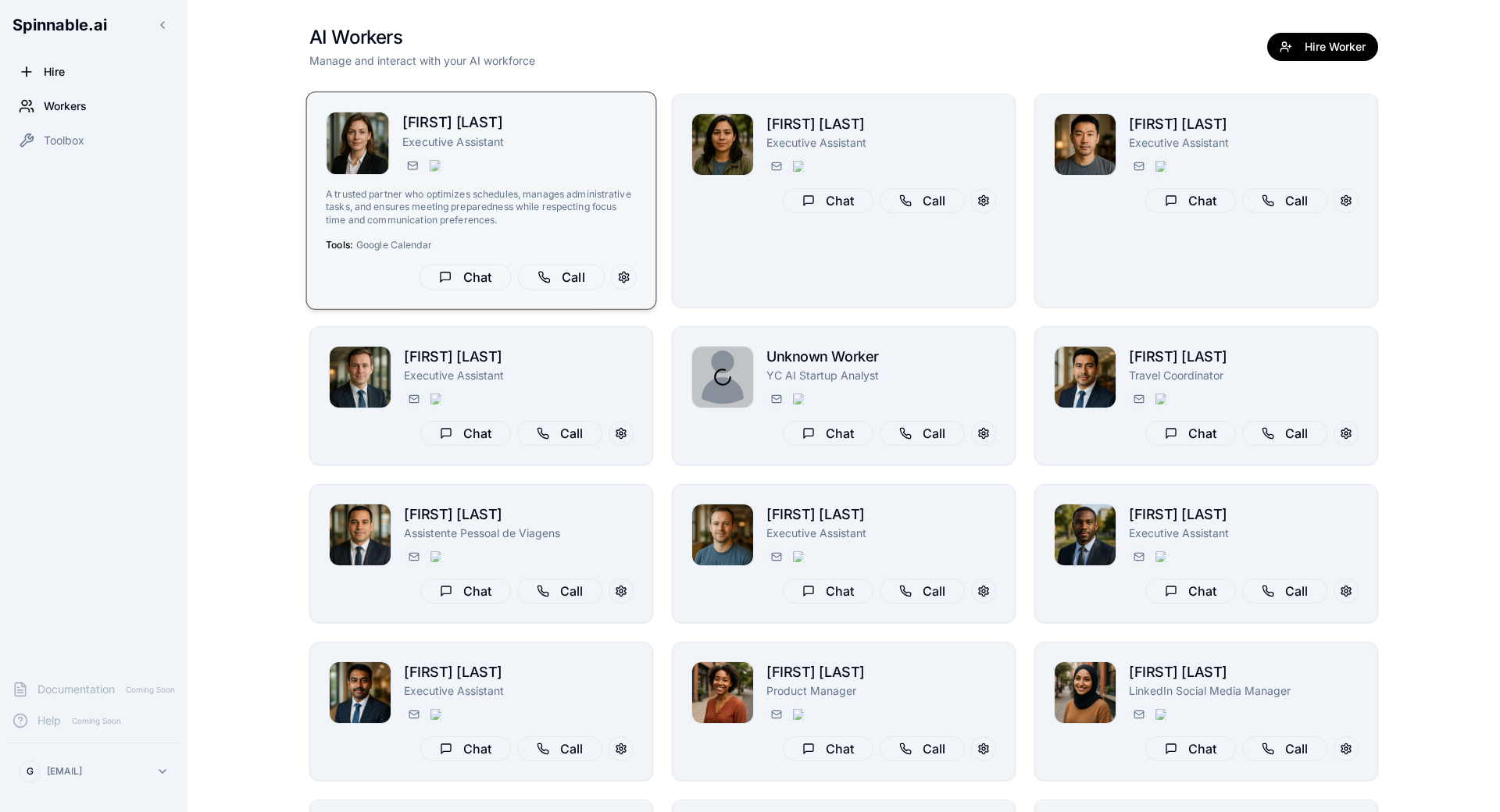 click on "[EMAIL] +351 [PHONE]" at bounding box center [520, 166] 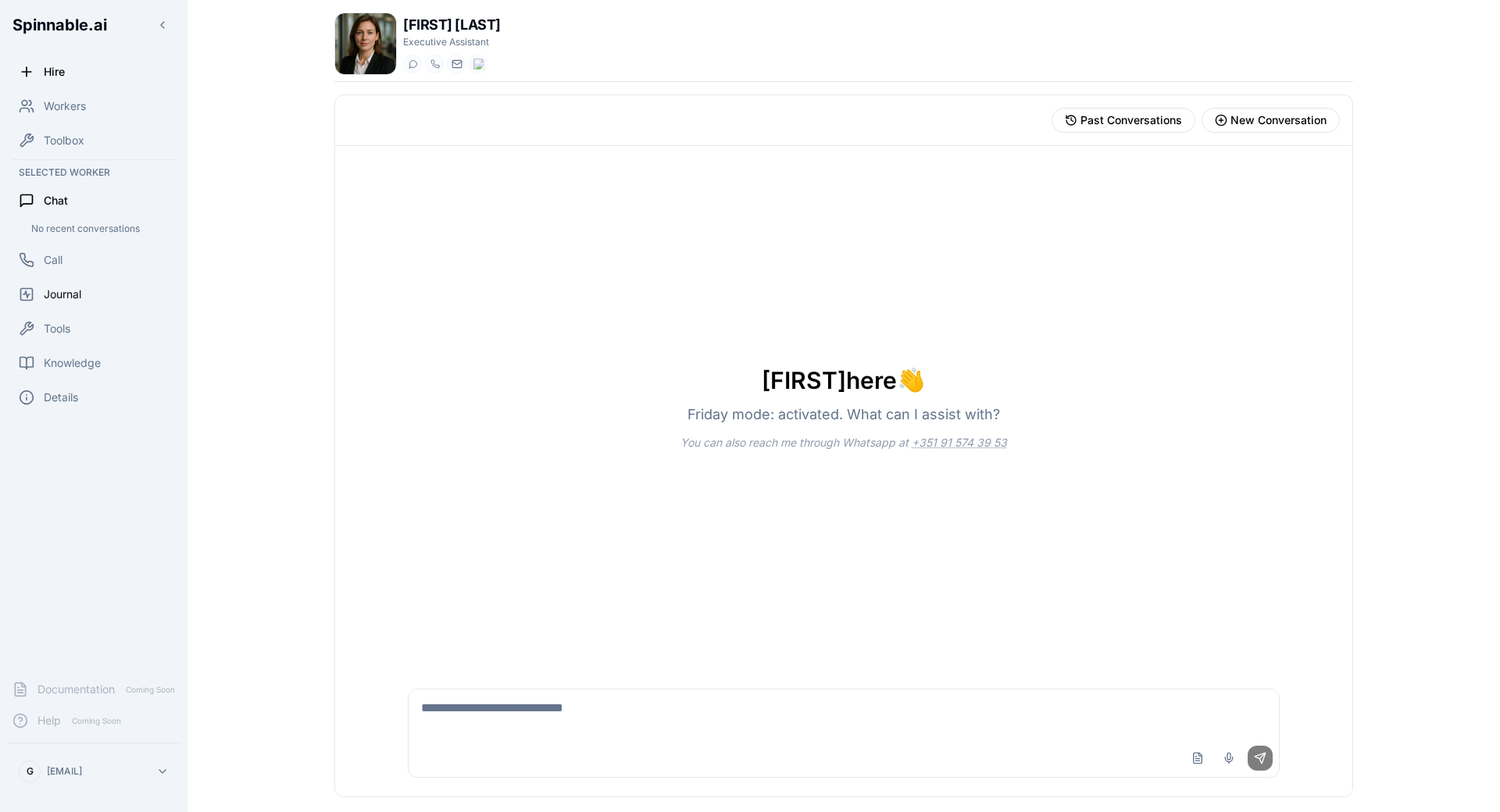 click on "Journal" at bounding box center [94, 294] 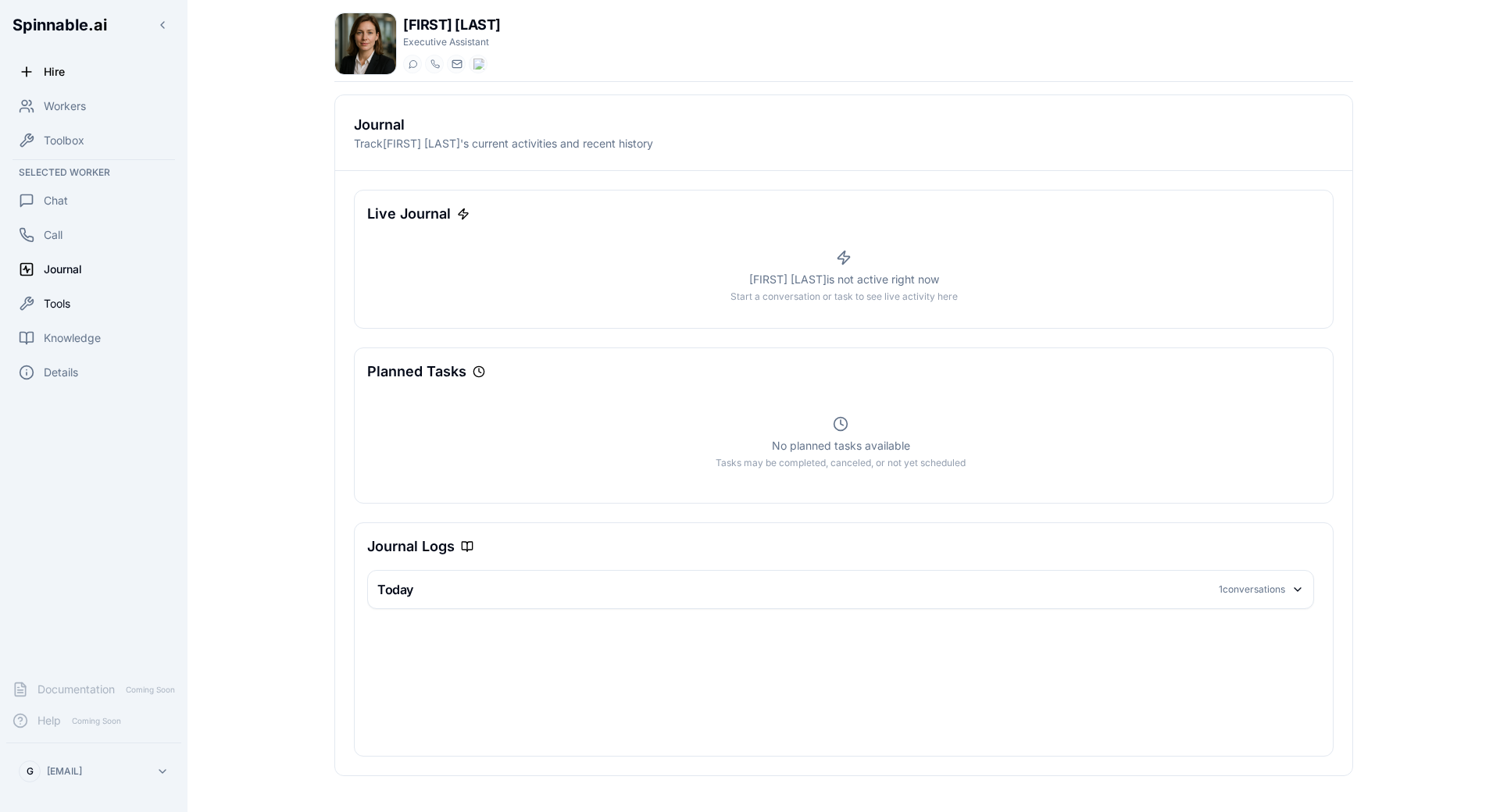 click on "Tools" at bounding box center (94, 304) 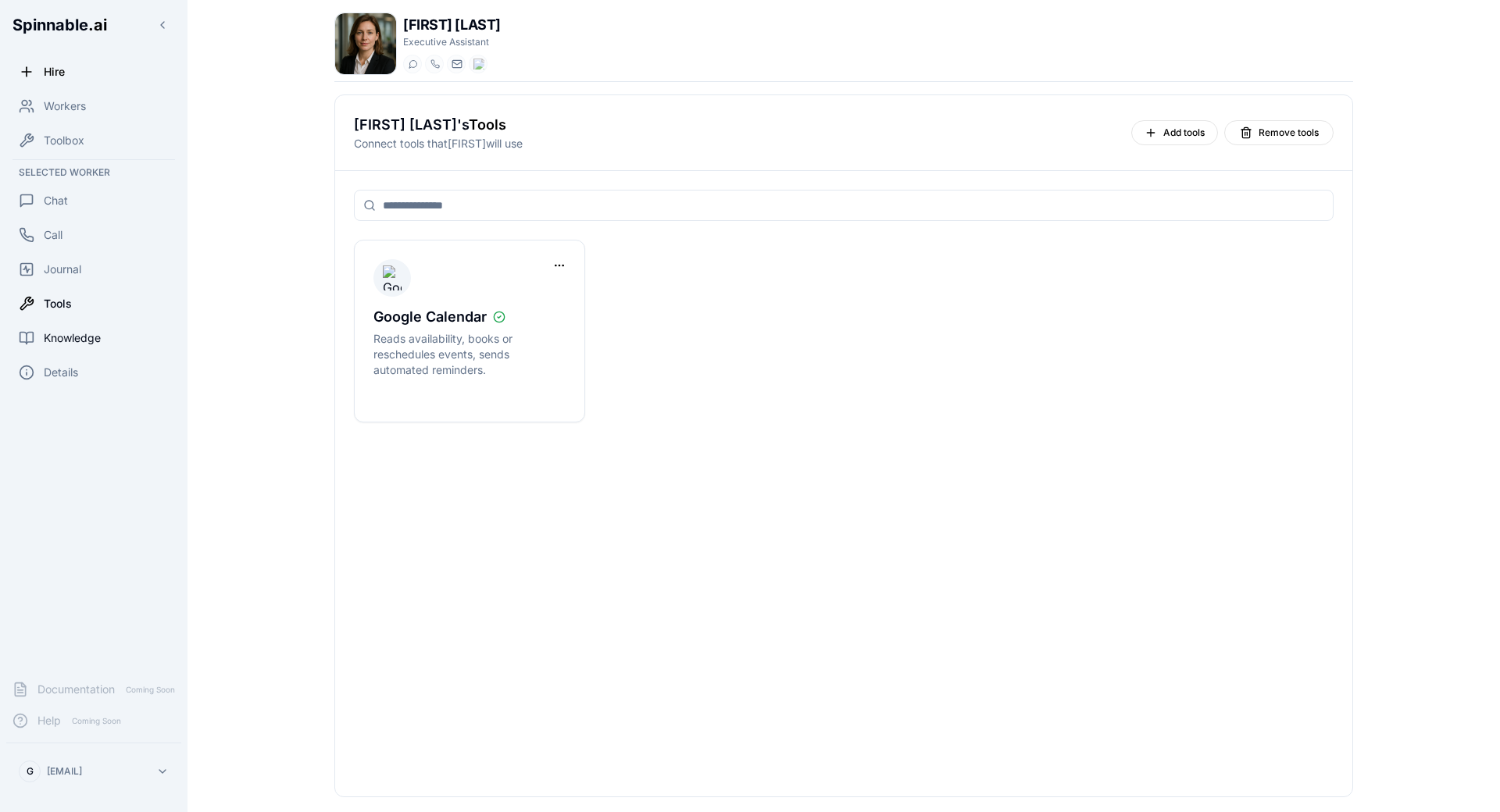 click on "Knowledge" at bounding box center [94, 338] 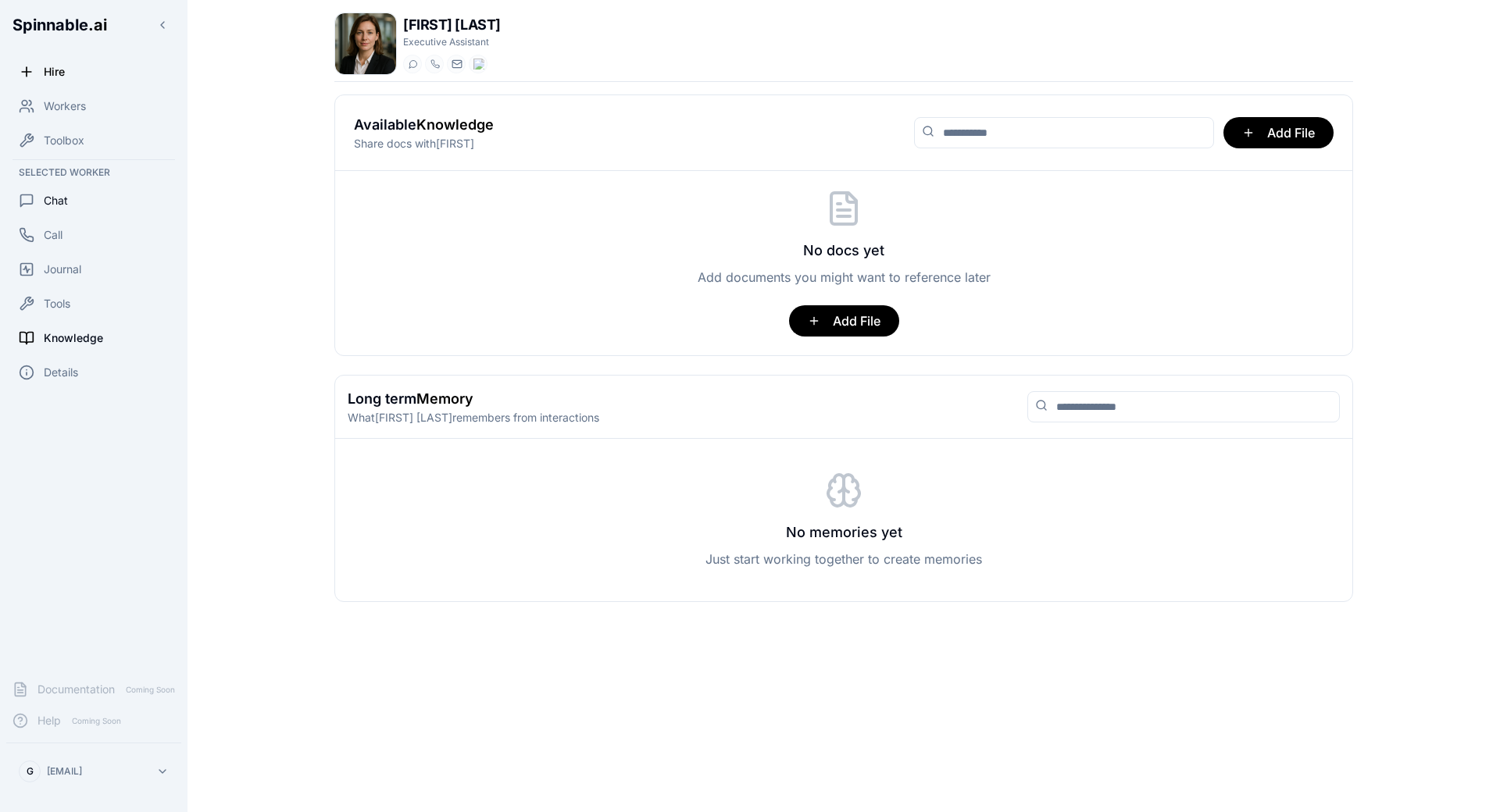 click on "Chat" at bounding box center (94, 201) 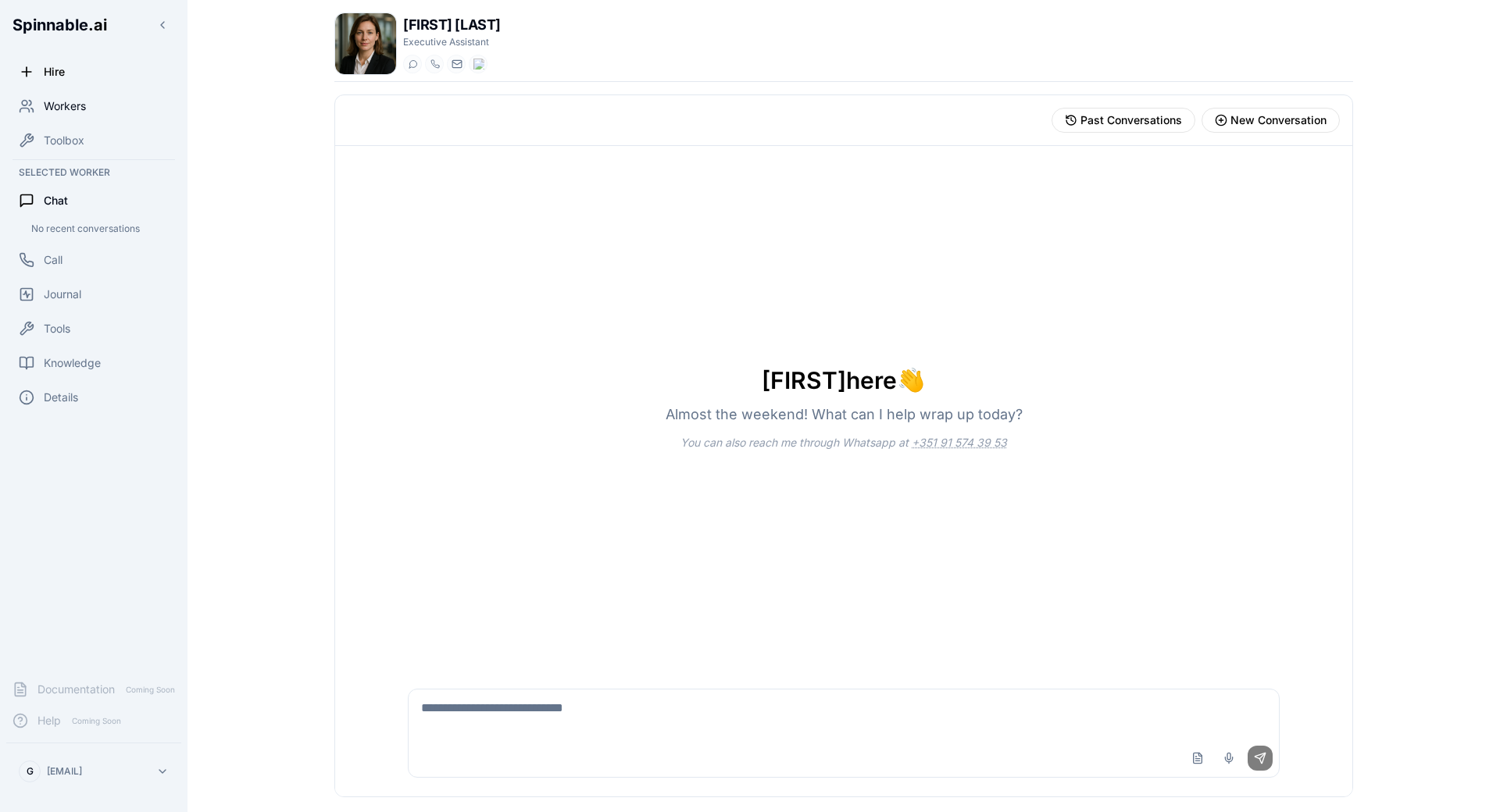 click on "Workers" at bounding box center [94, 106] 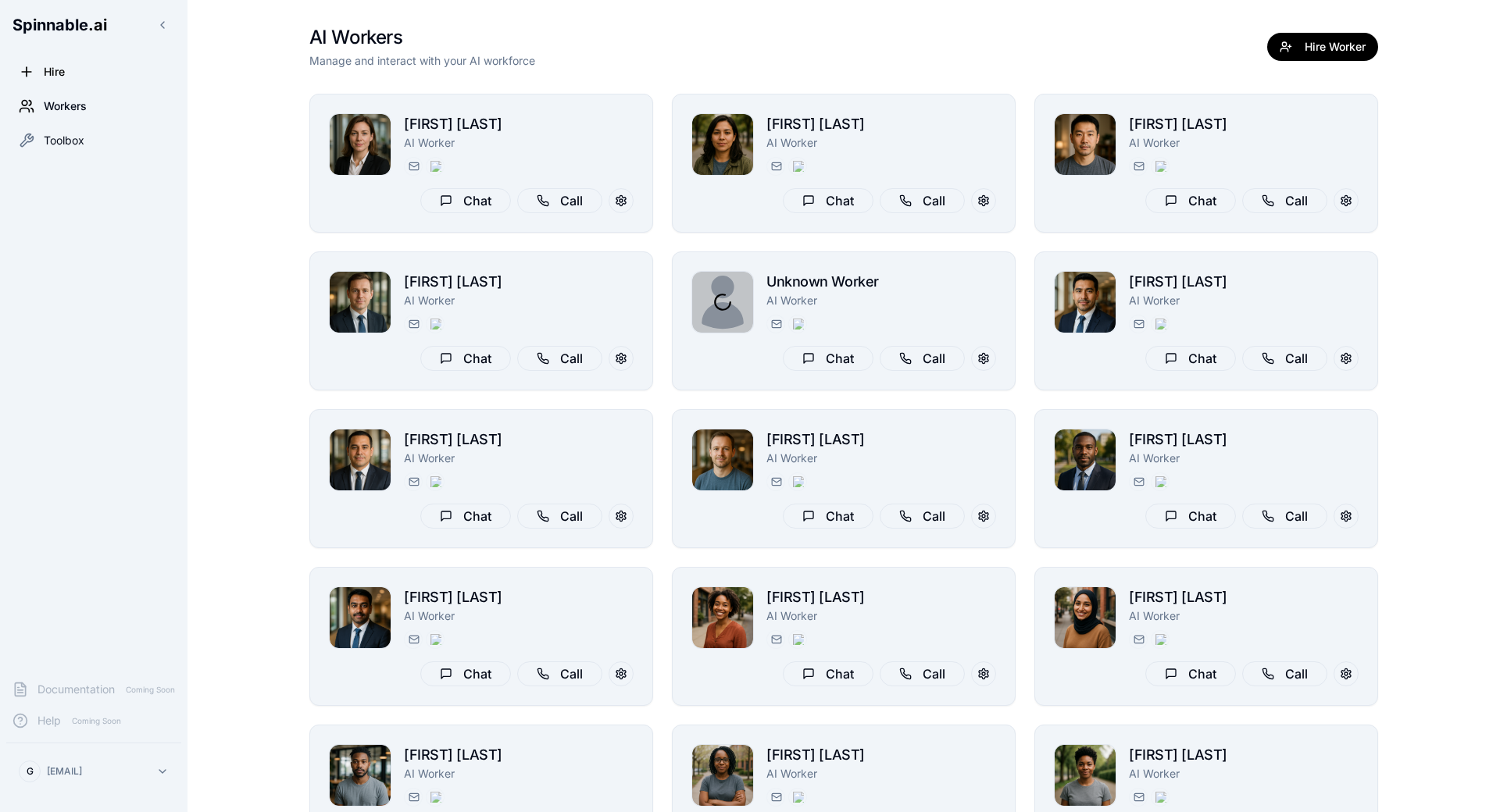 click on "Toolbox" at bounding box center (64, 141) 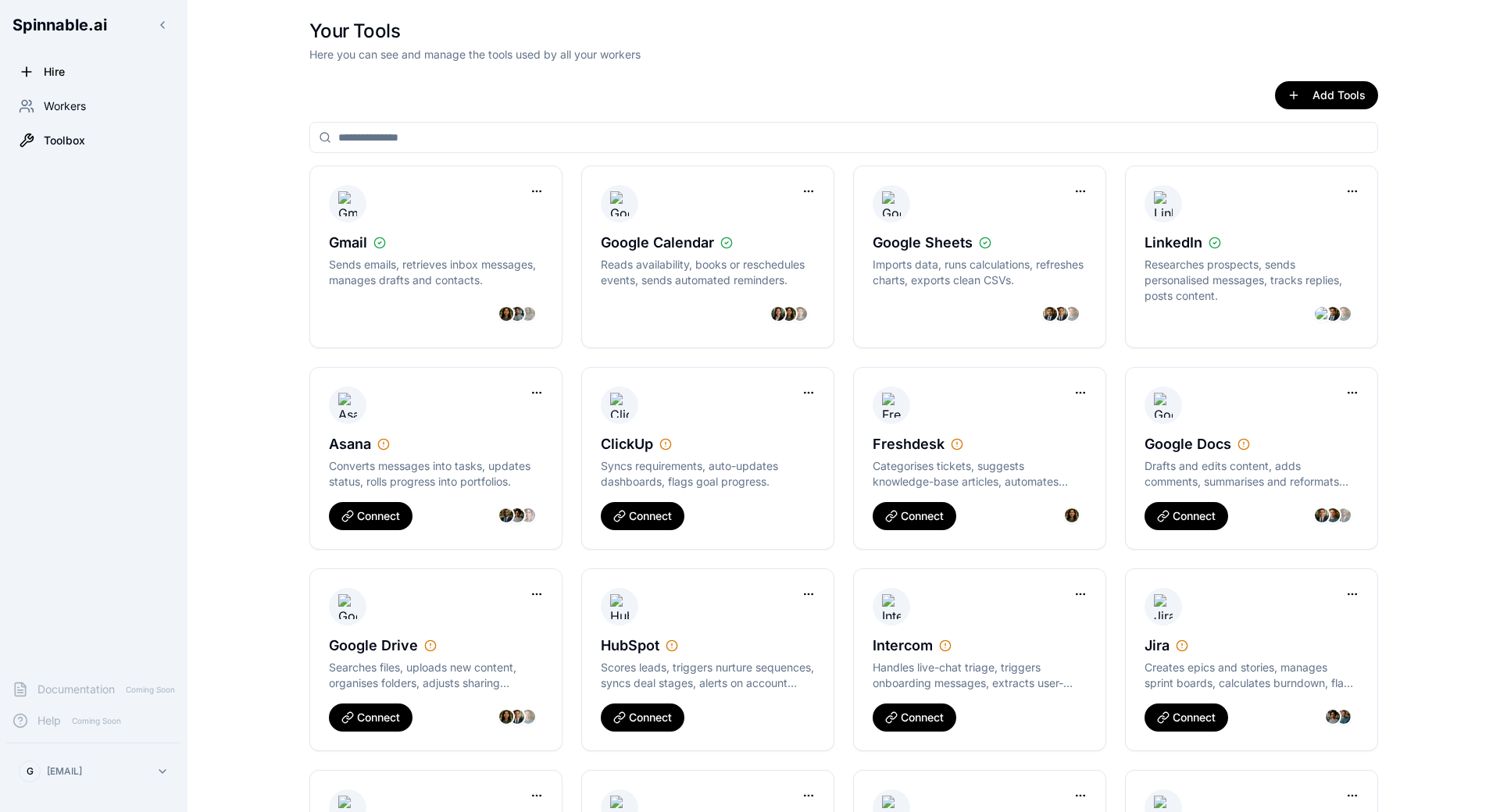 click on "Workers" at bounding box center (65, 106) 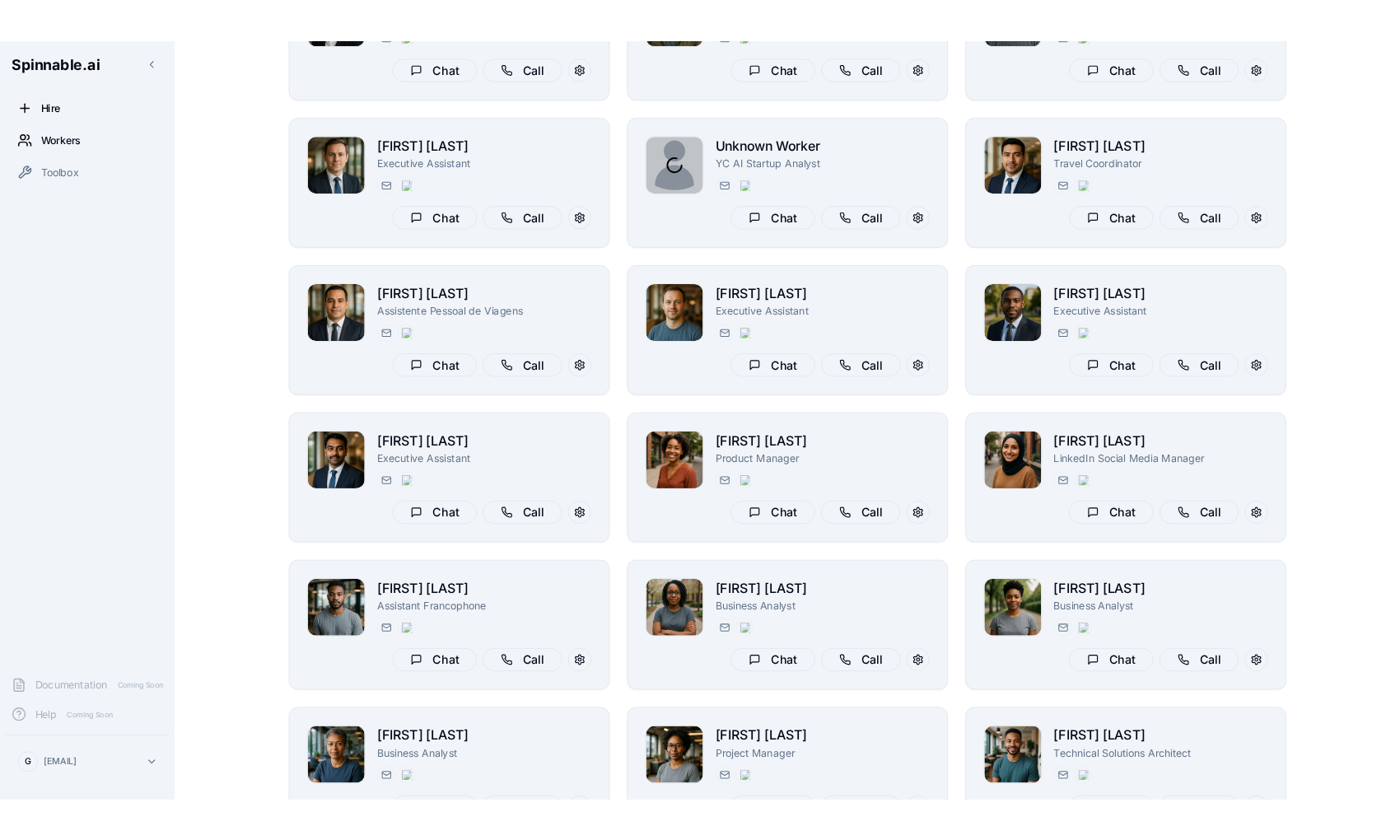 scroll, scrollTop: 0, scrollLeft: 0, axis: both 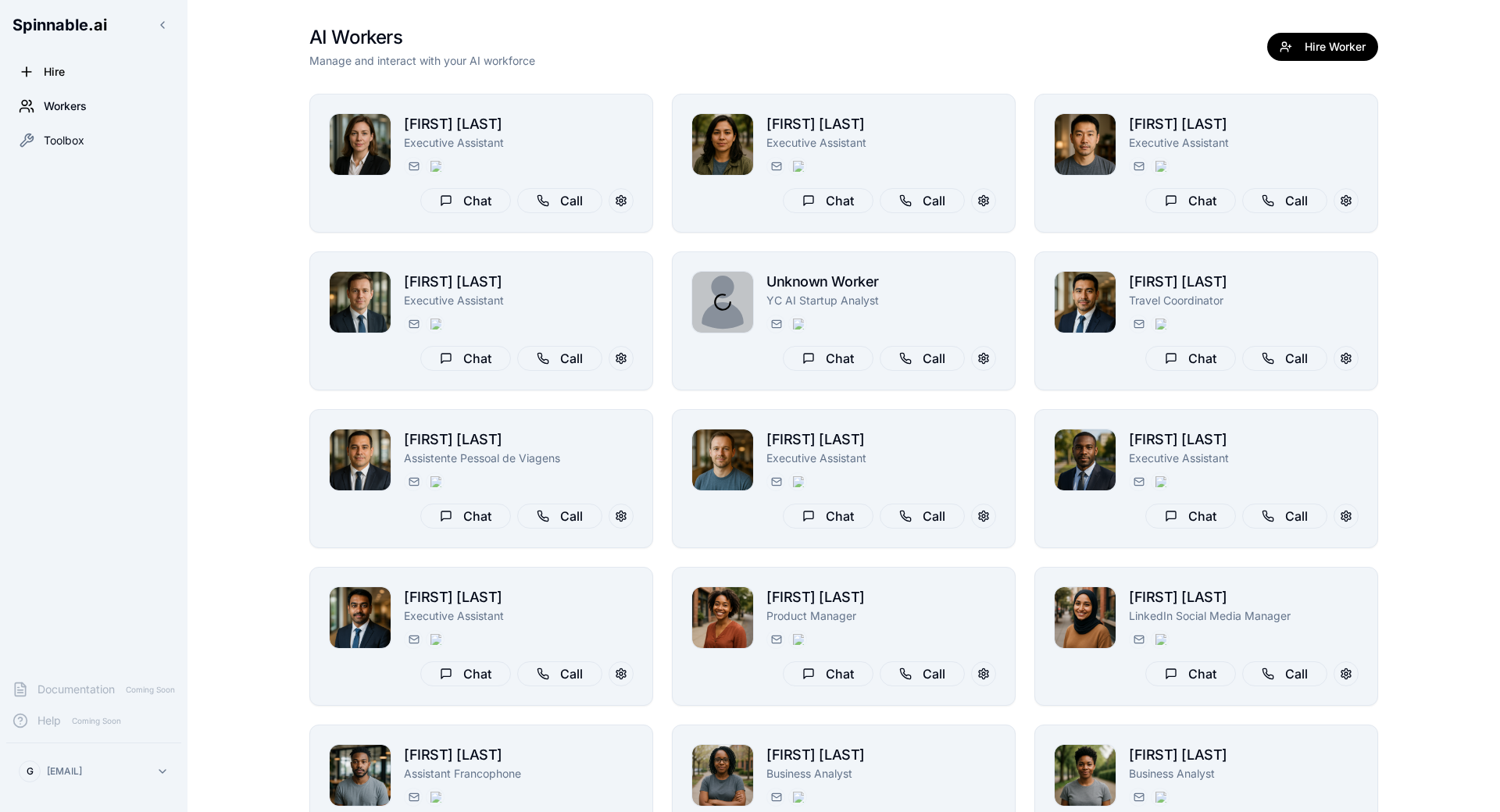 click on "Toolbox" at bounding box center [64, 141] 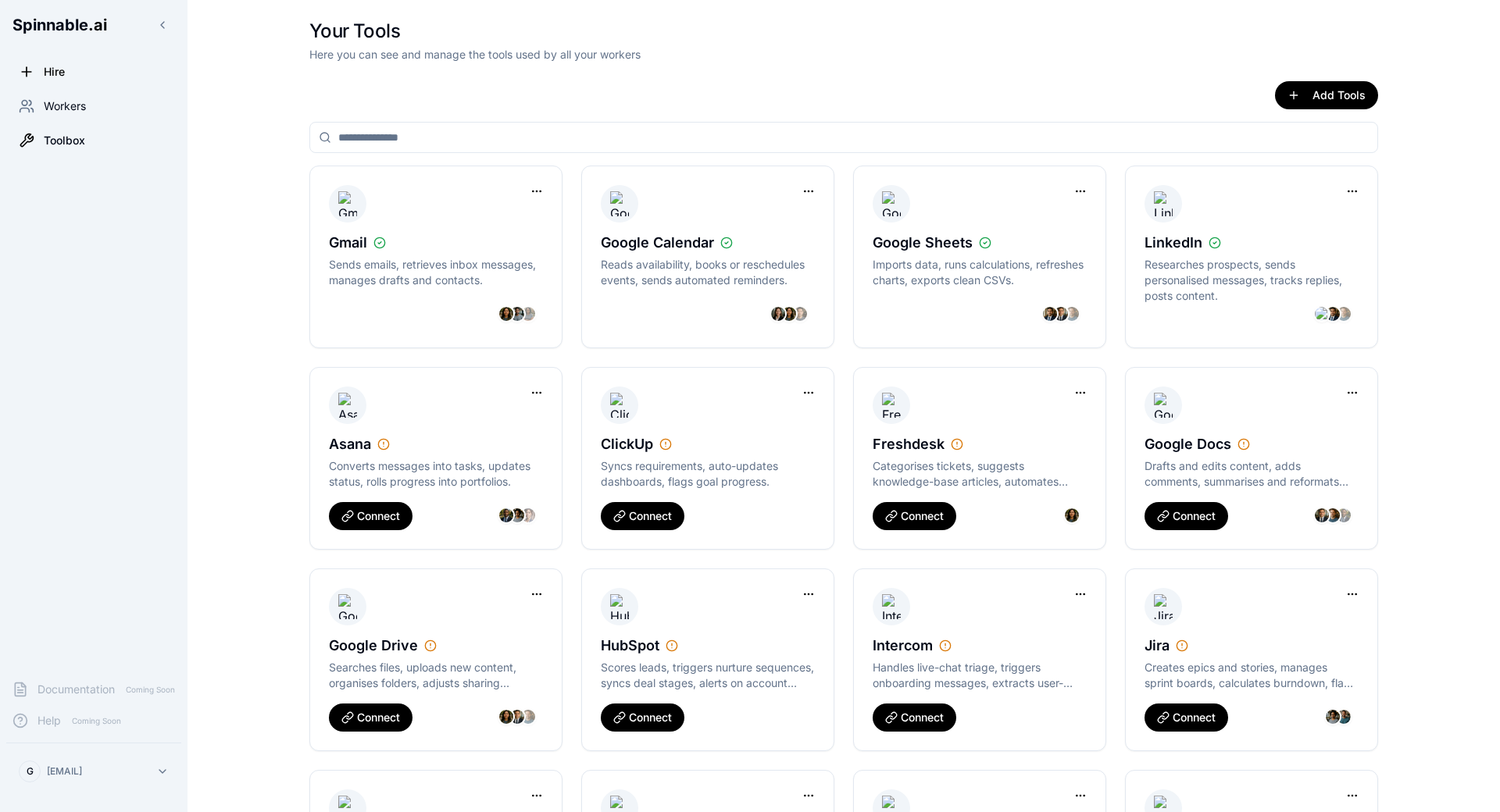 click on "Workers" at bounding box center [65, 106] 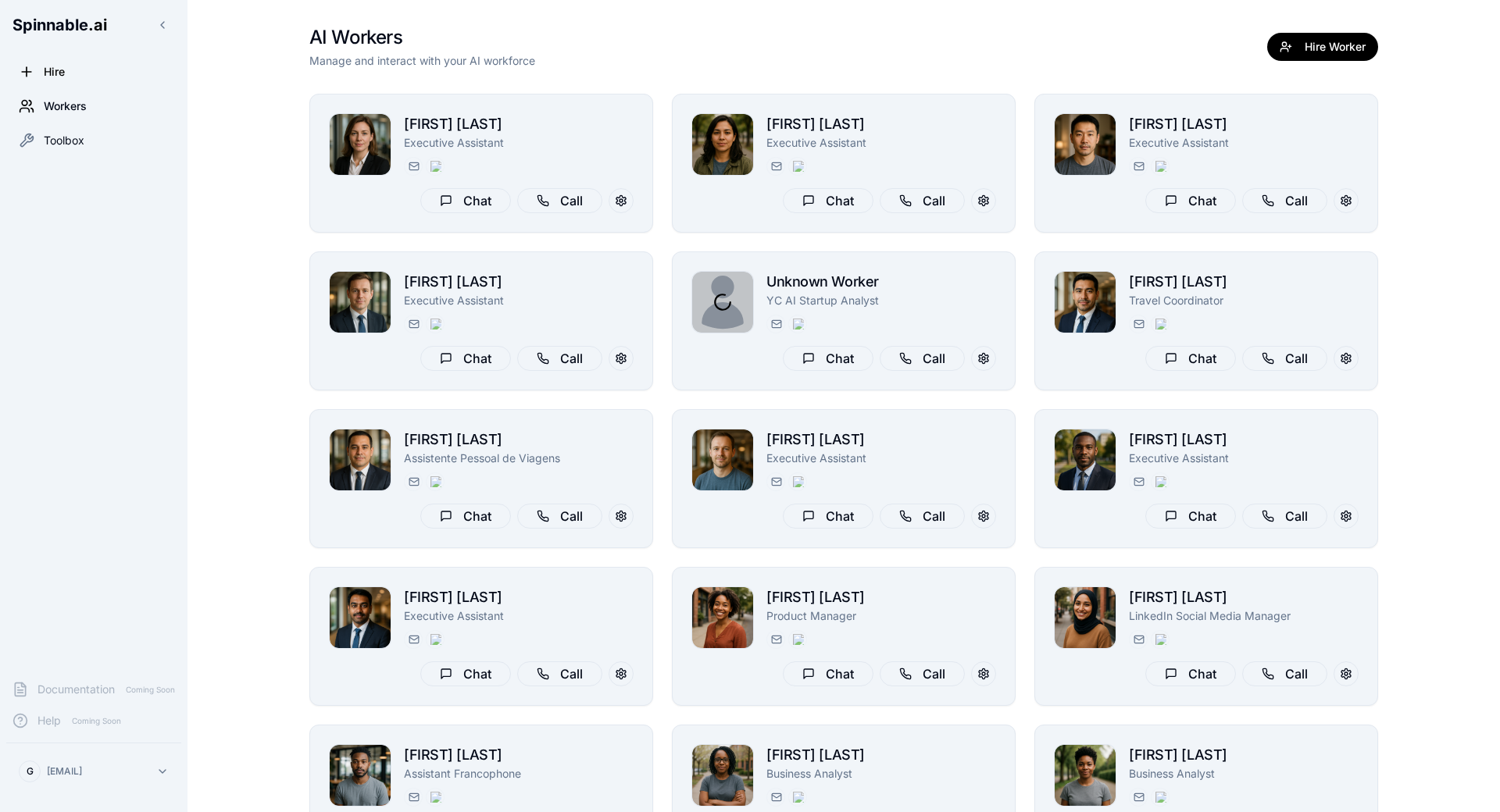 click on "Toolbox" at bounding box center (64, 141) 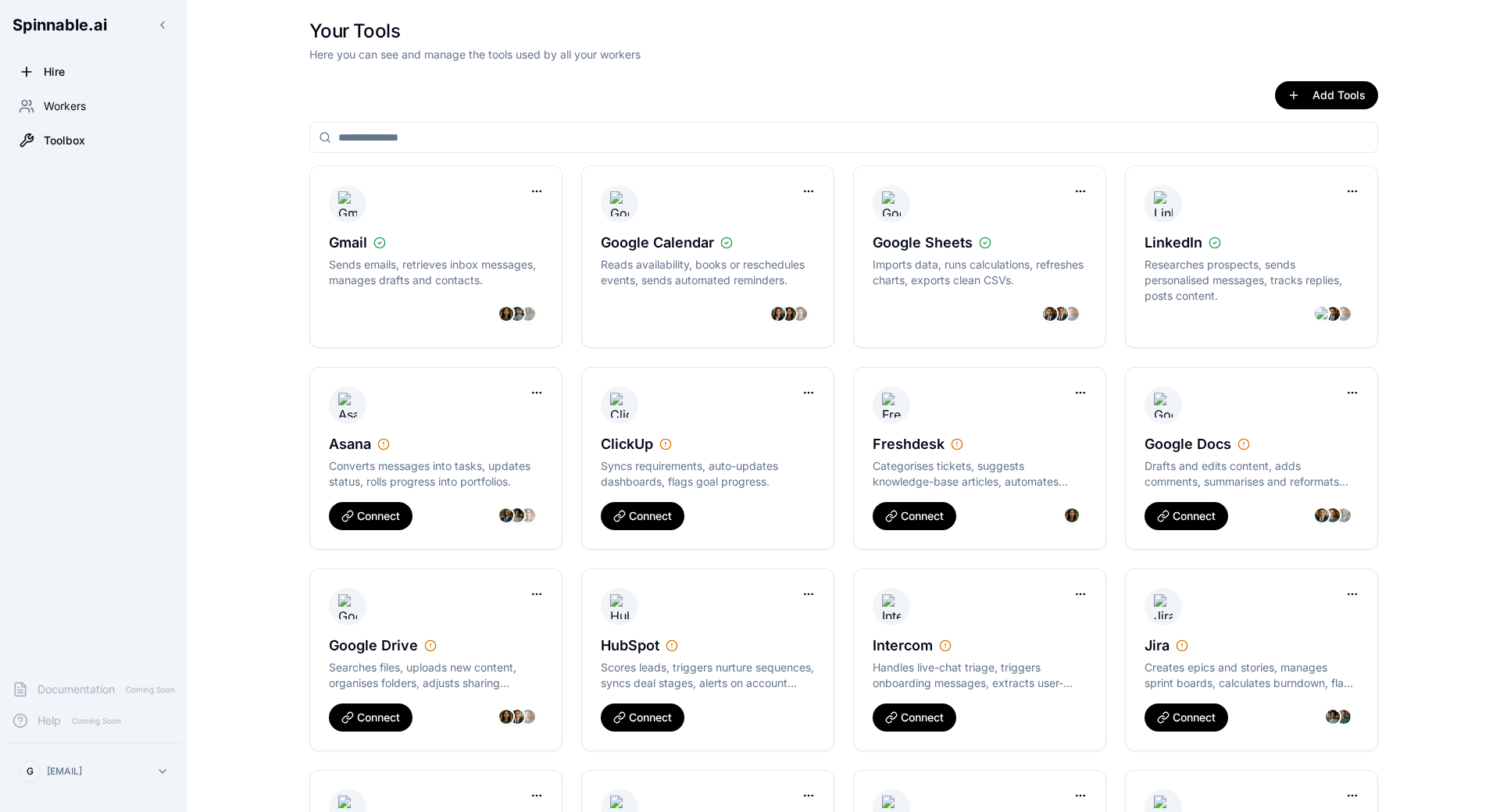 click on "Workers" at bounding box center (65, 106) 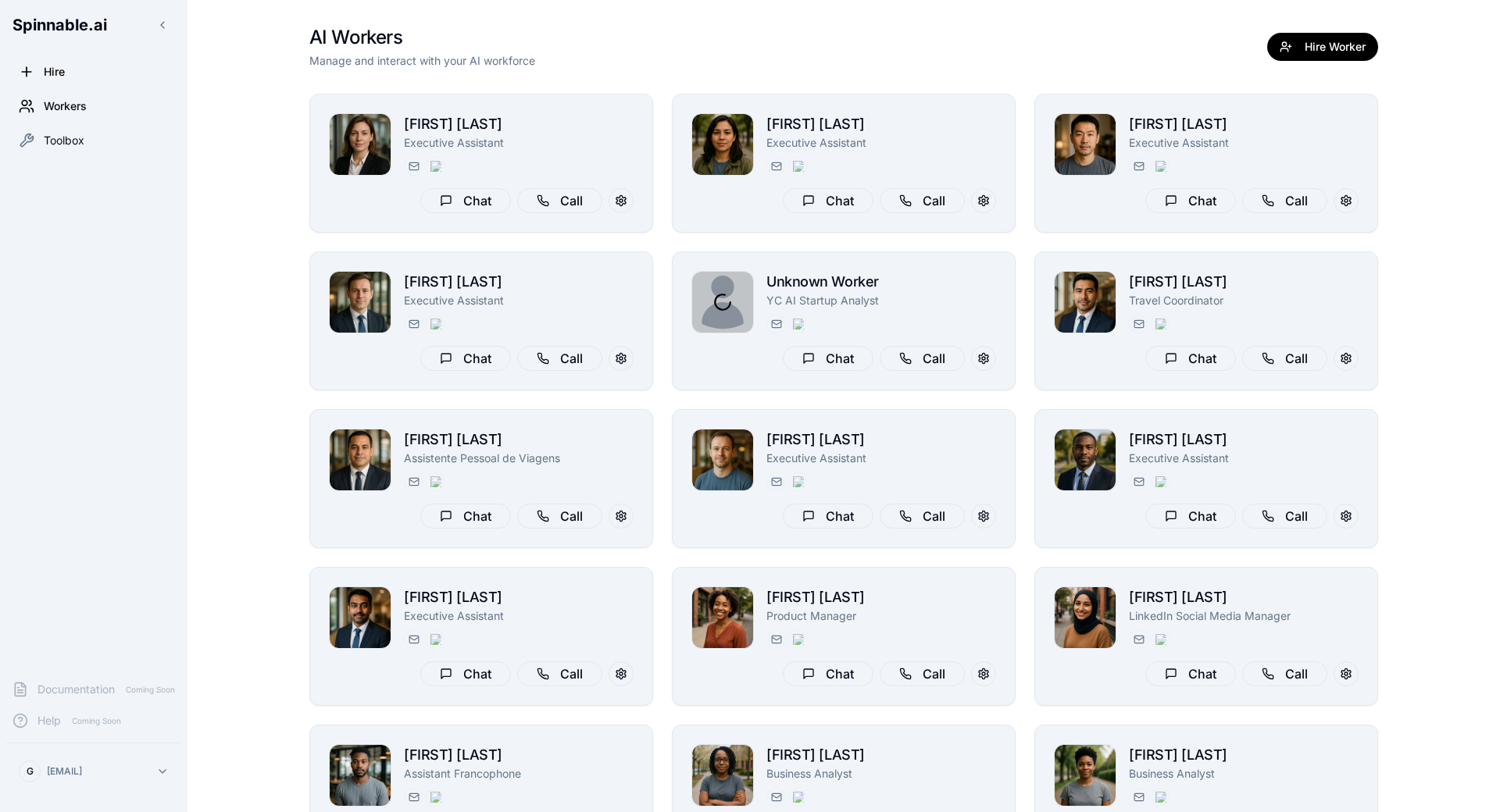 click on "Toolbox" at bounding box center [94, 141] 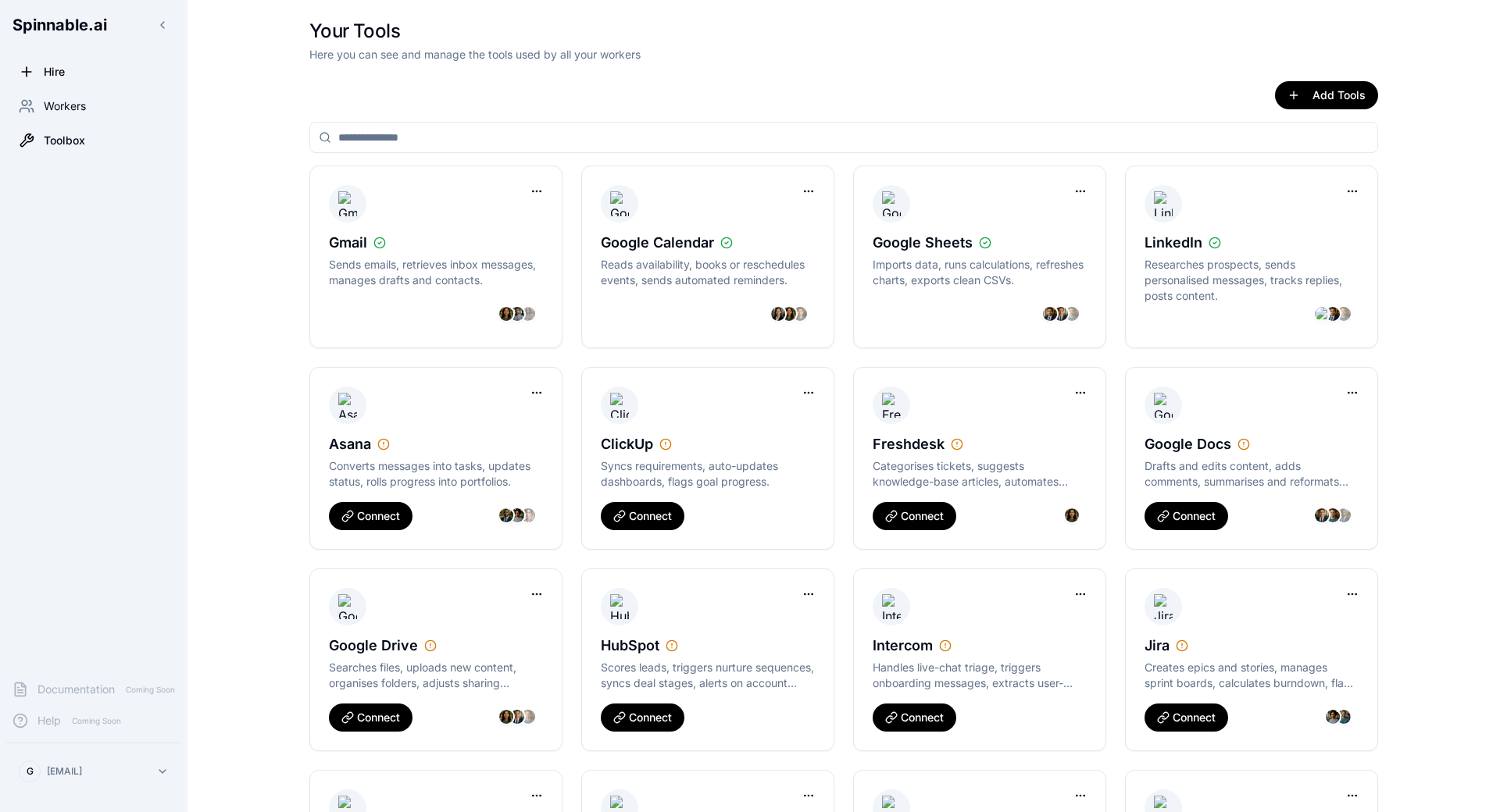 click on "Workers" at bounding box center [65, 106] 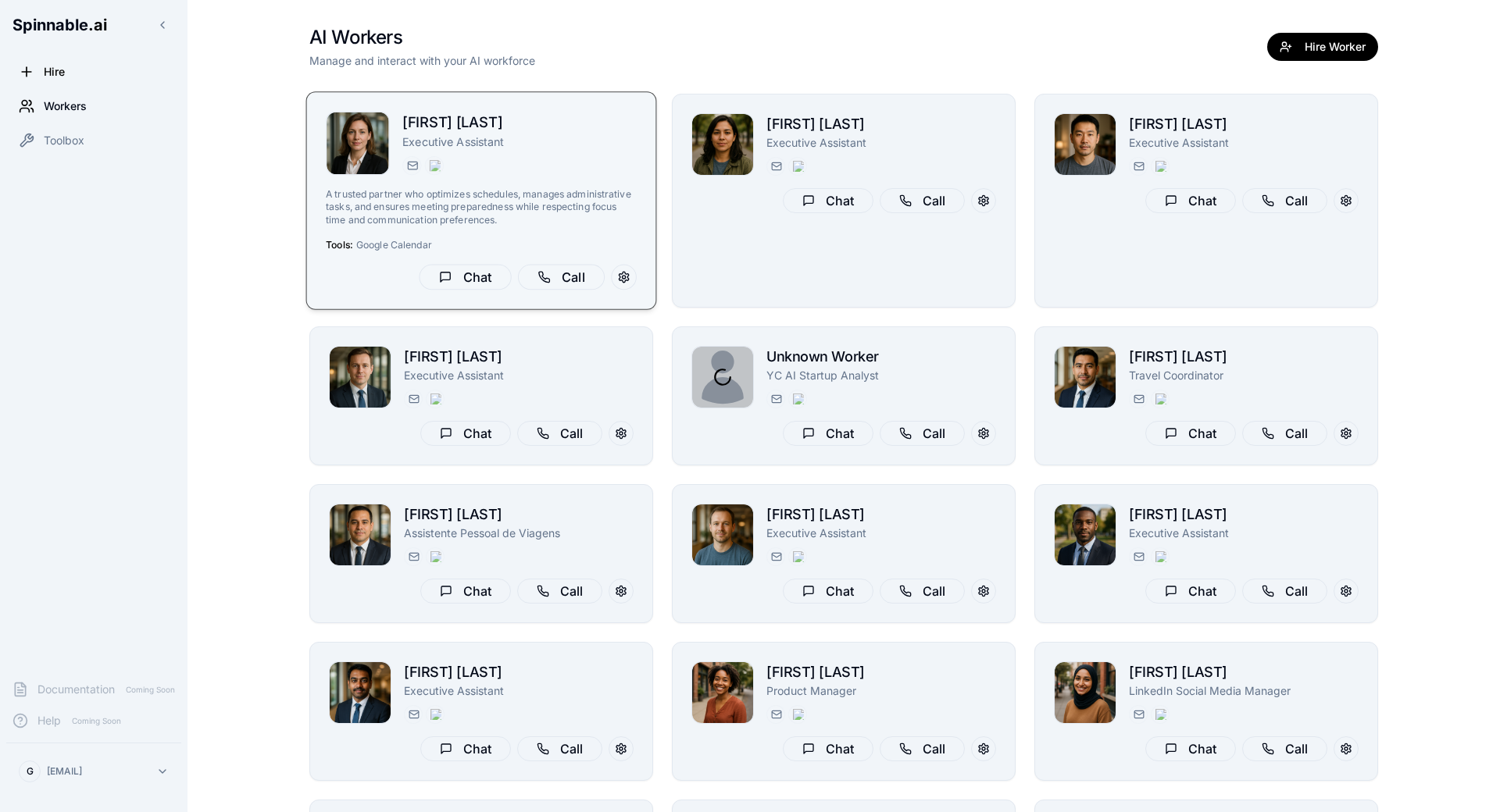 click on "A trusted partner who optimizes schedules, manages administrative tasks, and ensures meeting preparedness while respecting focus time and communication preferences." at bounding box center [481, 207] 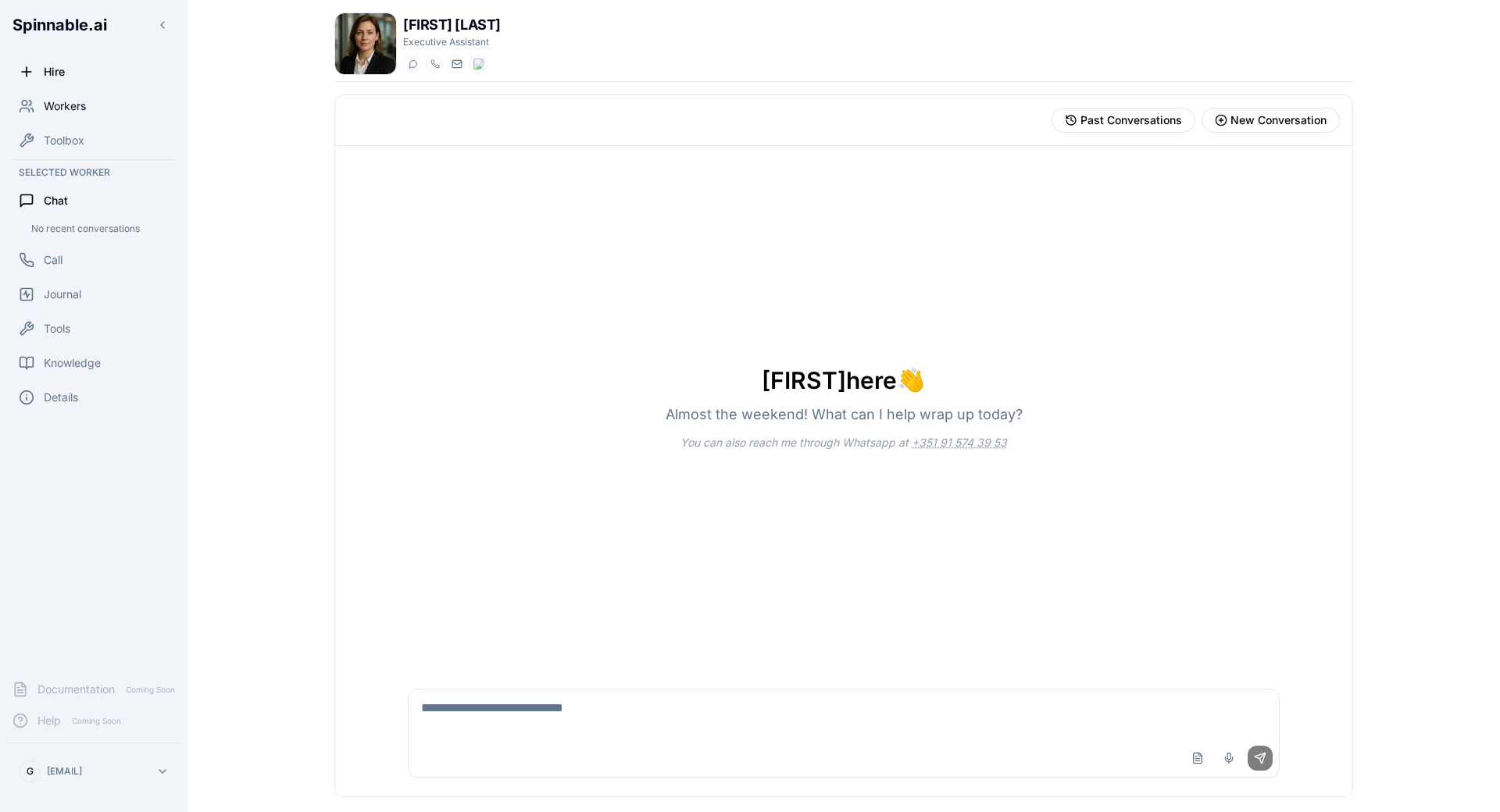 click on "Workers" at bounding box center (94, 106) 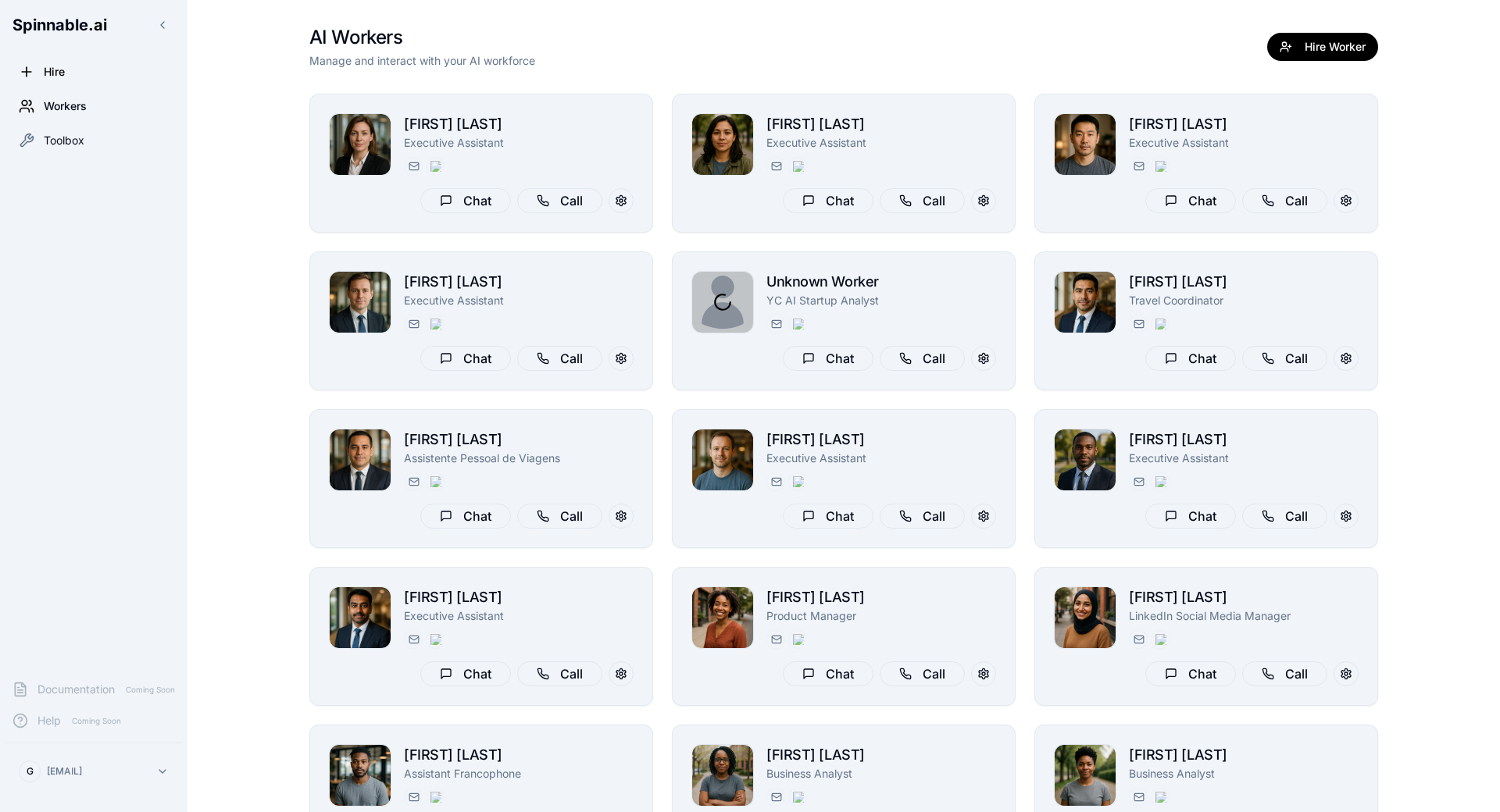 click on "Toolbox" at bounding box center [64, 141] 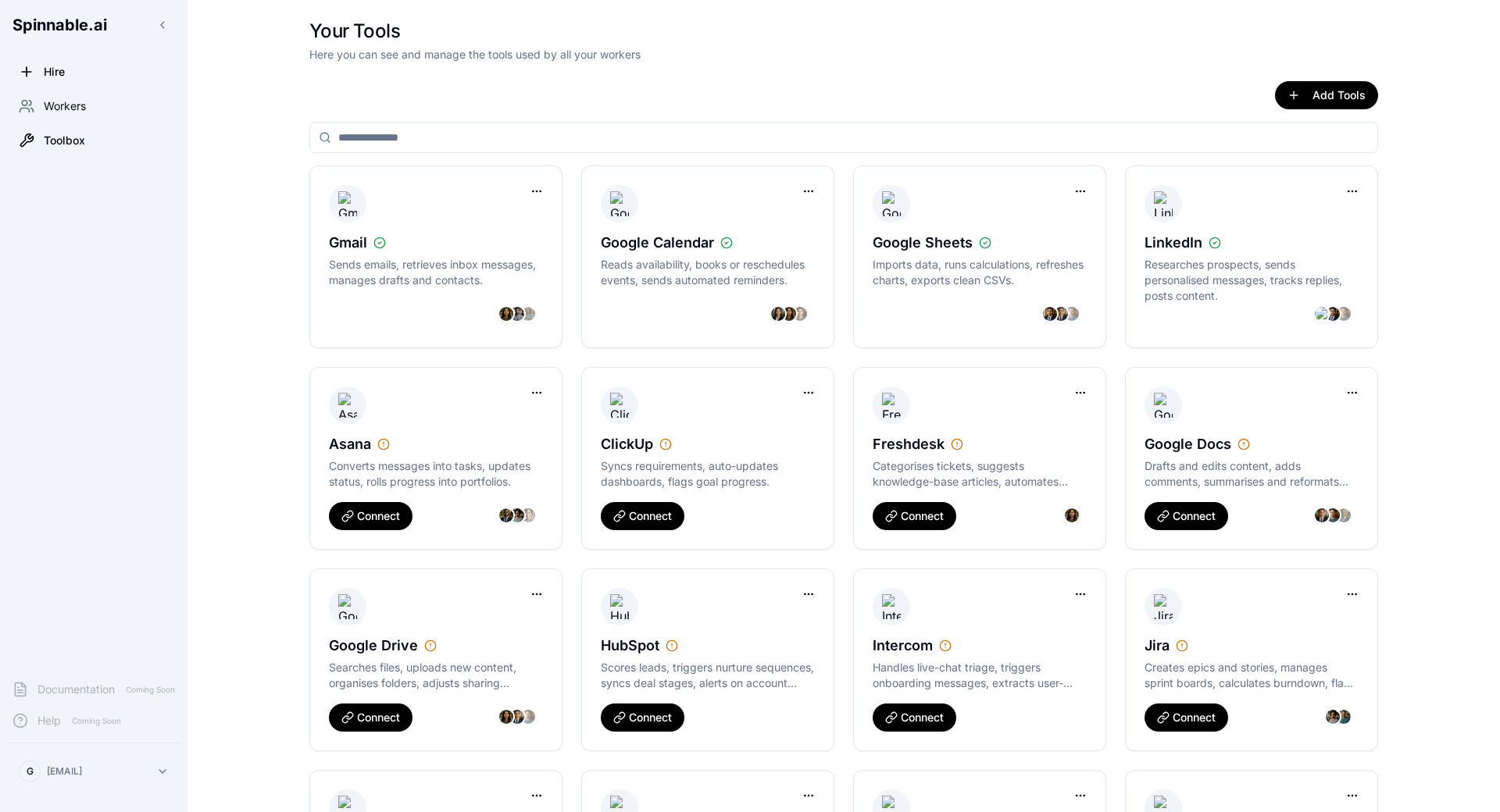 click on "Workers" at bounding box center (94, 106) 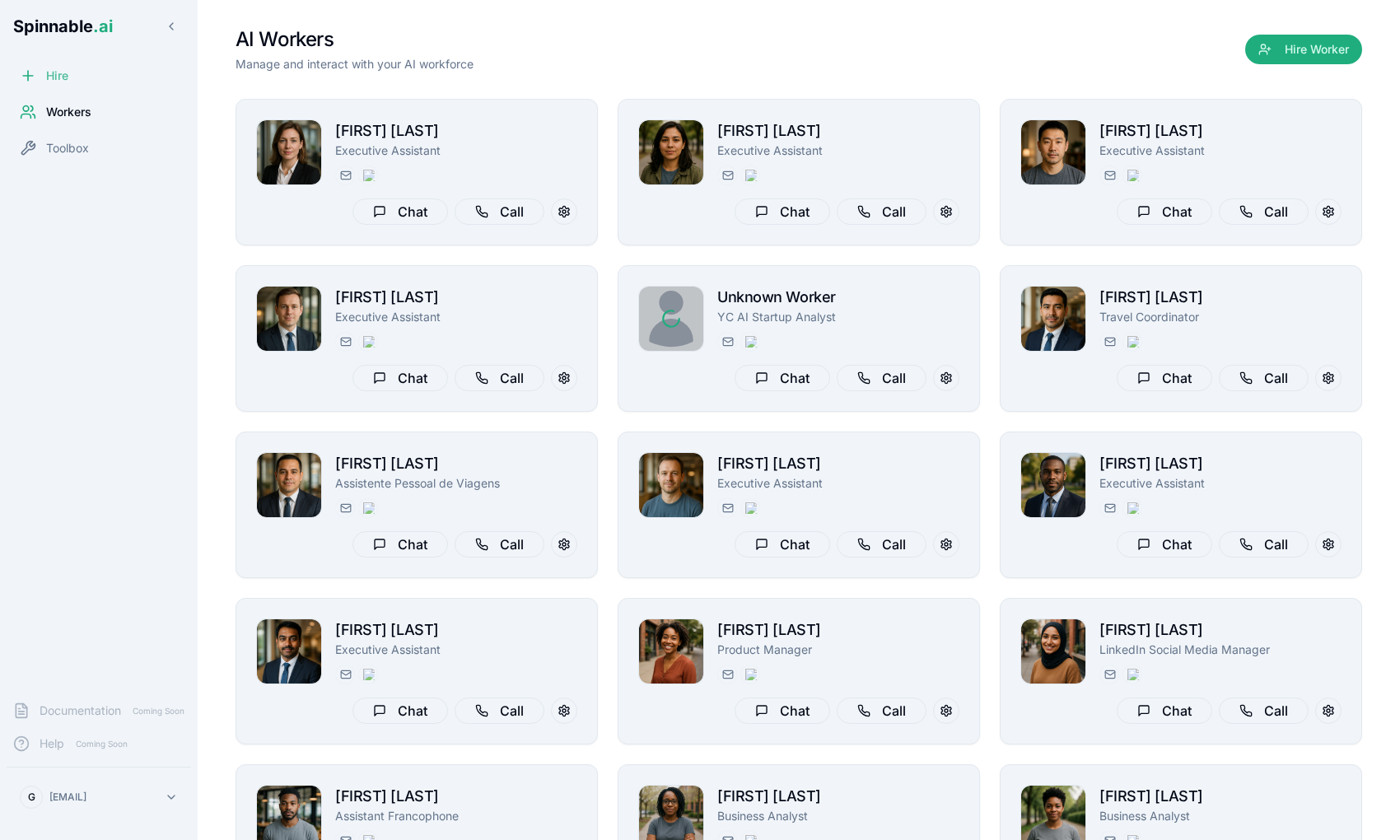 click on "Hire" at bounding box center (57, 76) 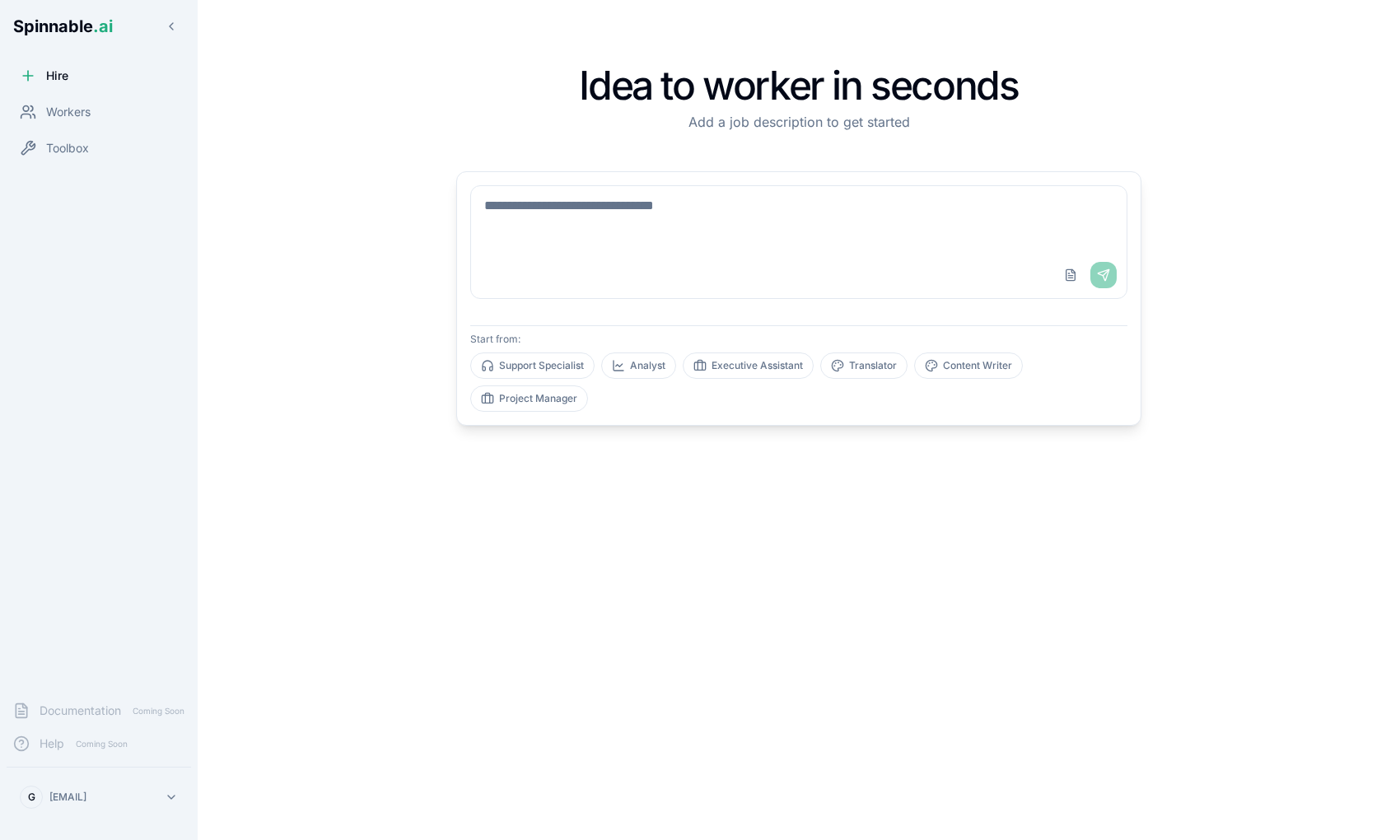 click on "Support Specialist Analyst Executive Assistant Translator Content Writer Project Manager" at bounding box center (799, 382) 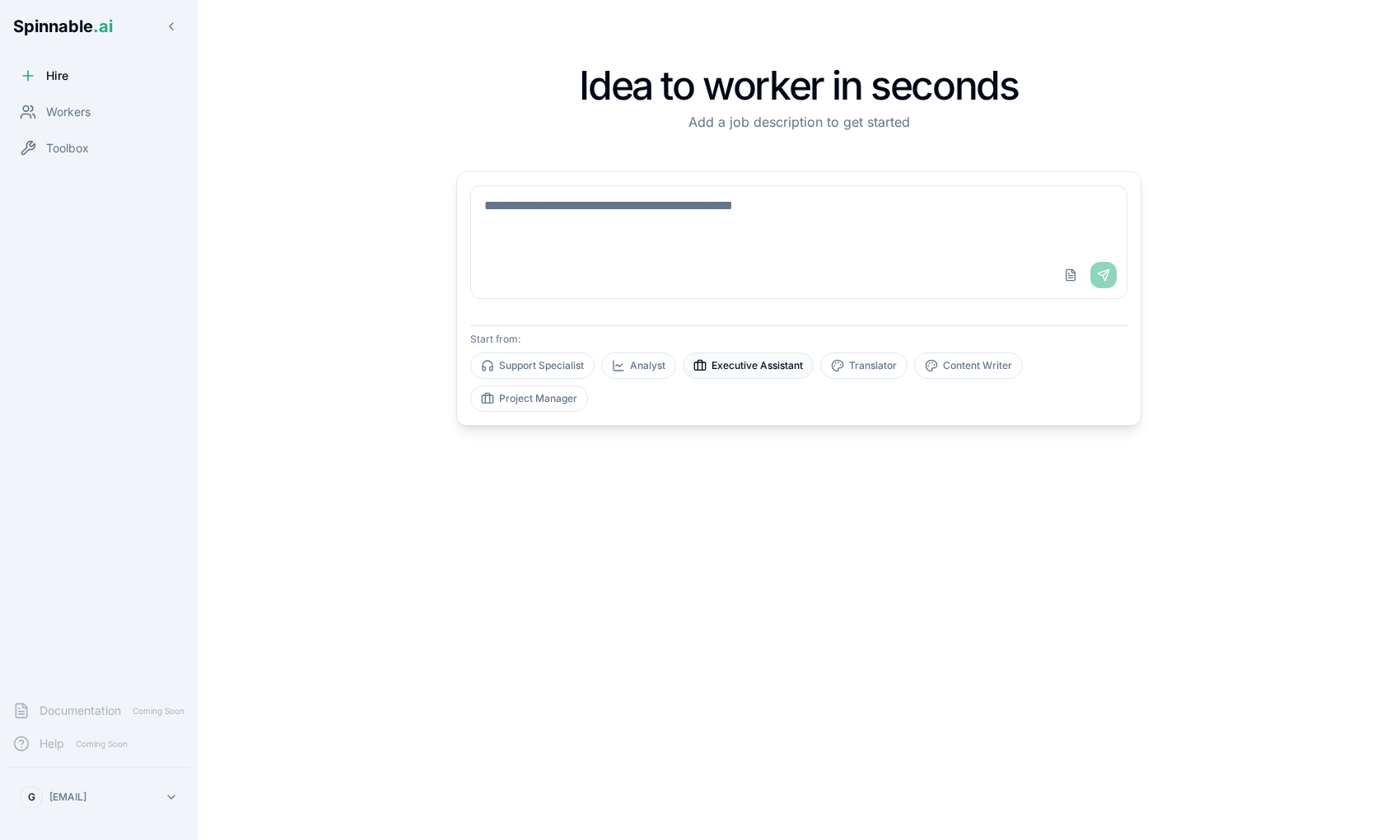 click on "Executive Assistant" at bounding box center (748, 366) 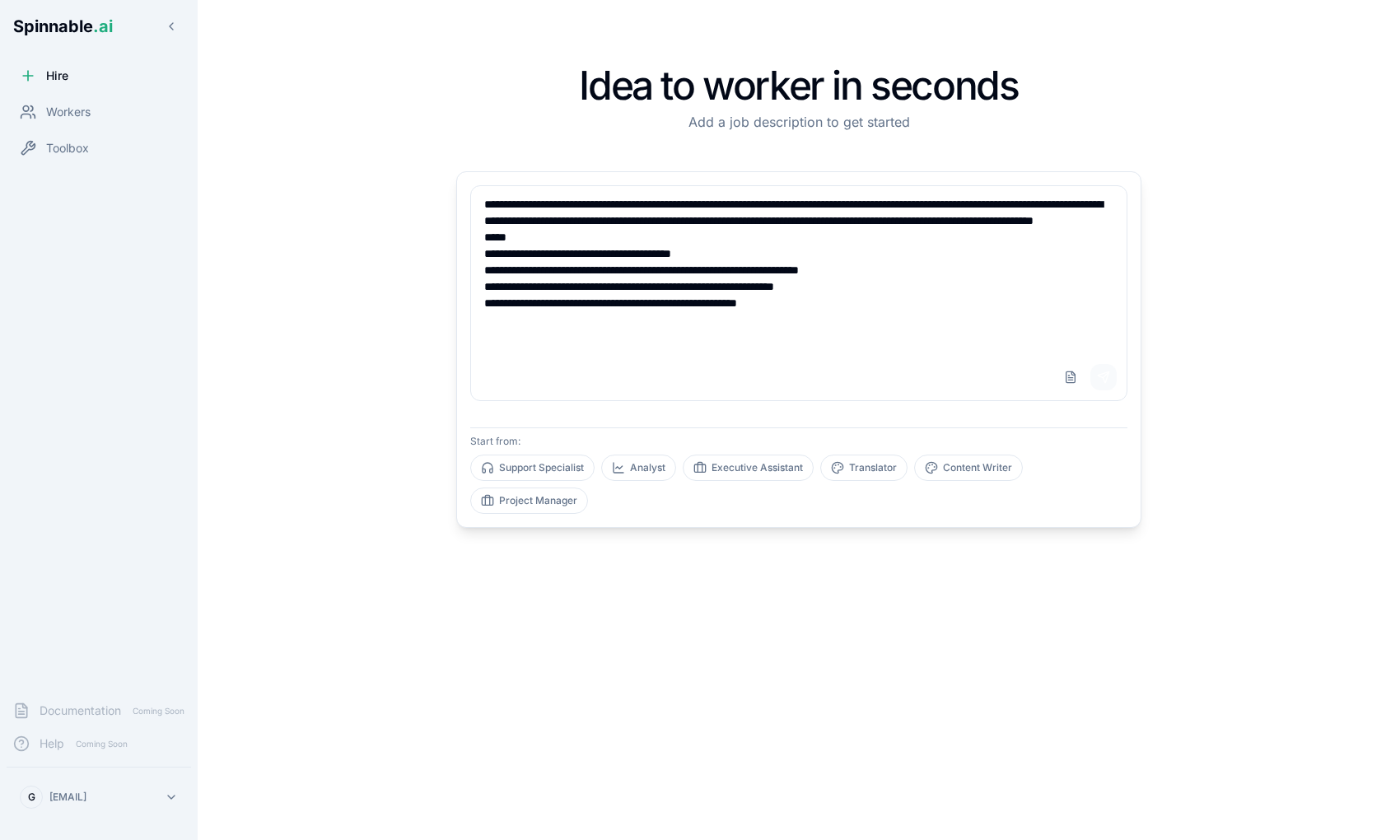 click on "Send" at bounding box center (1104, 377) 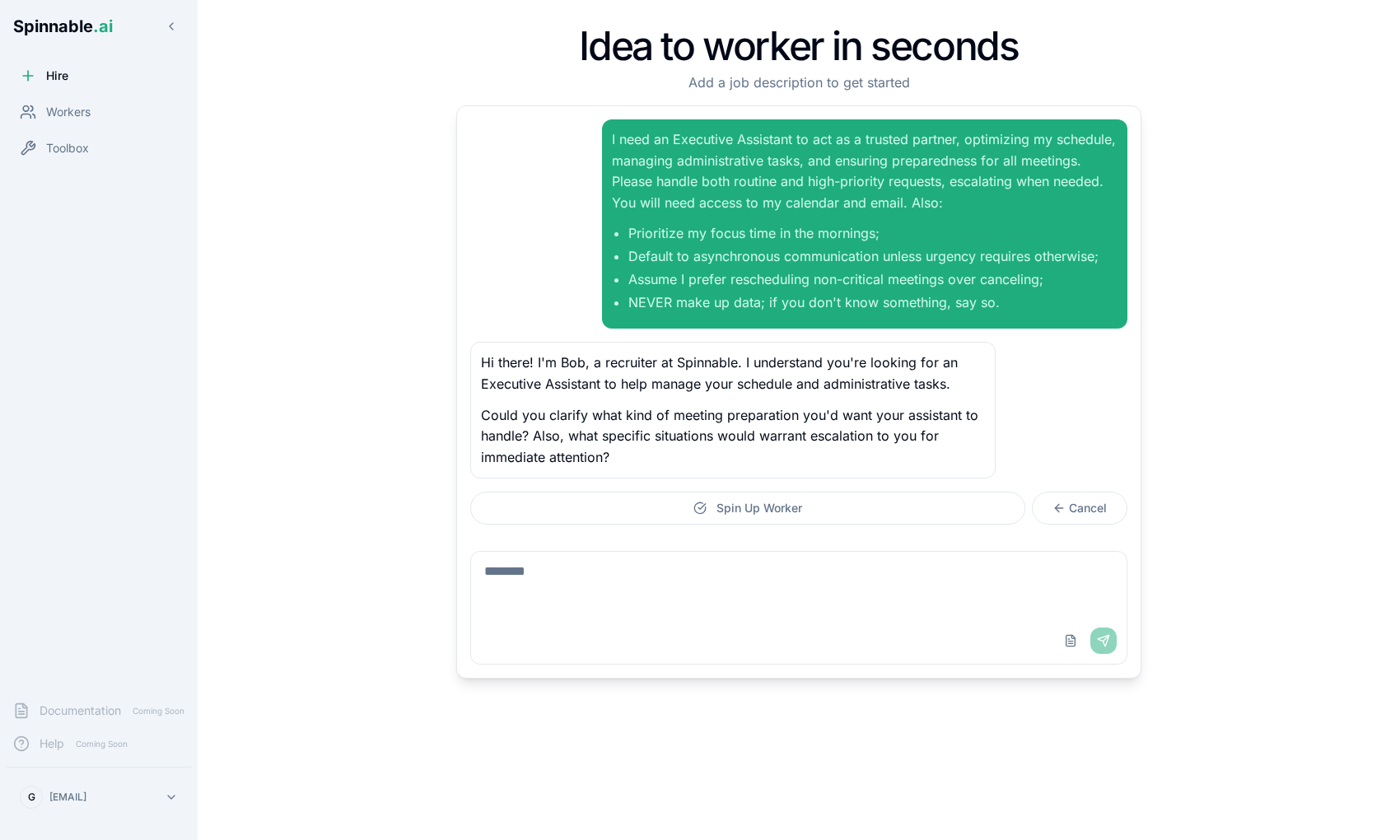 click at bounding box center (799, 585) 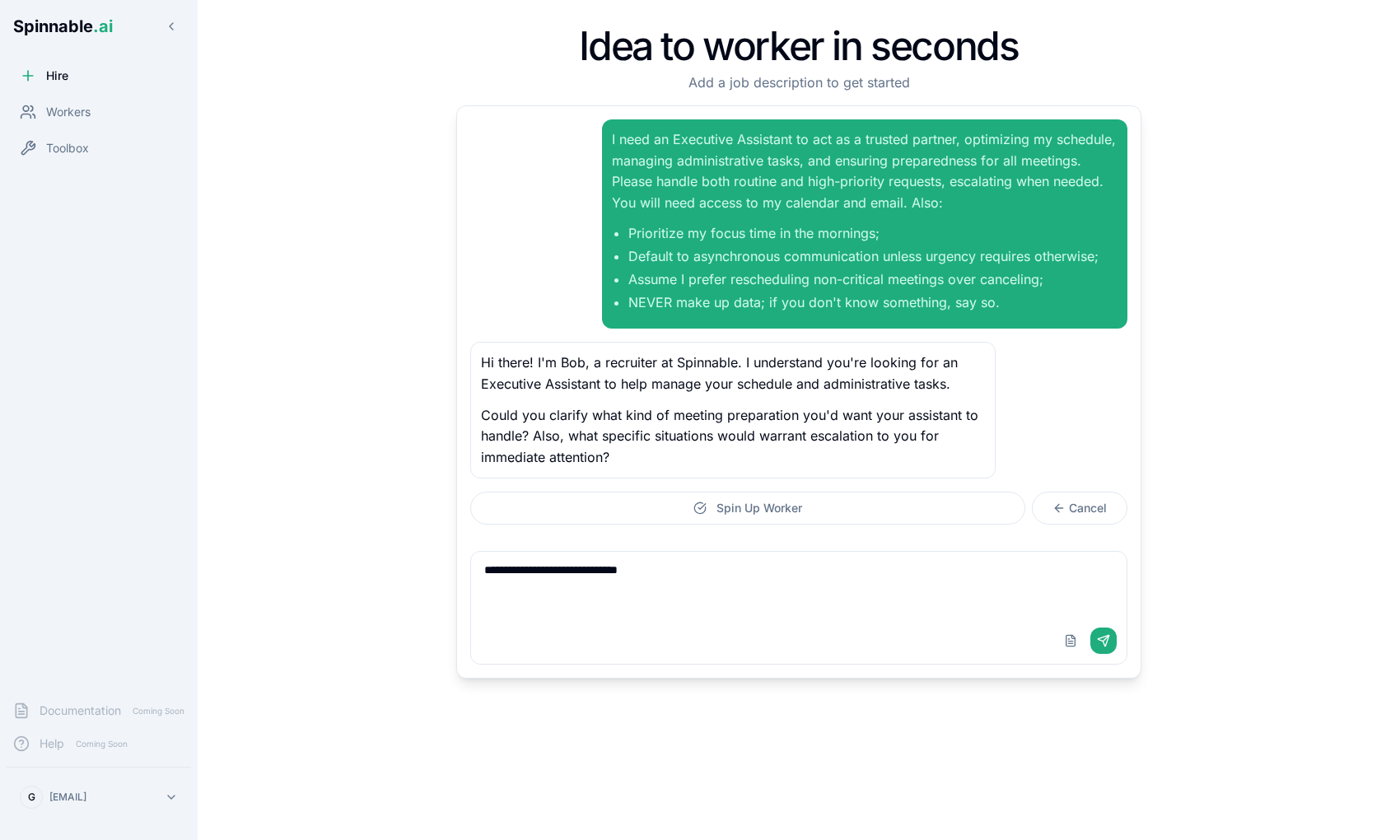 type on "**********" 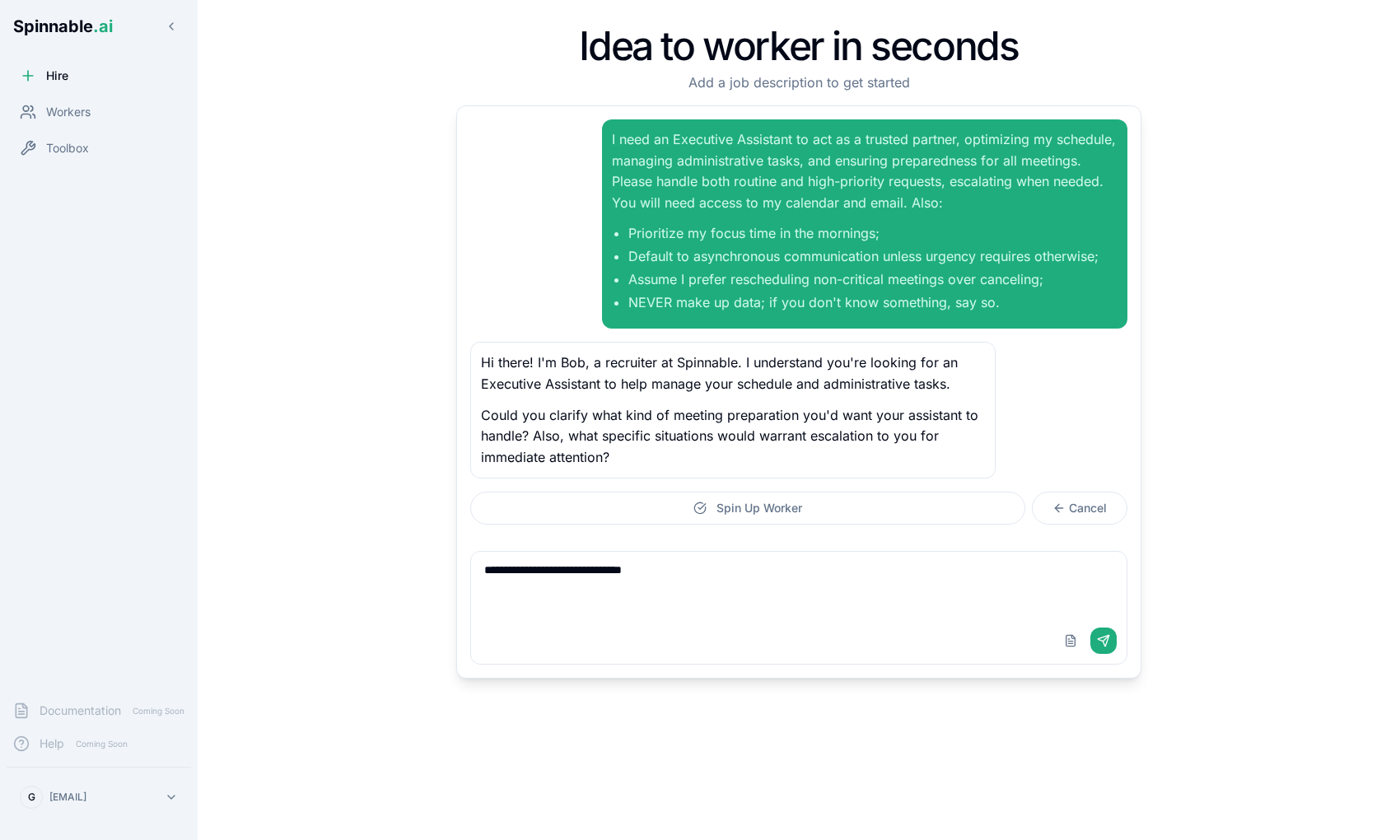 type 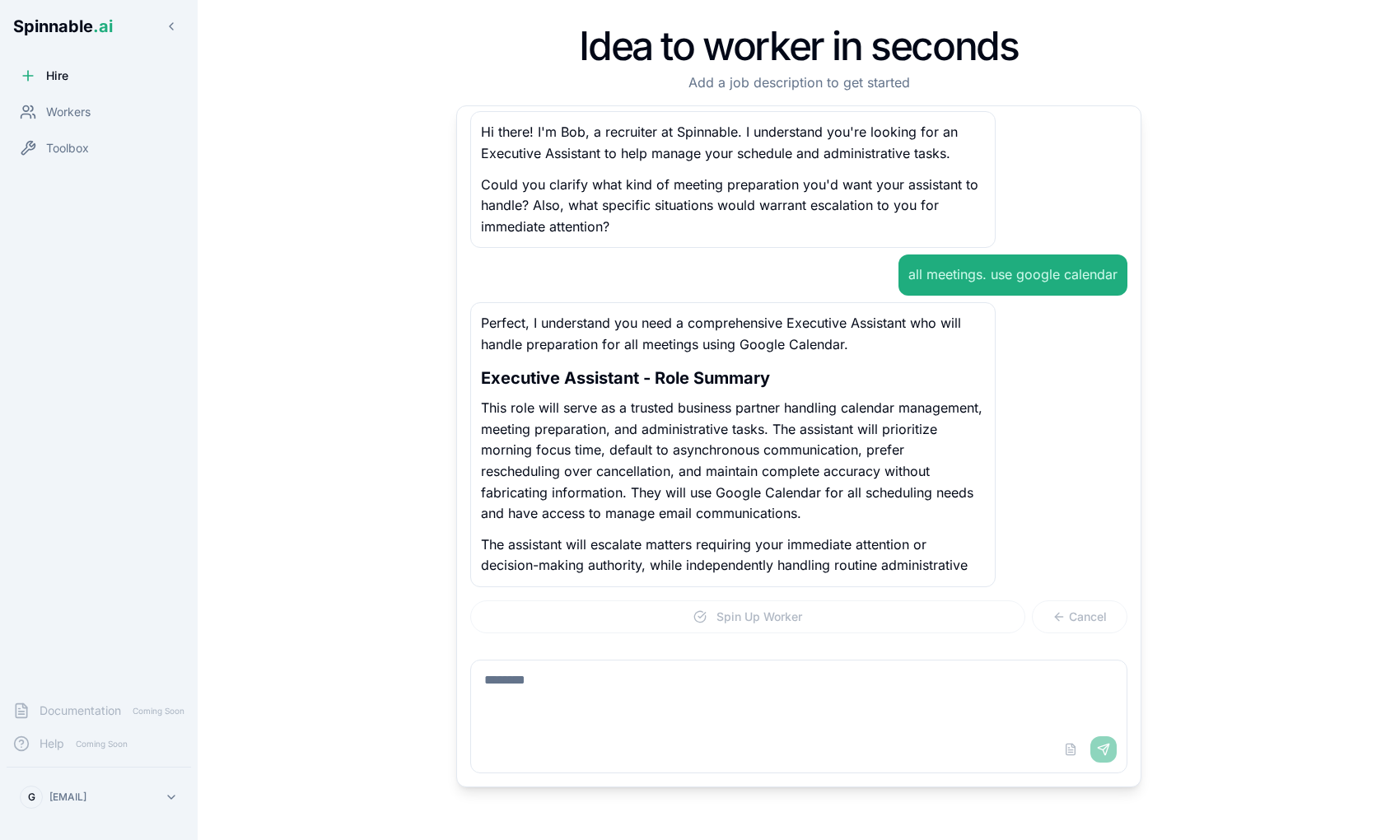 scroll, scrollTop: 251, scrollLeft: 0, axis: vertical 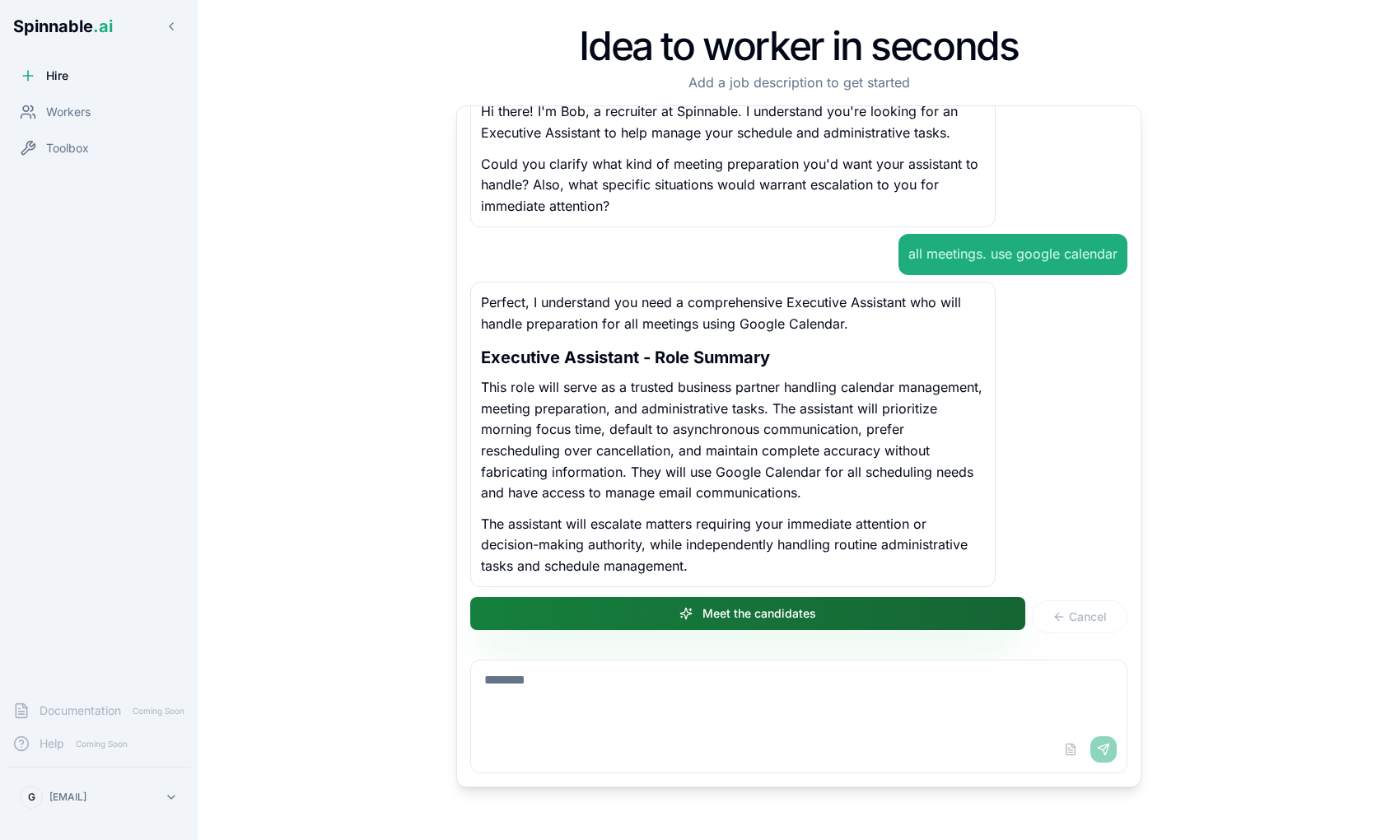 click on "Meet the candidates" at bounding box center (748, 614) 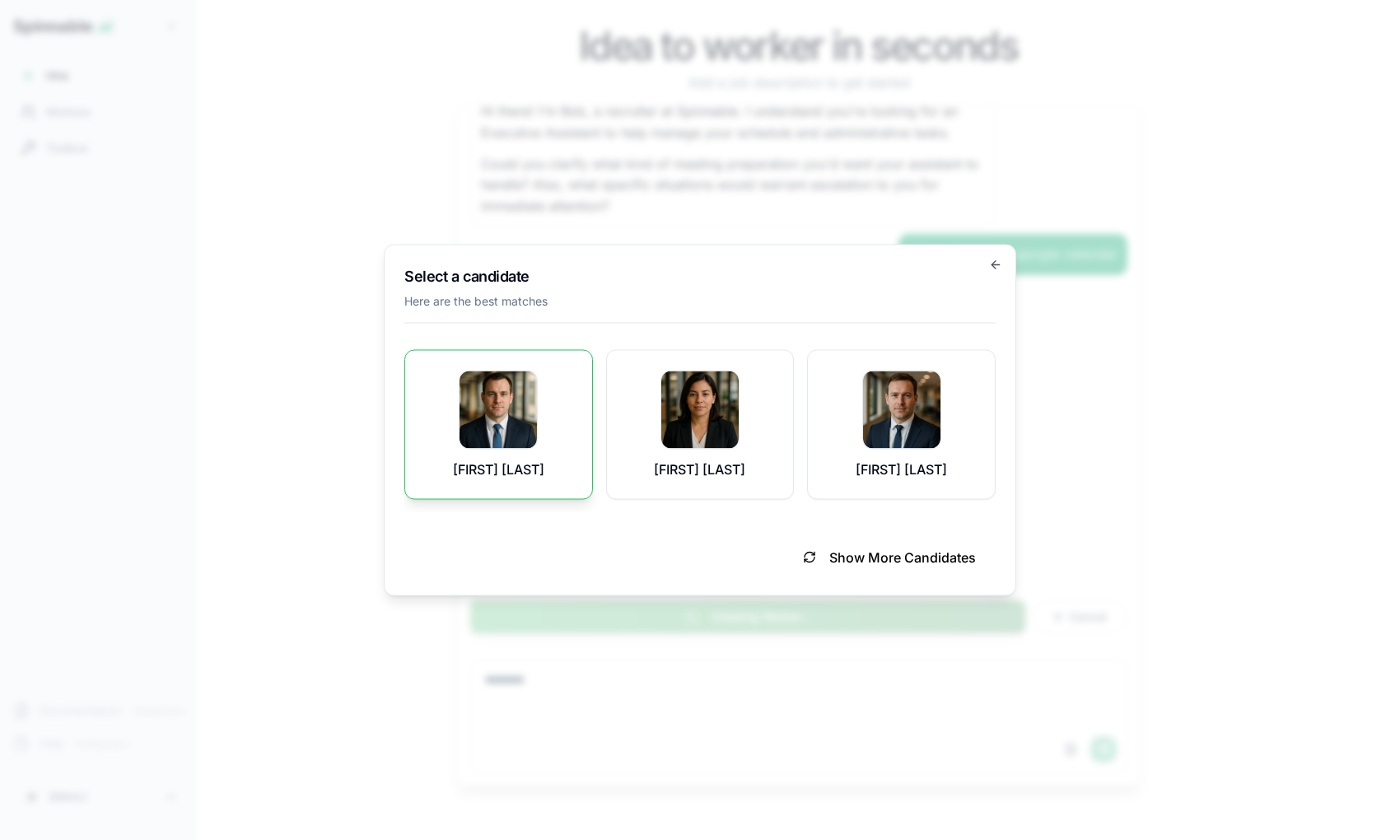 click on "[FIRST] [LAST]" at bounding box center (498, 425) 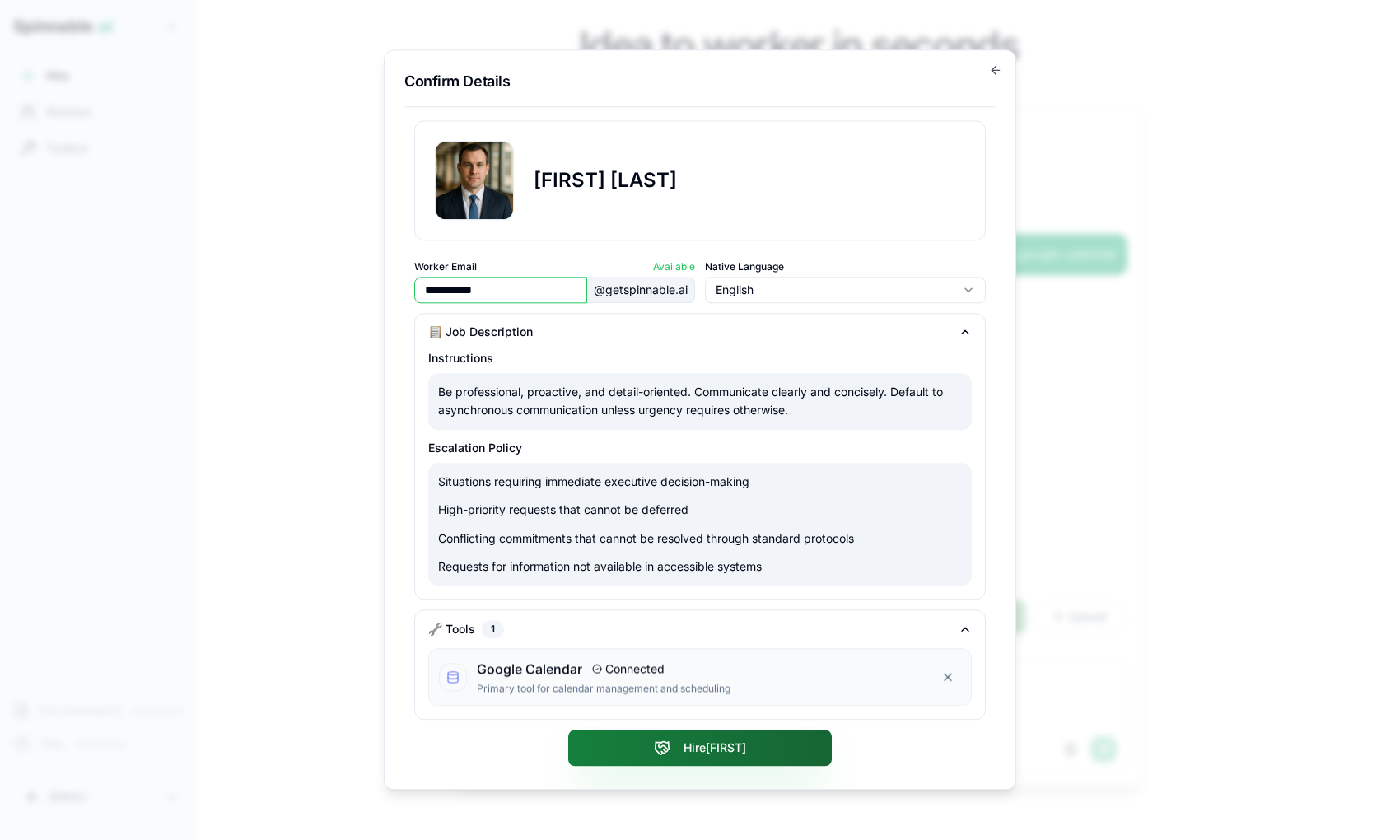 click on "Hire [FIRST]" at bounding box center (700, 749) 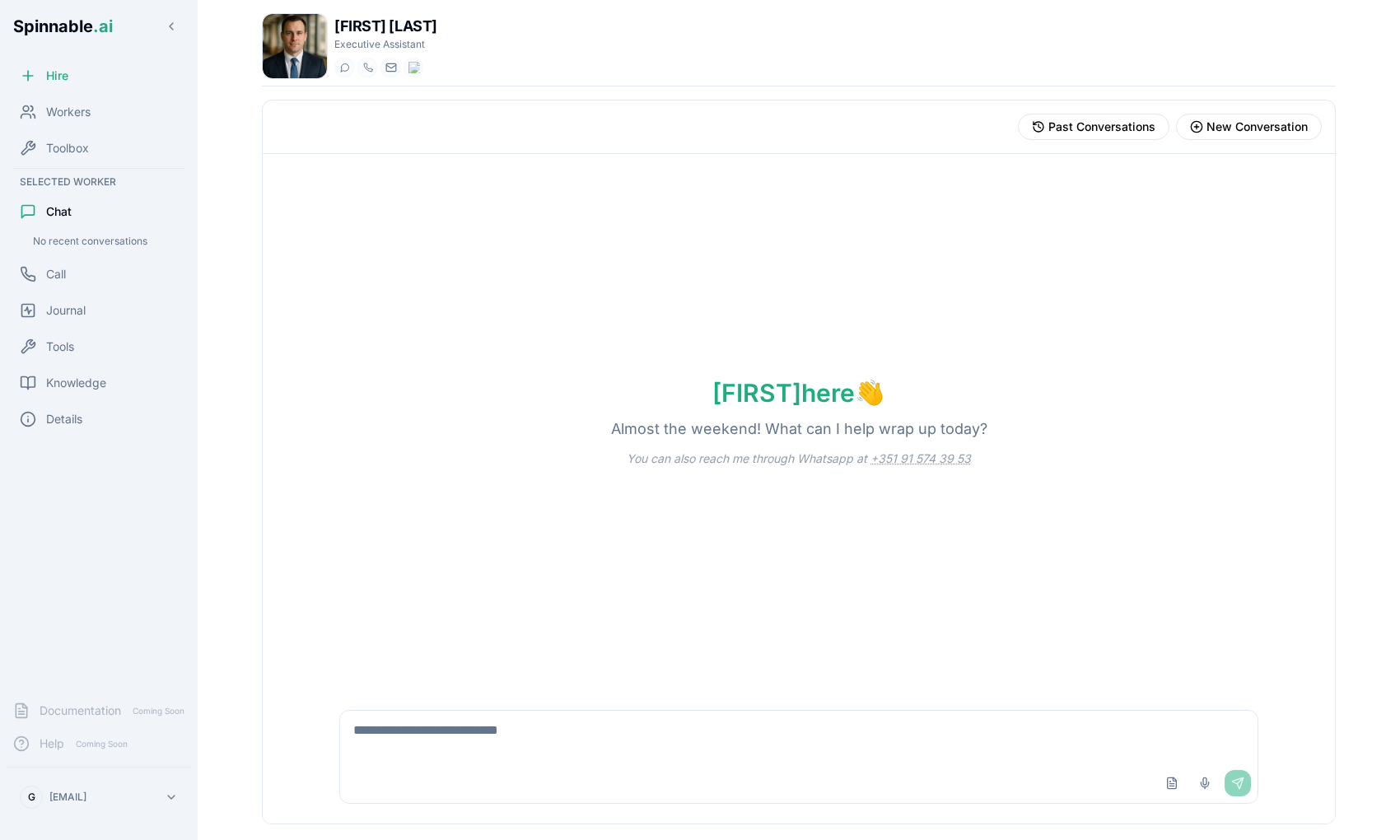 click on "Upload File Voice Input Send" at bounding box center [799, 783] 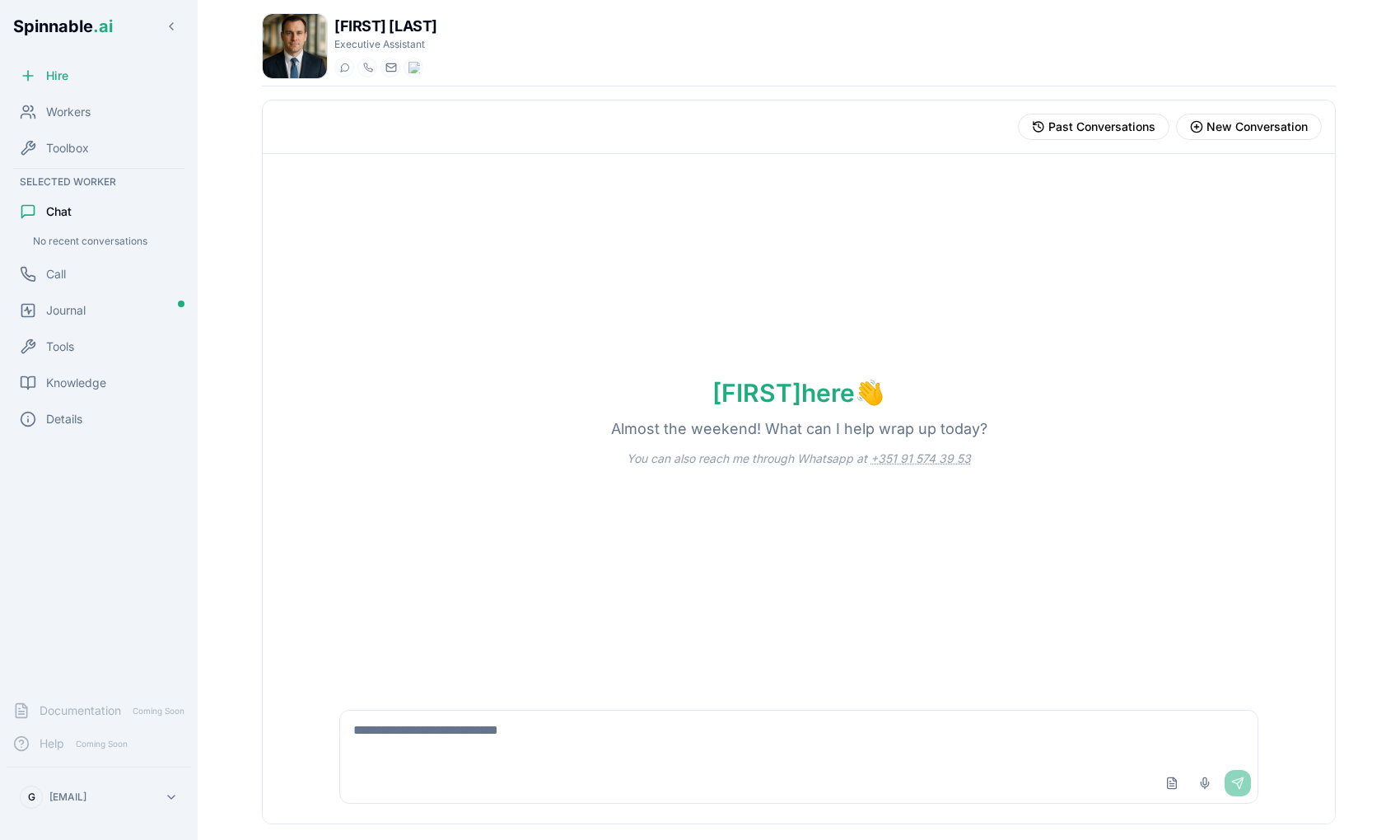 click at bounding box center (799, 737) 